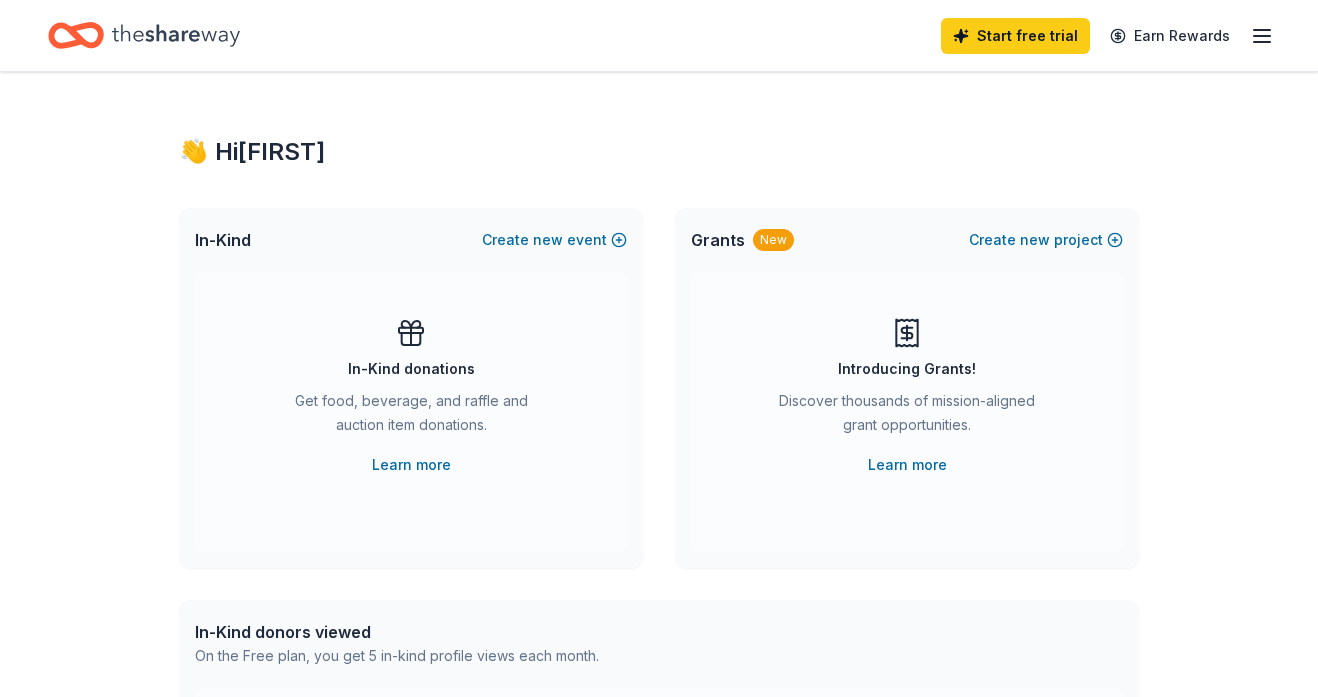 scroll, scrollTop: 0, scrollLeft: 0, axis: both 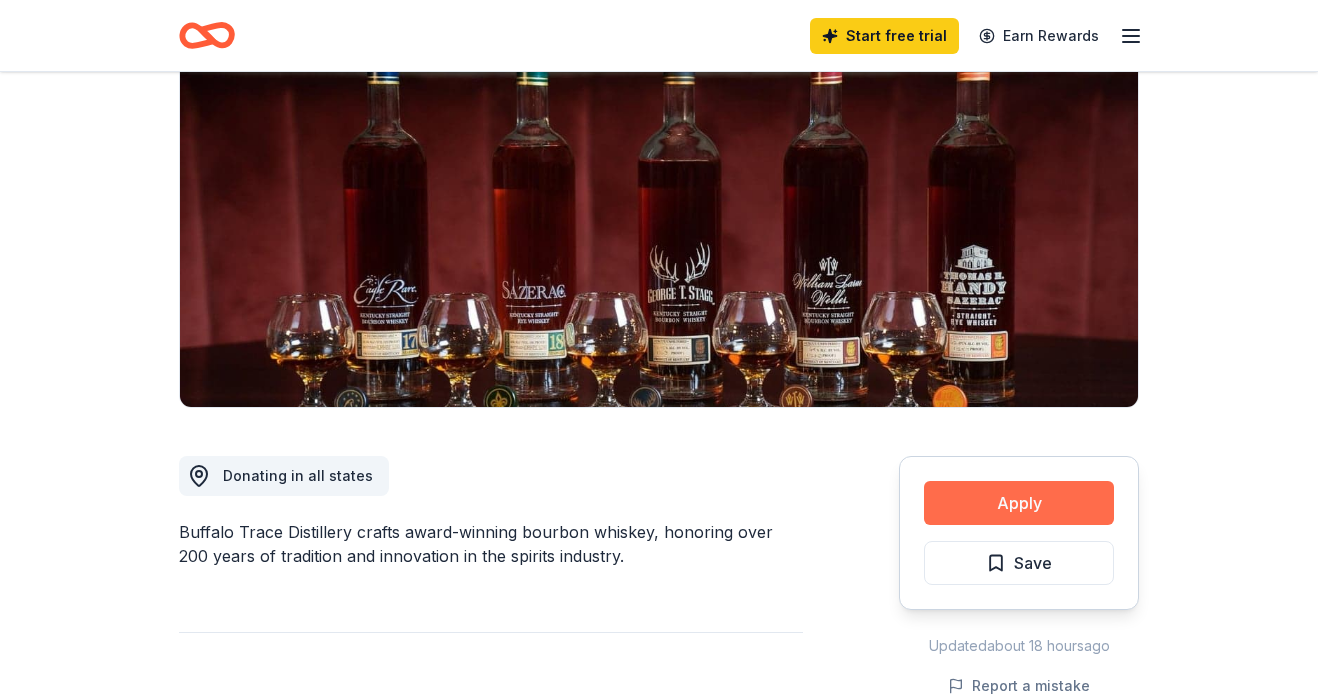 click on "Apply" at bounding box center (1019, 503) 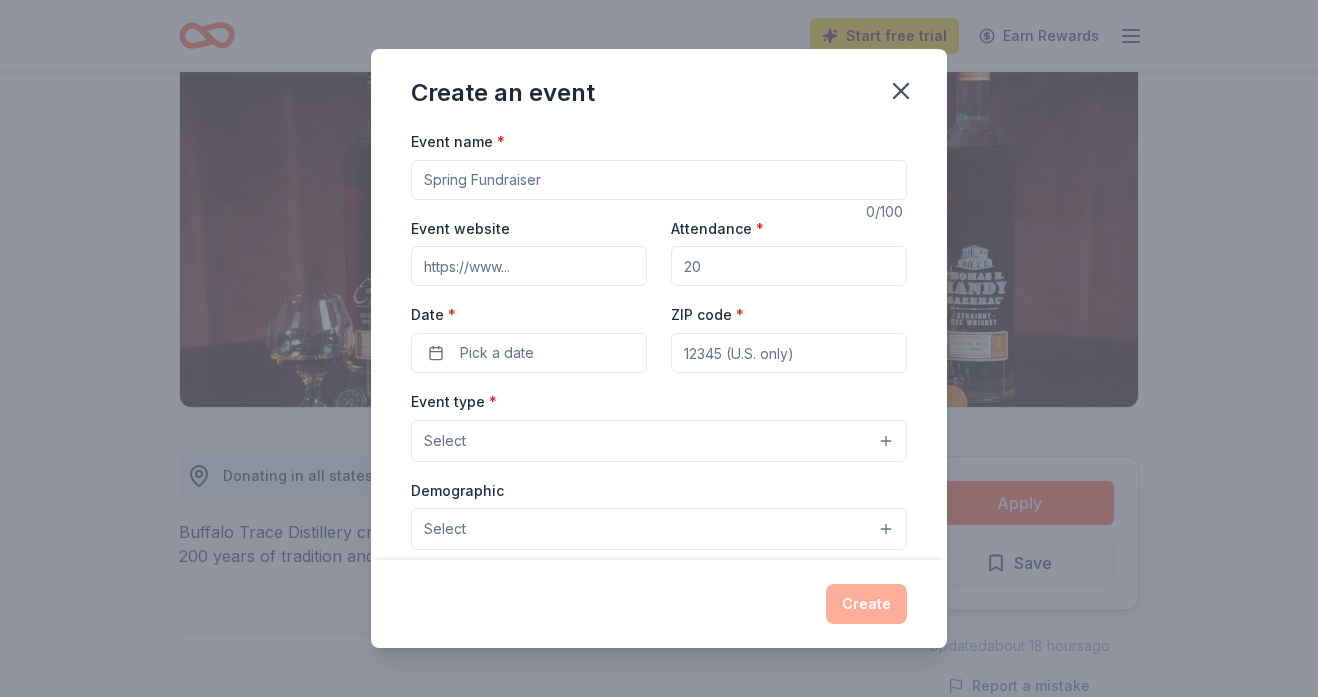 click on "Event name *" at bounding box center (659, 180) 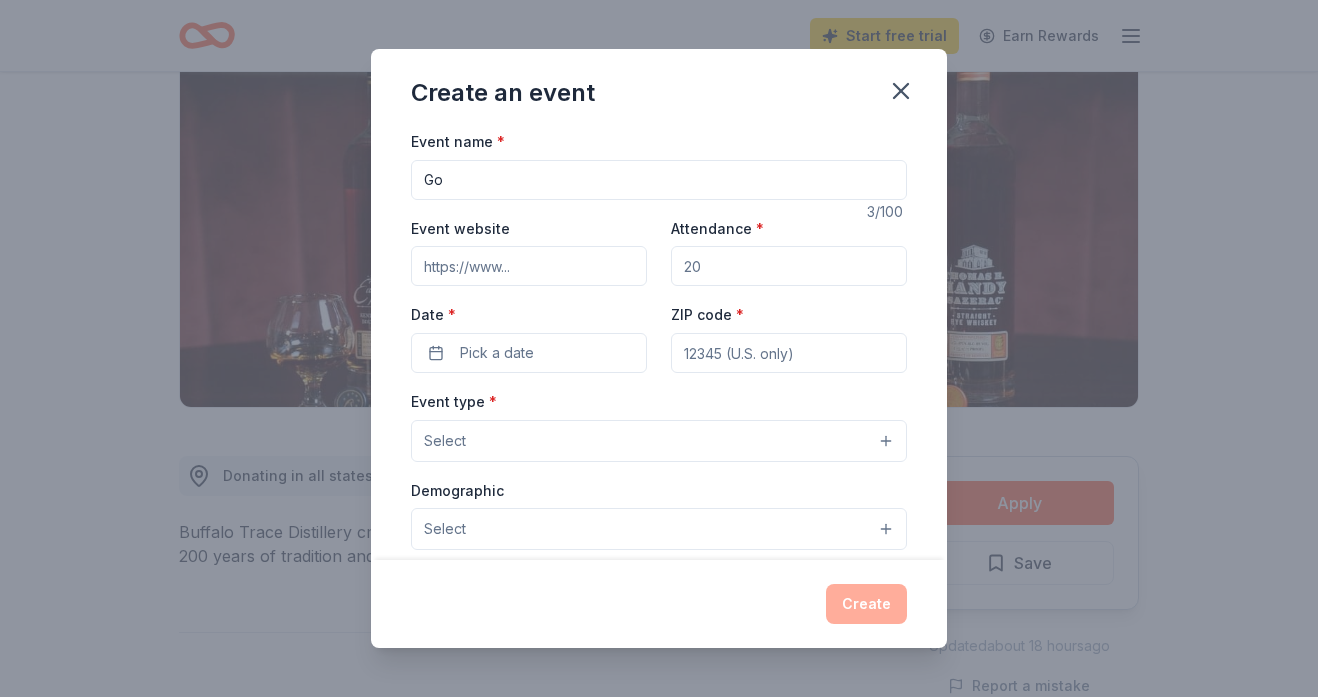 type on "G" 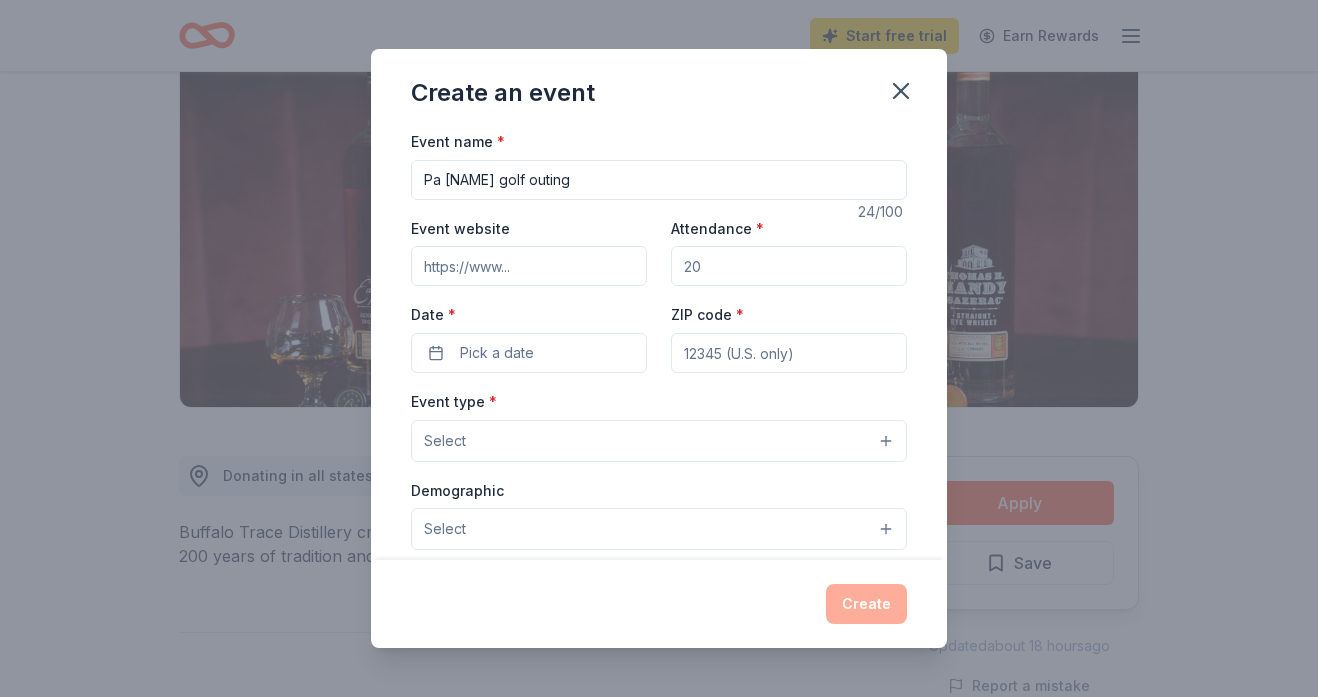 type on "Pa [NAME] golf outing" 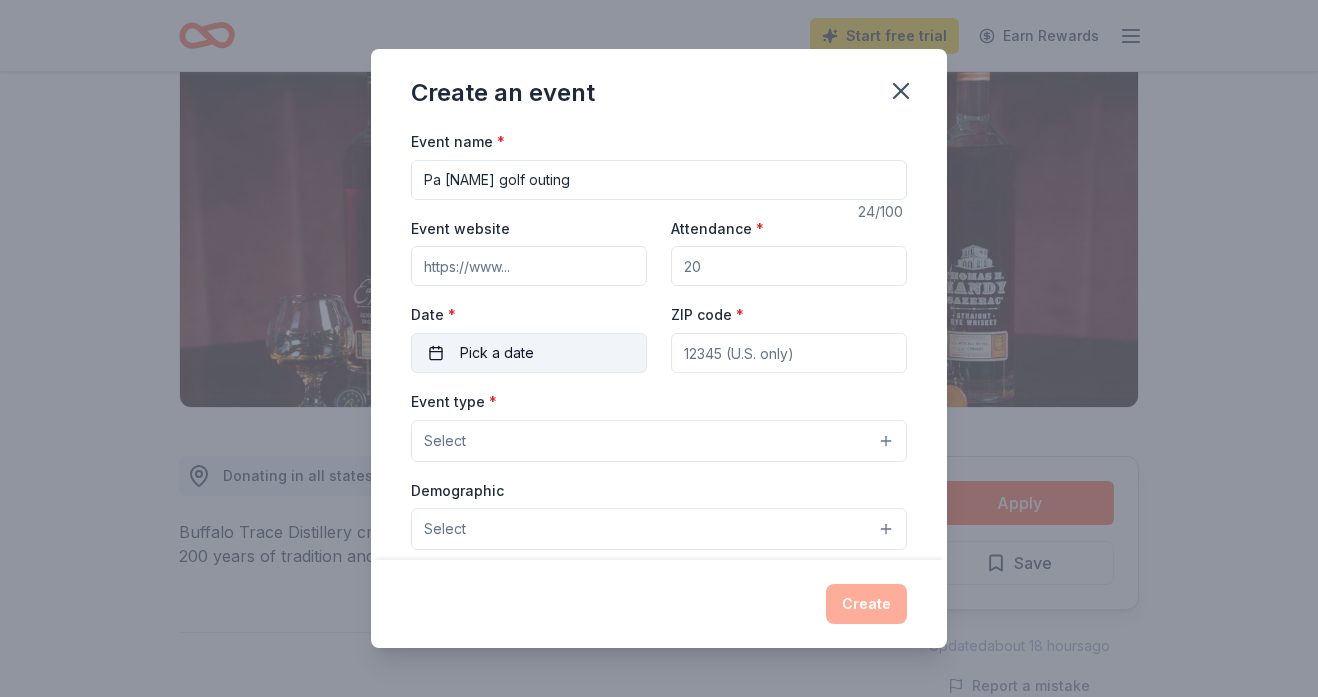 click on "Pick a date" at bounding box center (497, 353) 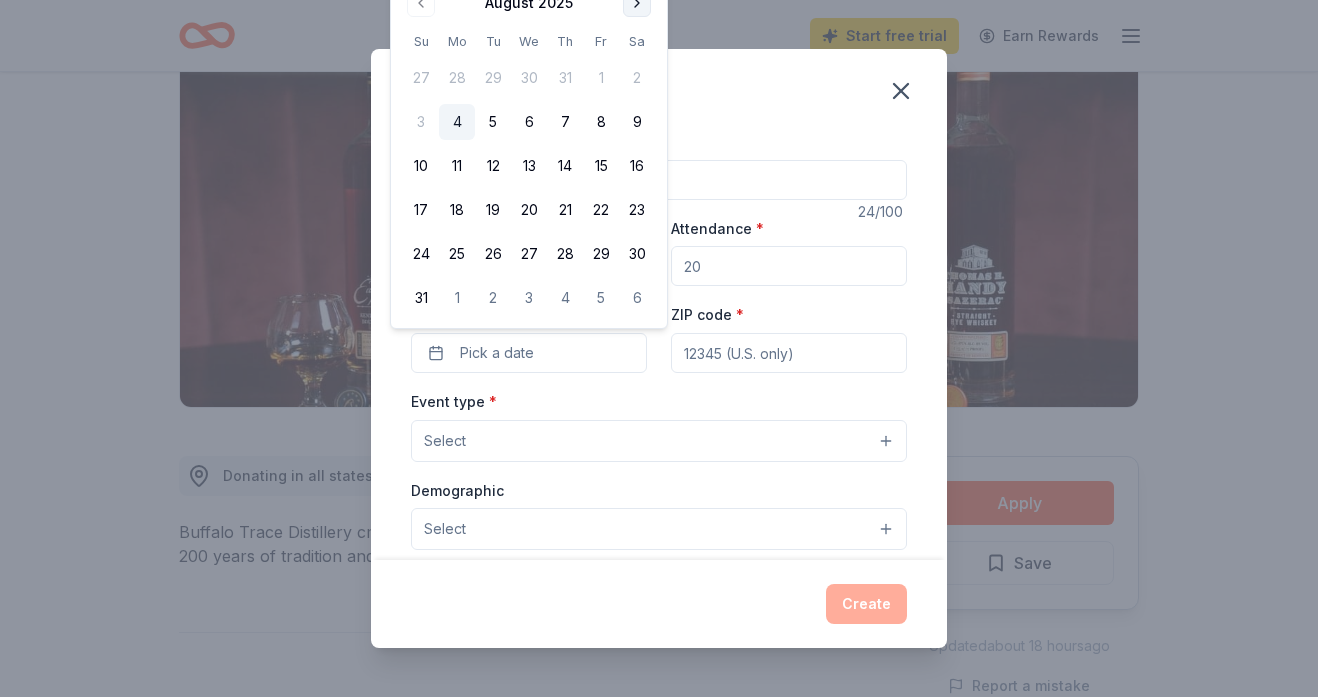 click at bounding box center [637, 3] 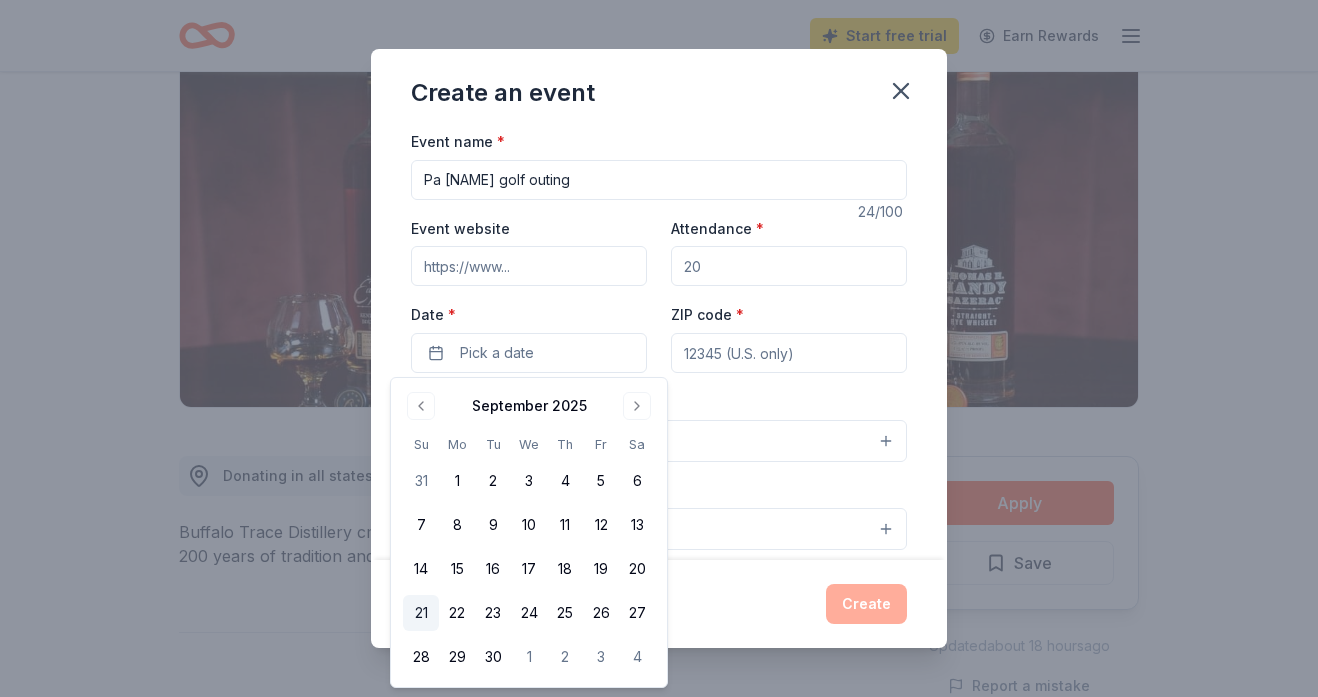 click on "21" at bounding box center (421, 613) 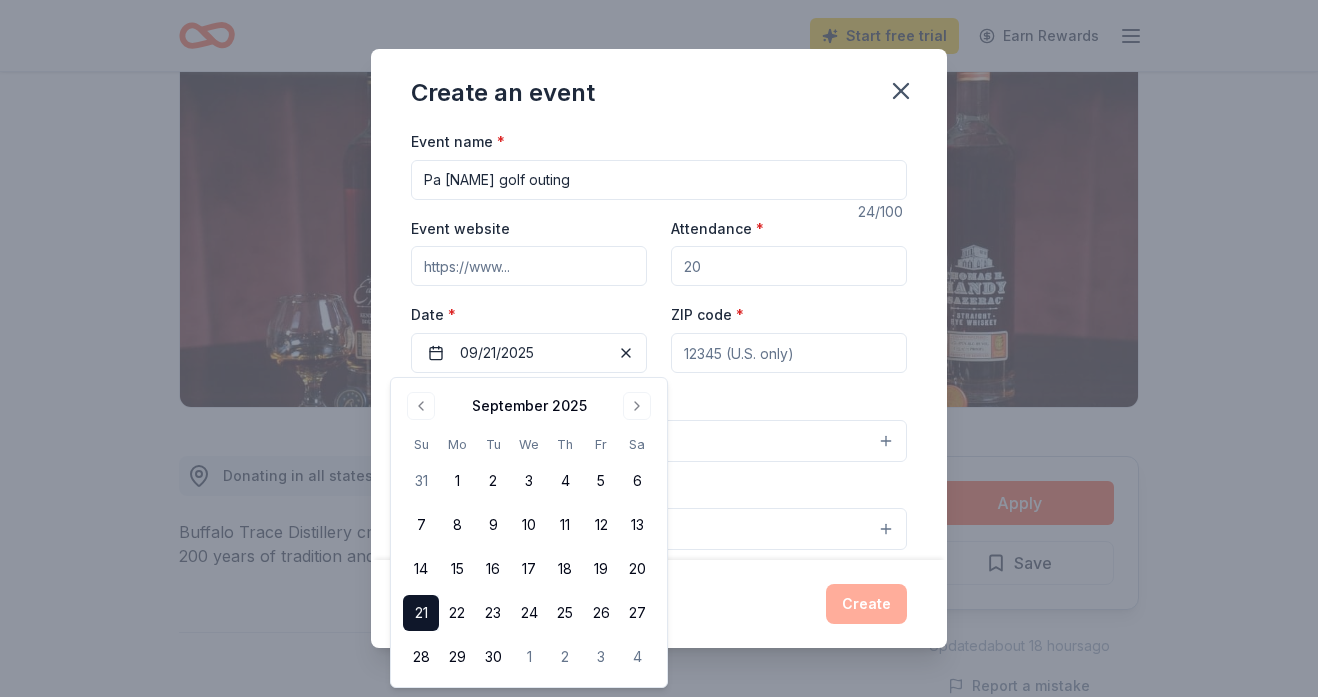click on "ZIP code *" at bounding box center (789, 353) 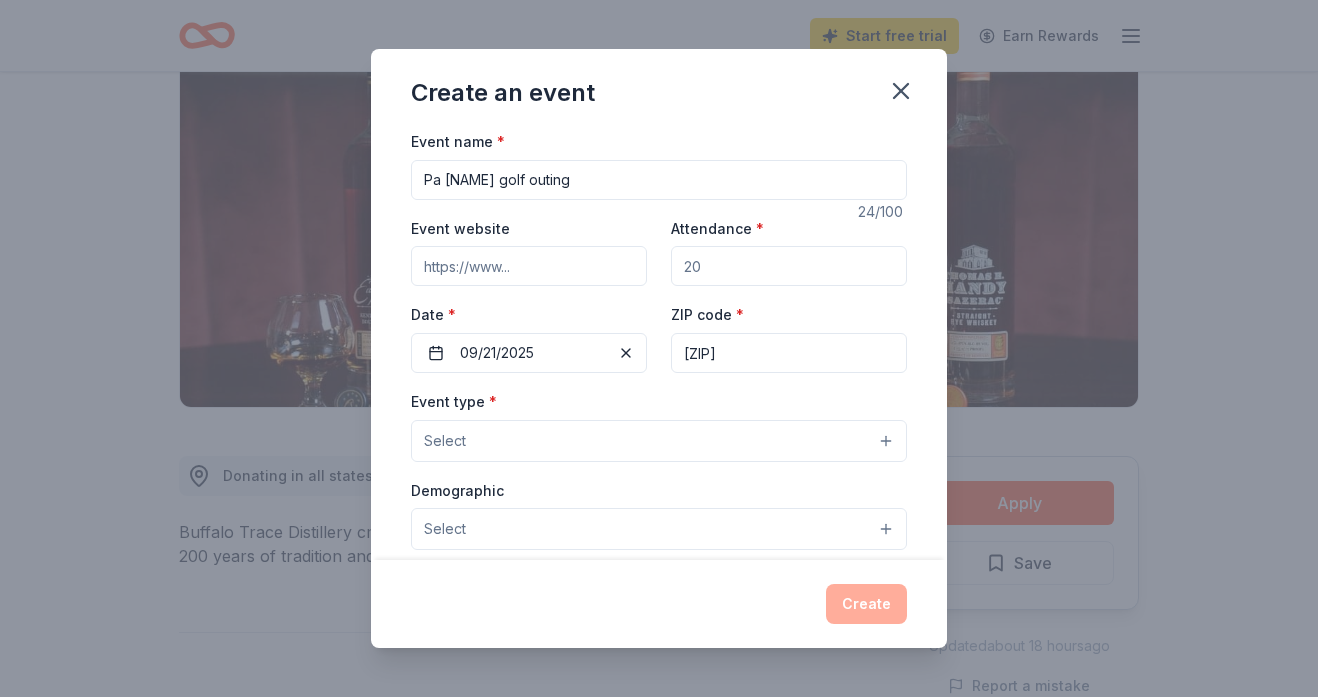 type on "[ZIP]" 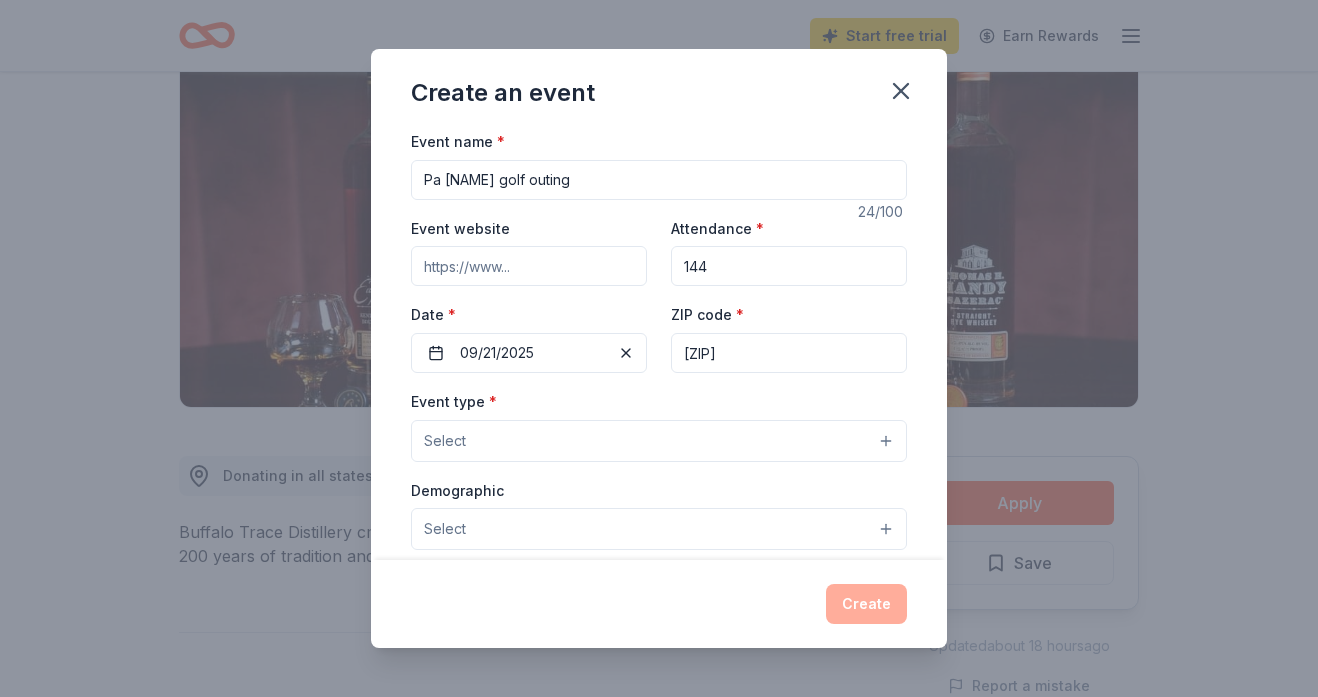 type on "144" 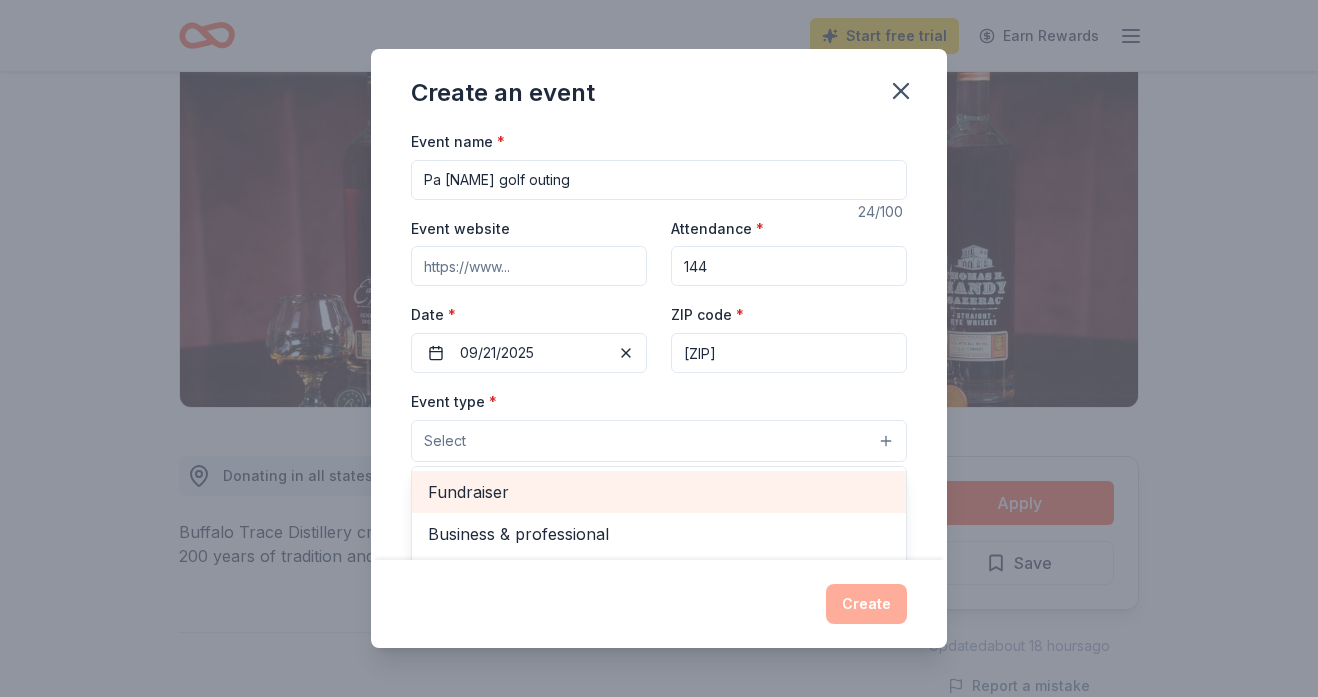 click on "Fundraiser" at bounding box center (659, 492) 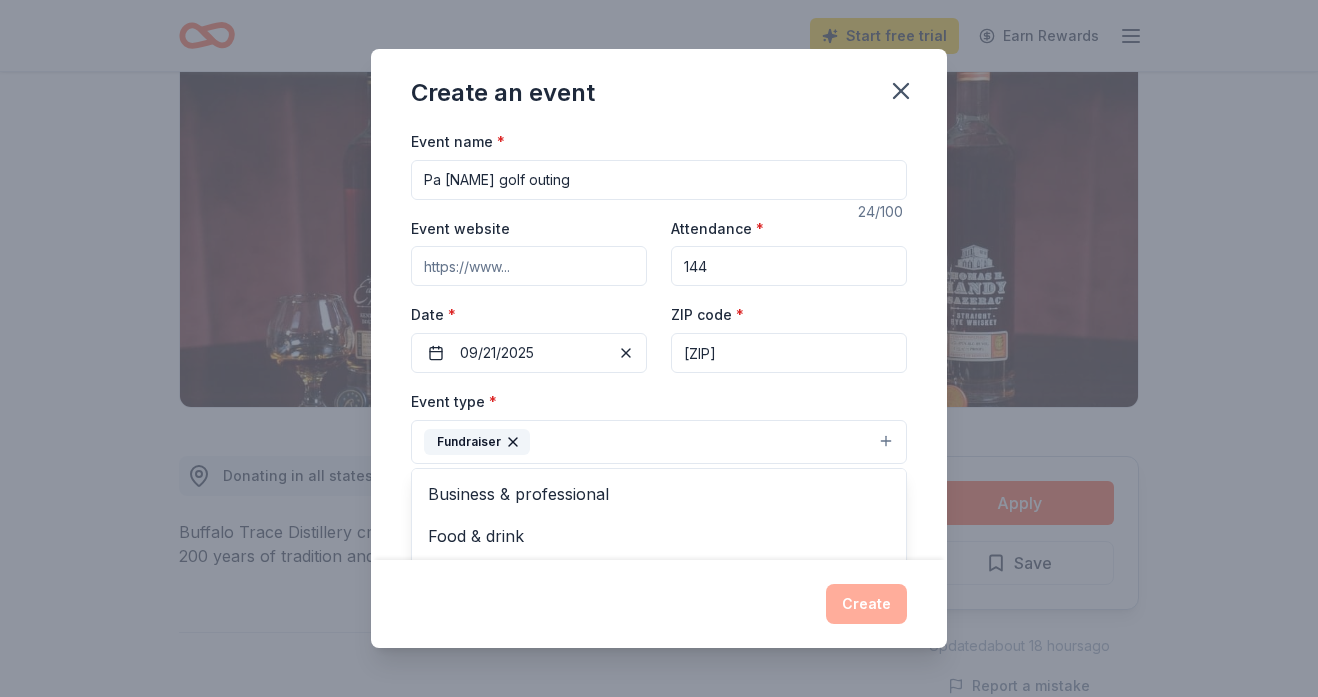 click on "Create an event Event name * Pa [NAME] golf outing 24 /100 Event website Attendance * 144 Date * 09/21/2025 ZIP code * [ZIP] Event type * Fundraiser Business & professional Food & drink Health & wellness Hobbies Music Performing & visual arts Demographic Select We use this information to help brands find events with their target demographic to sponsor their products. Mailing address Apt/unit Description What are you looking for? * Auction & raffle Meals Snacks Desserts Alcohol Beverages Send me reminders Email me reminders of donor application deadlines Recurring event Create" at bounding box center (659, 348) 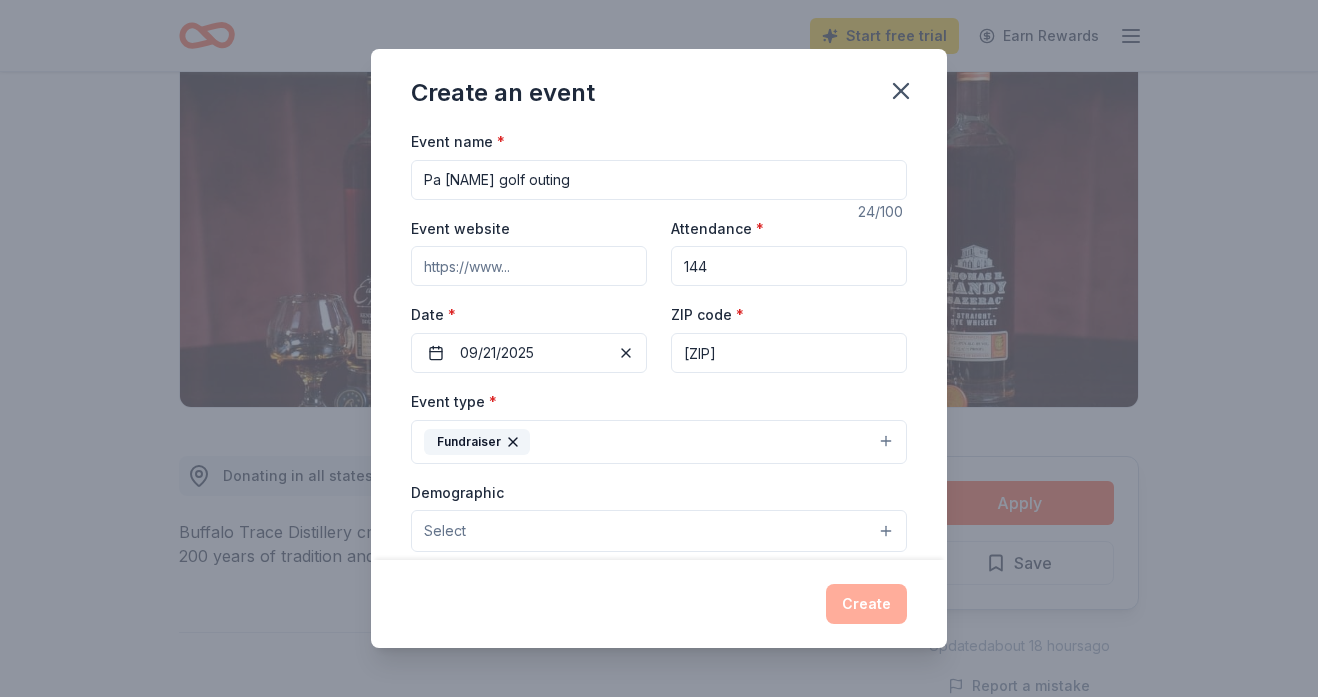 click on "Select" at bounding box center (659, 531) 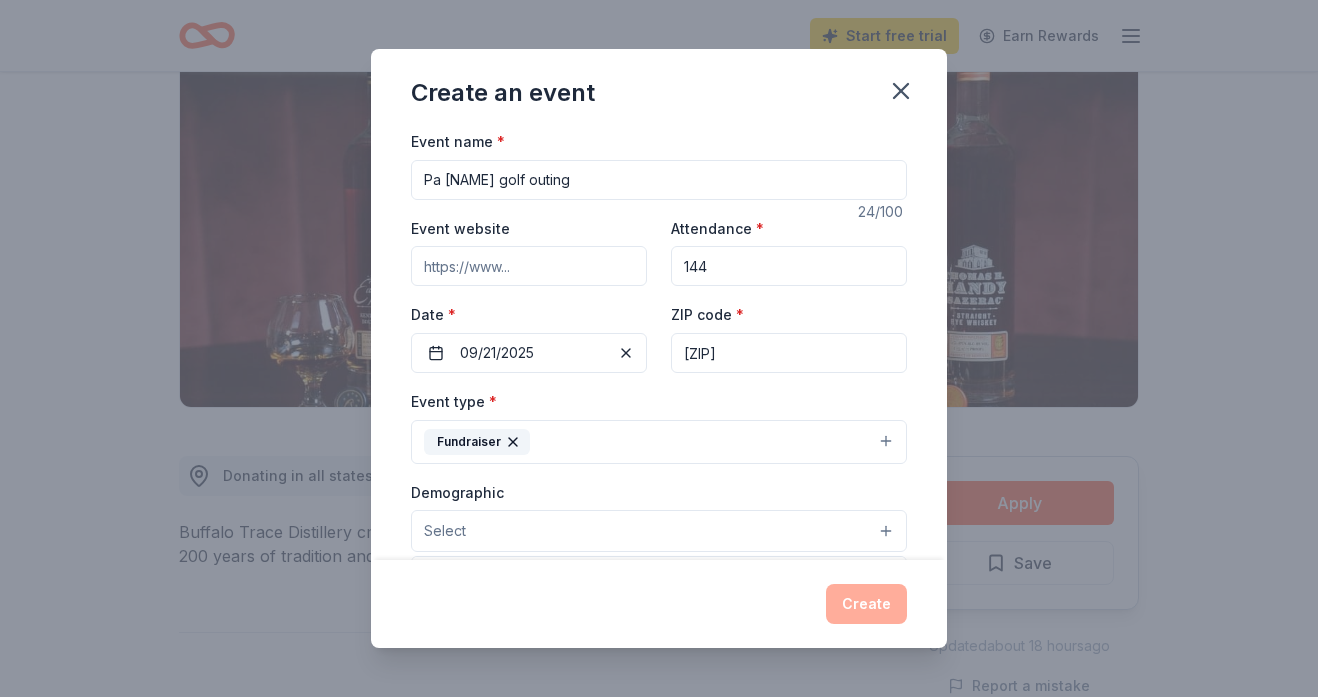 click on "Event type * Fundraiser Demographic Select All genders Mostly men Mostly women All ages 0-10 yrs 10-20 yrs 20-30 yrs 30-40 yrs 40-50 yrs 50-60 yrs 60-70 yrs 70-80 yrs 80+ yrs We use this information to help brands find events with their target demographic to sponsor their products. Mailing address Apt/unit Description" at bounding box center [659, 600] 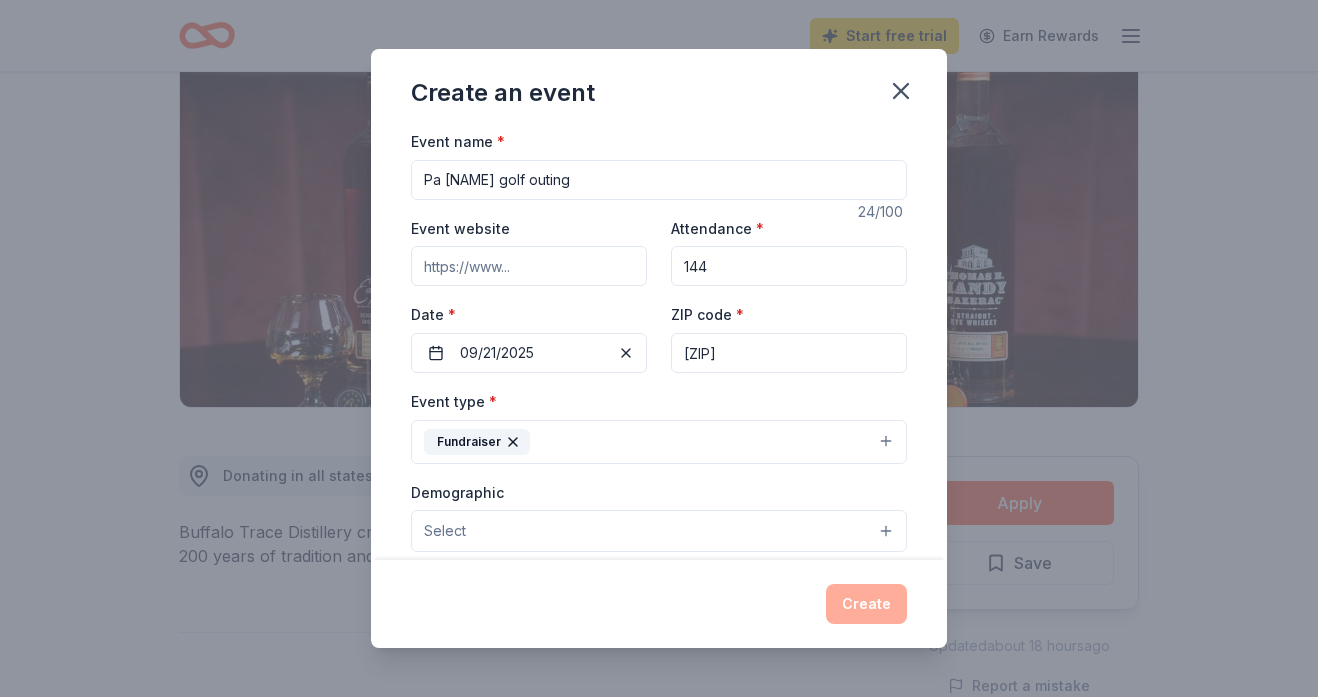 click on "Create" at bounding box center (659, 604) 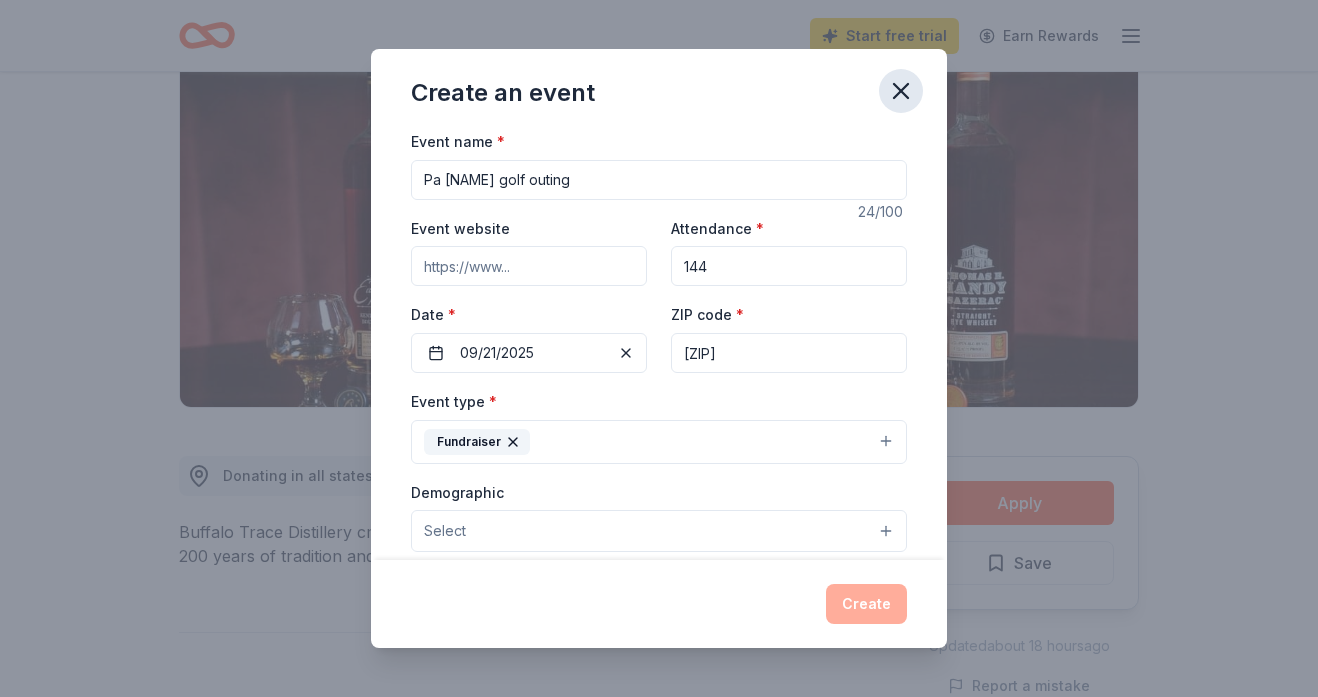 click 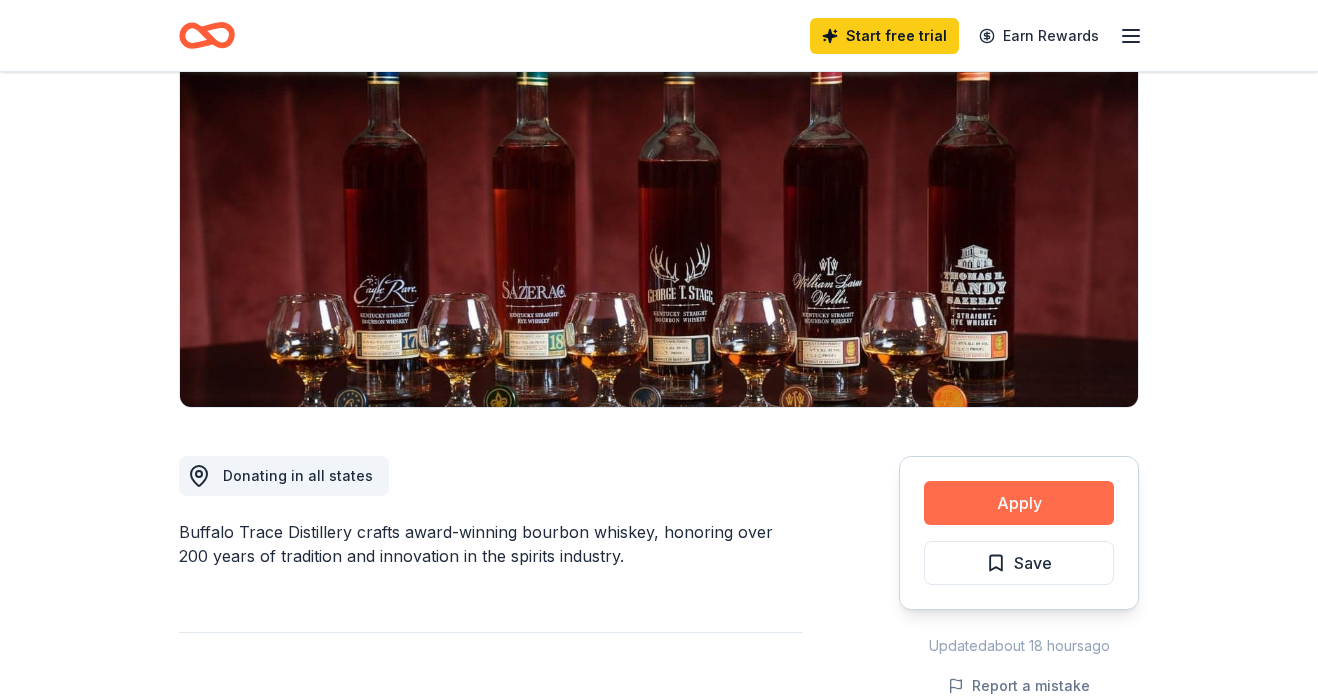 click on "Apply" at bounding box center [1019, 503] 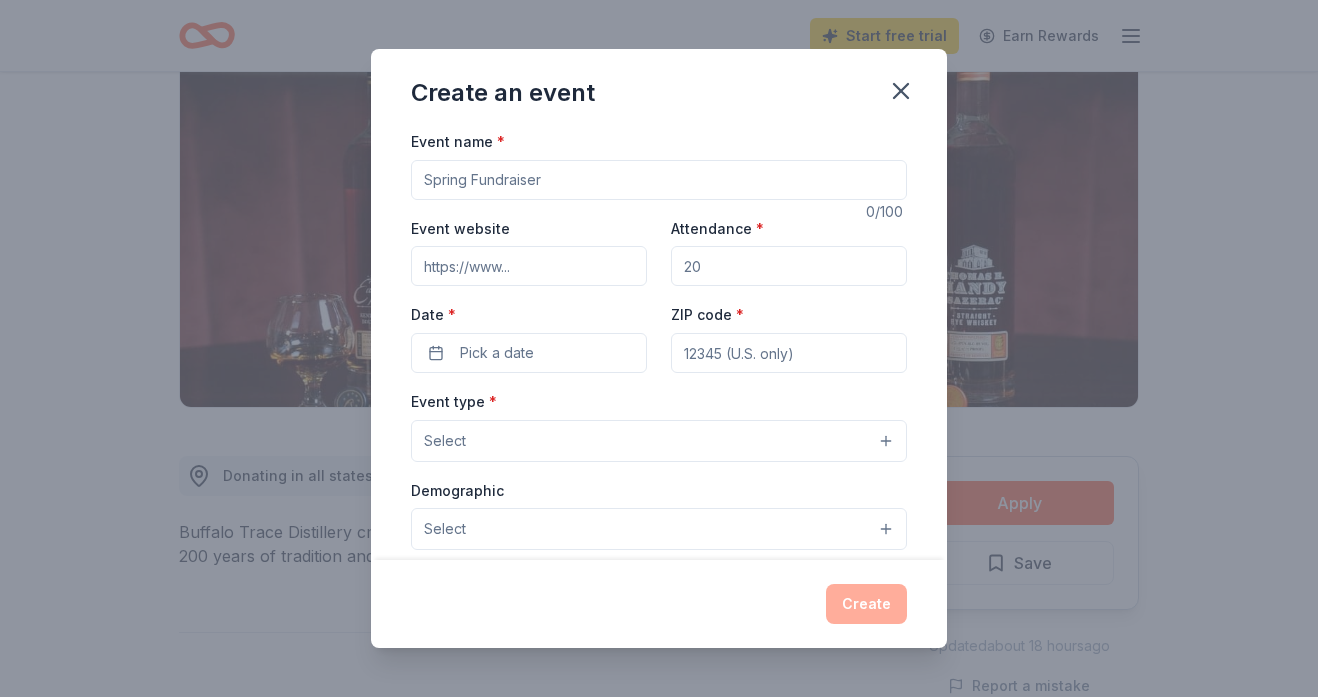 click on "Event name *" at bounding box center [659, 180] 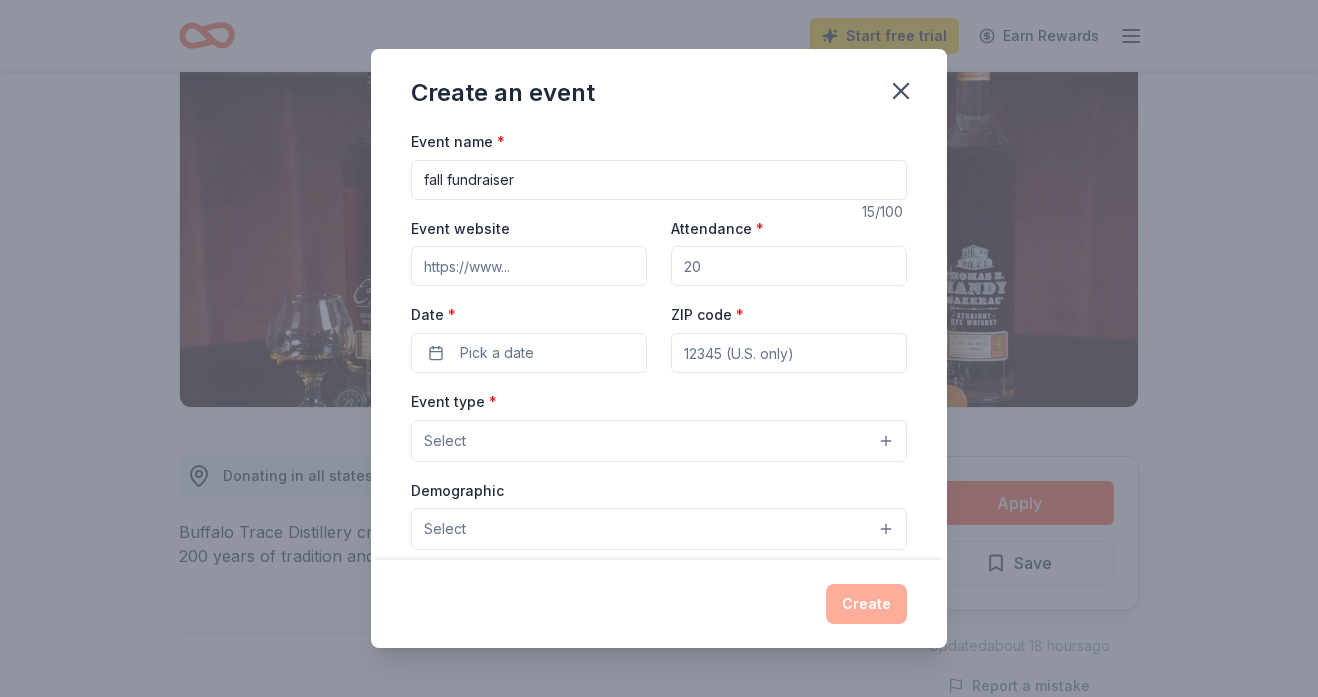 type on "fall fundraiser" 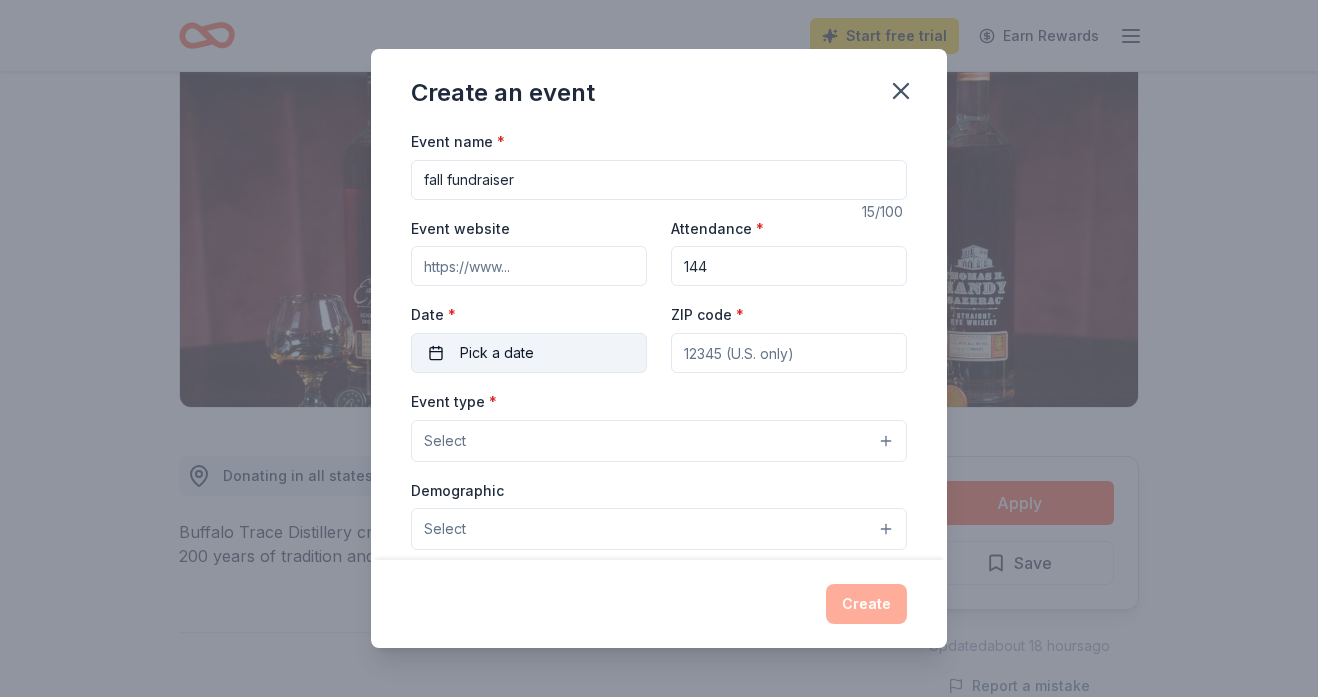 type on "144" 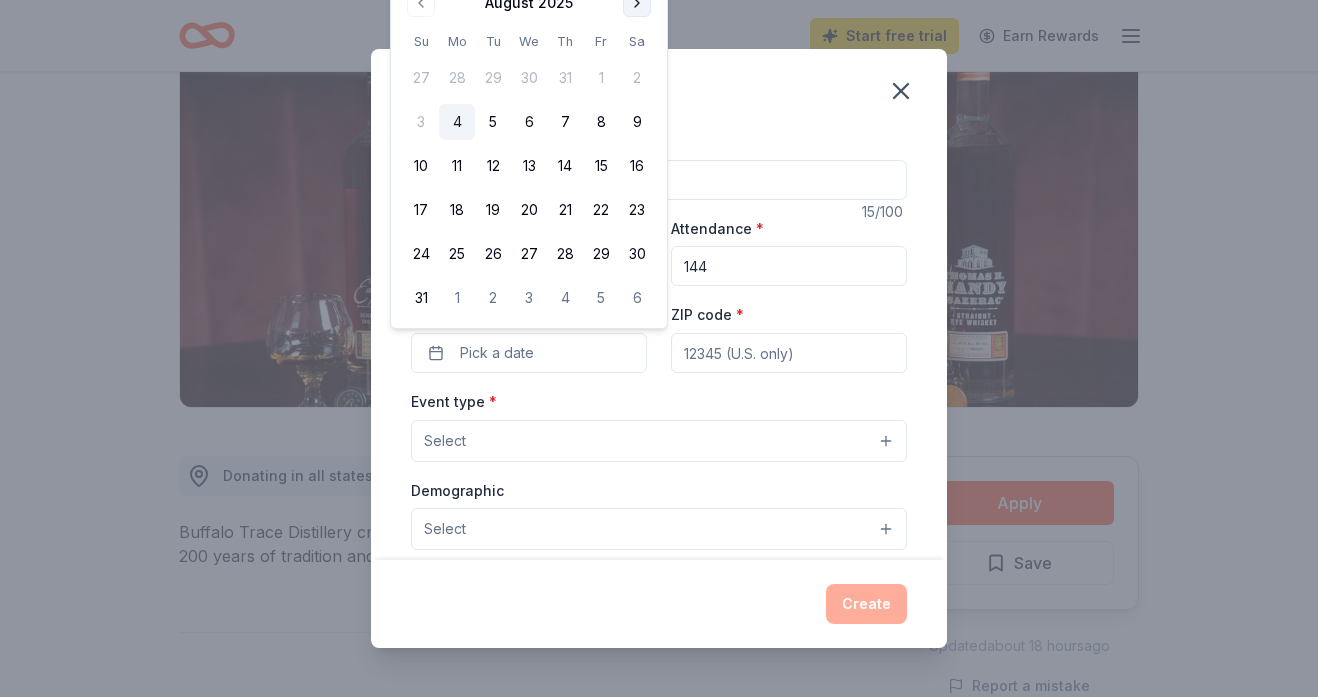 click at bounding box center [637, 3] 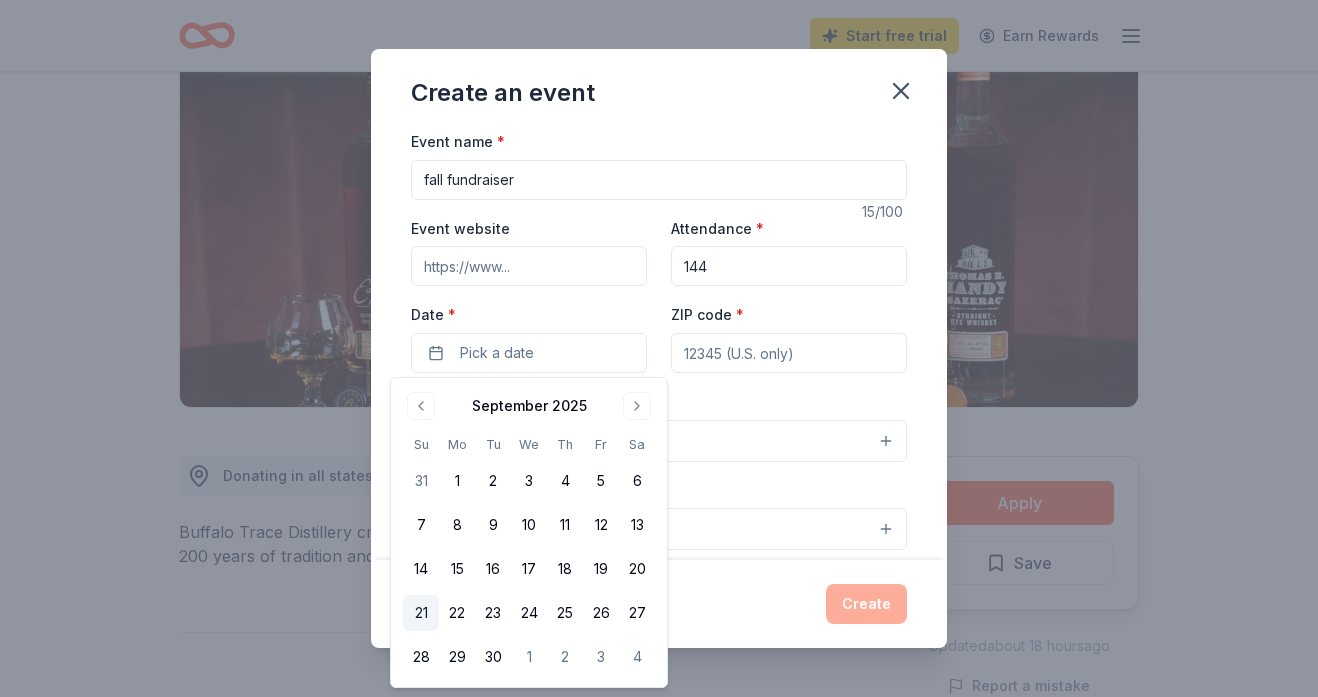 click on "21" at bounding box center (421, 613) 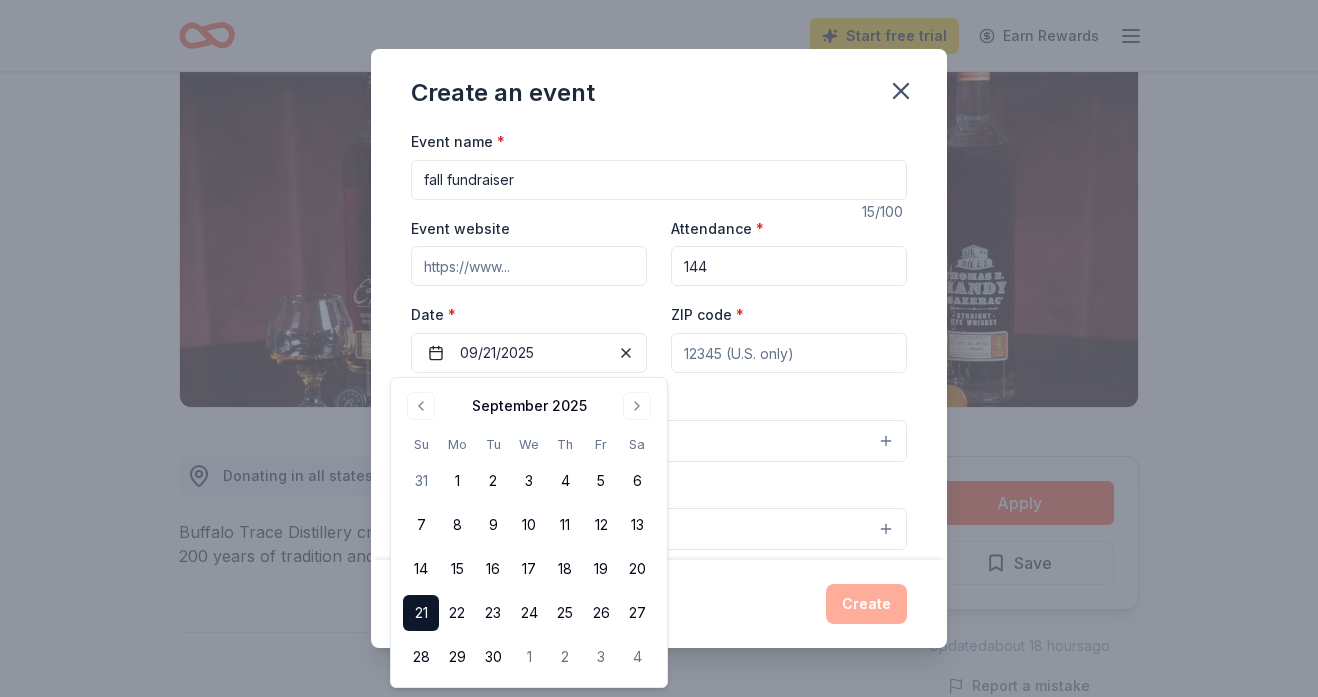 click on "ZIP code *" at bounding box center (789, 353) 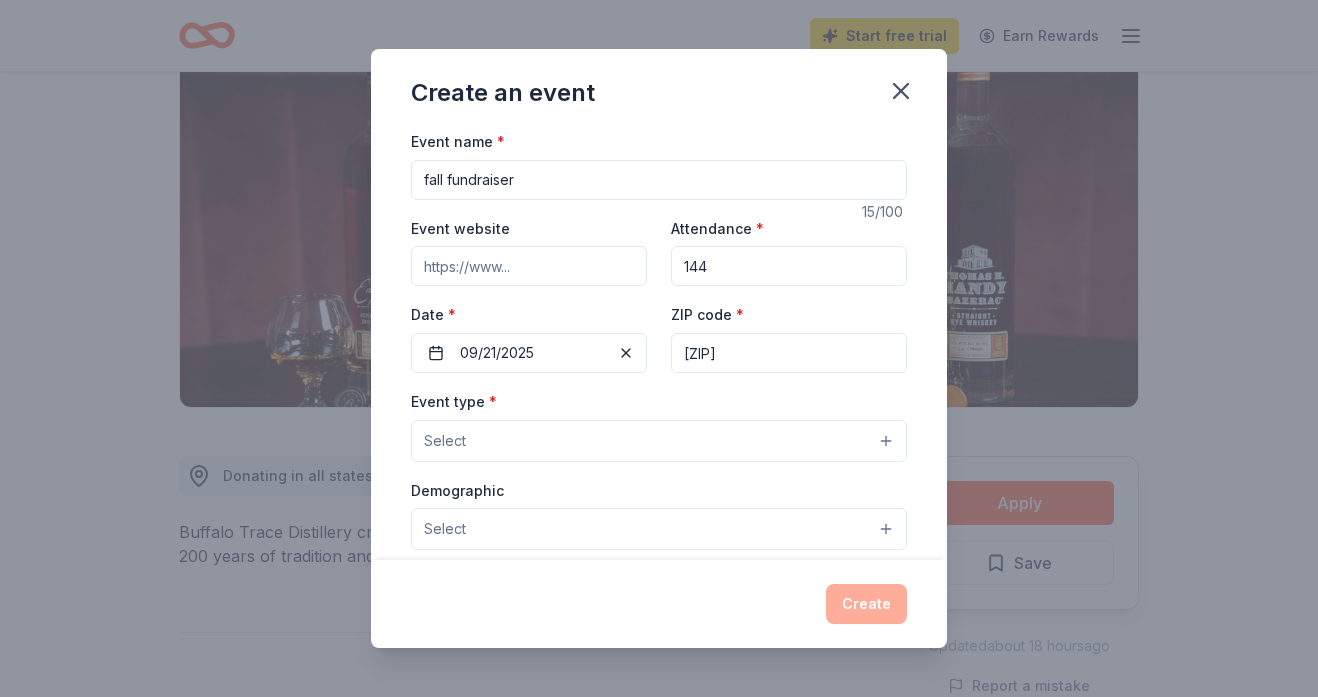 type on "[ZIP]" 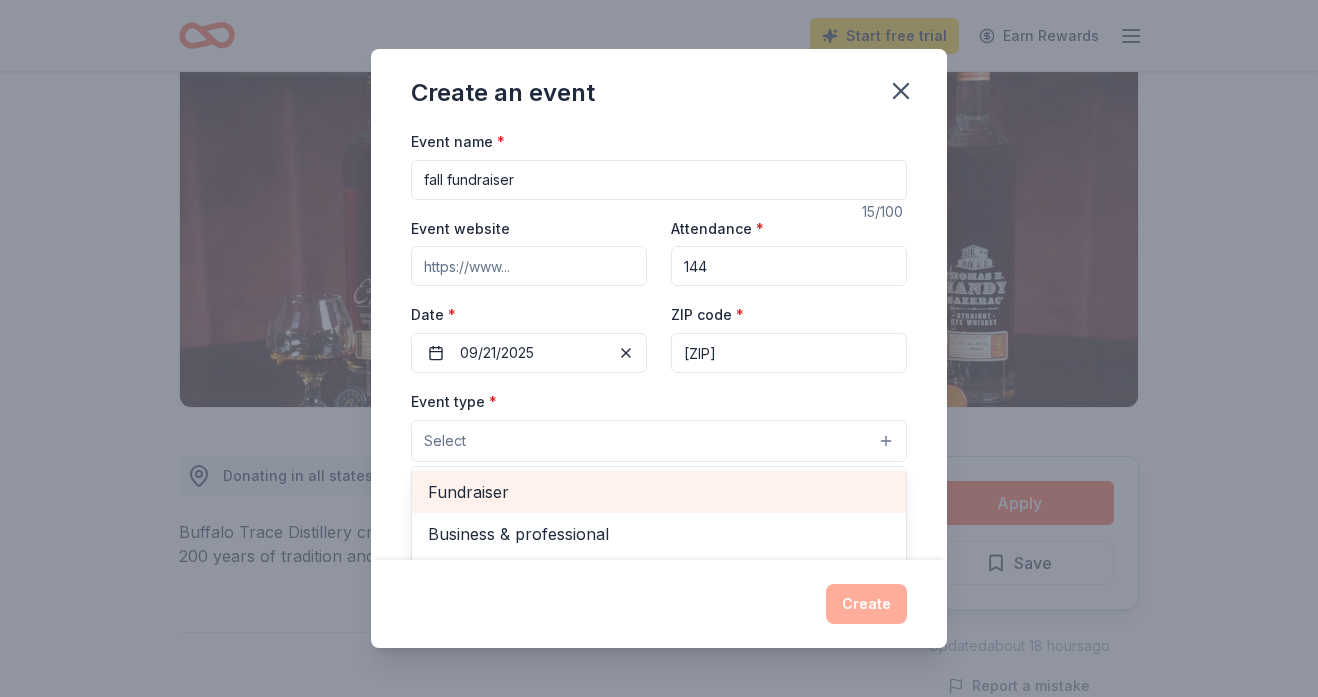 click on "Fundraiser" at bounding box center [659, 492] 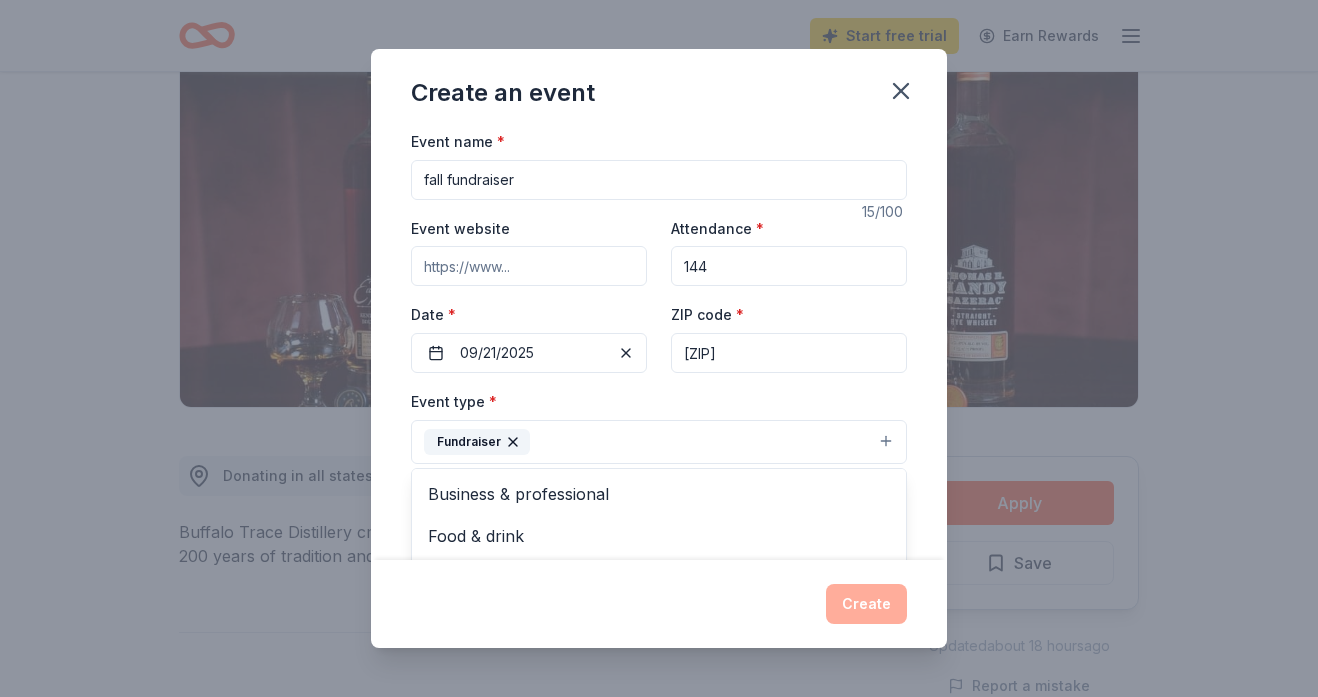 click on "Create an event Event name * fall fundraiser 15 /100 Event website Attendance * 144 Date * 09/21/2025 ZIP code * [ZIP] Event type * Fundraiser Business & professional Food & drink Health & wellness Hobbies Music Performing & visual arts Demographic Select We use this information to help brands find events with their target demographic to sponsor their products. Mailing address Apt/unit Description What are you looking for? * Auction & raffle Meals Snacks Desserts Alcohol Beverages Send me reminders Email me reminders of donor application deadlines Recurring event Create" at bounding box center [659, 348] 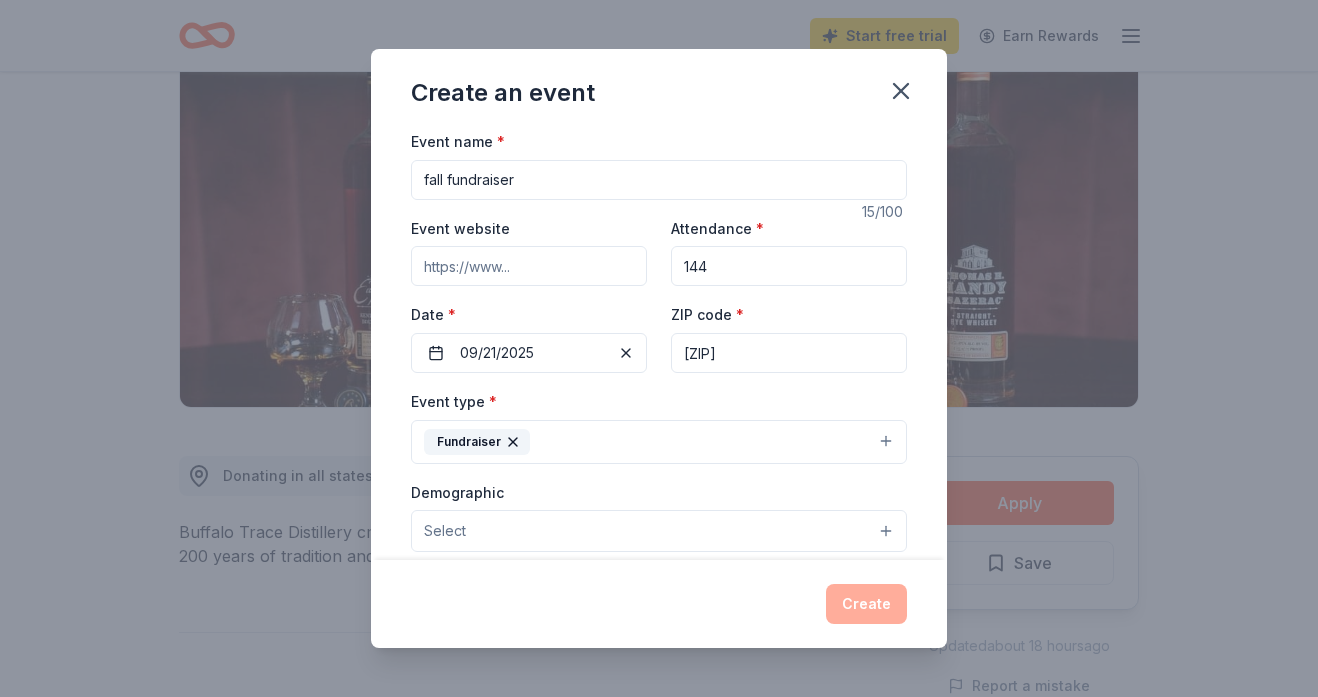 click on "Create" at bounding box center [659, 604] 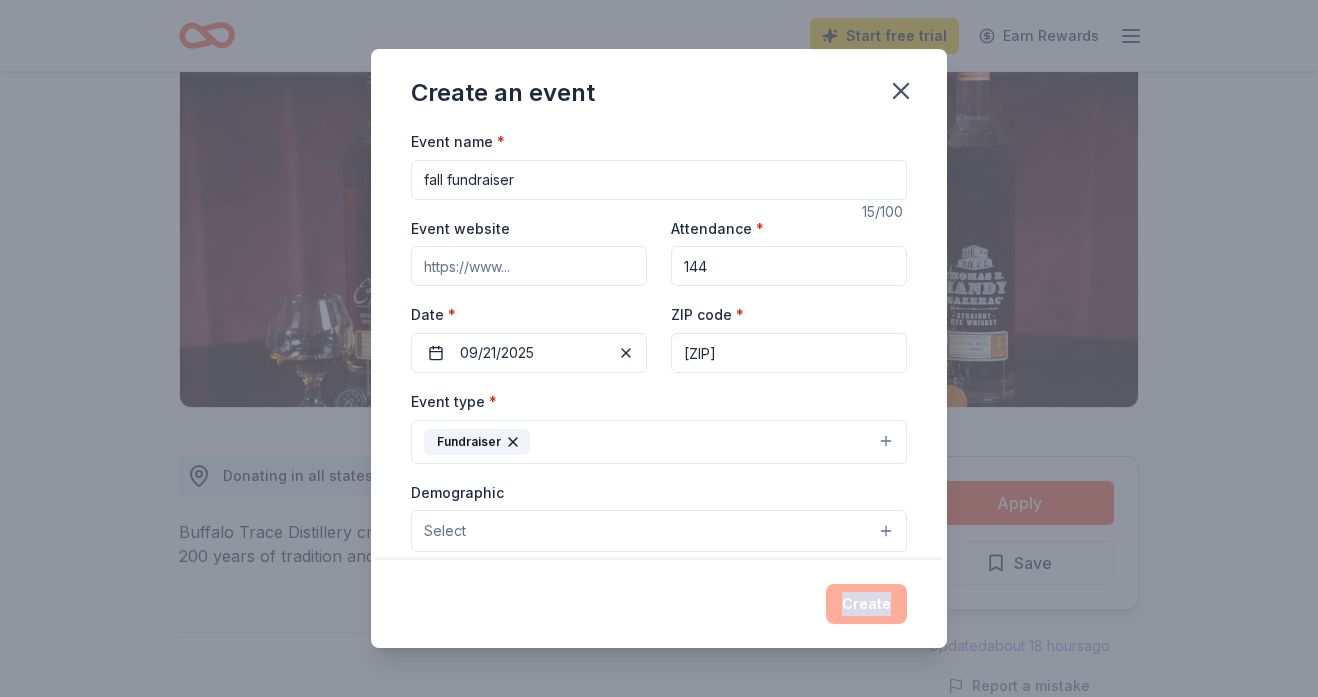 click on "Create" at bounding box center [659, 604] 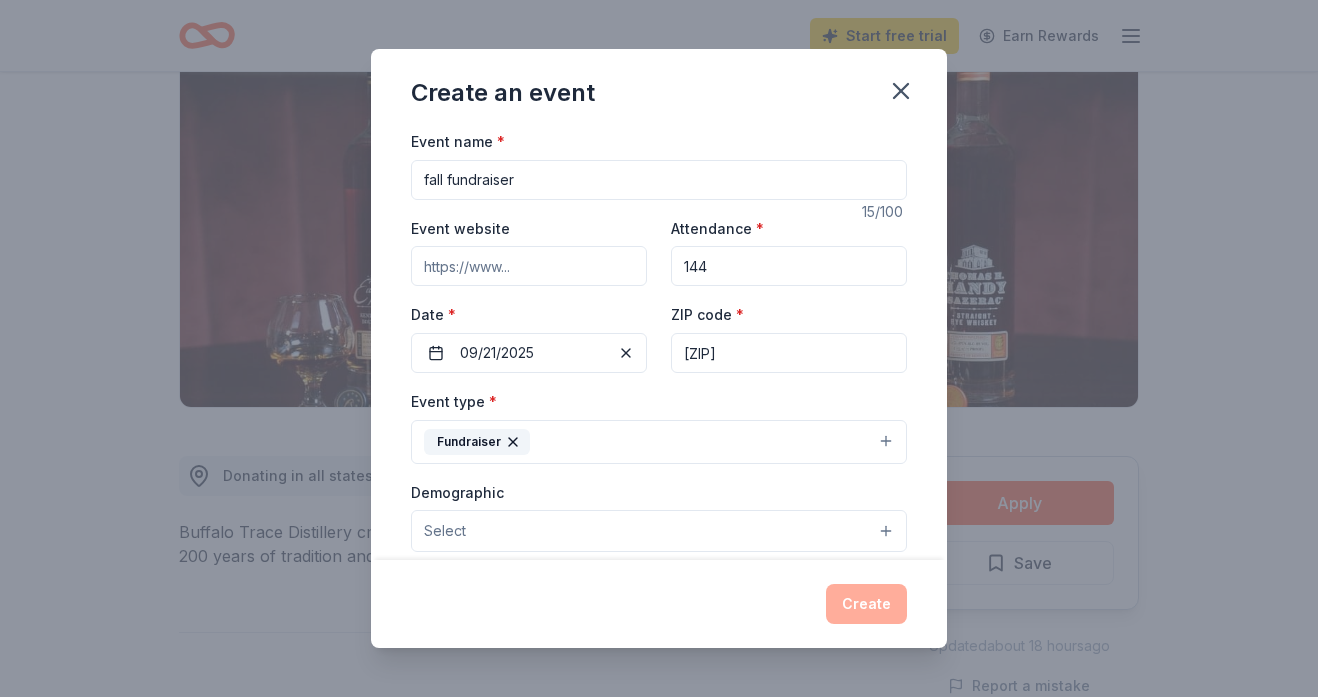 click on "Create" at bounding box center [659, 604] 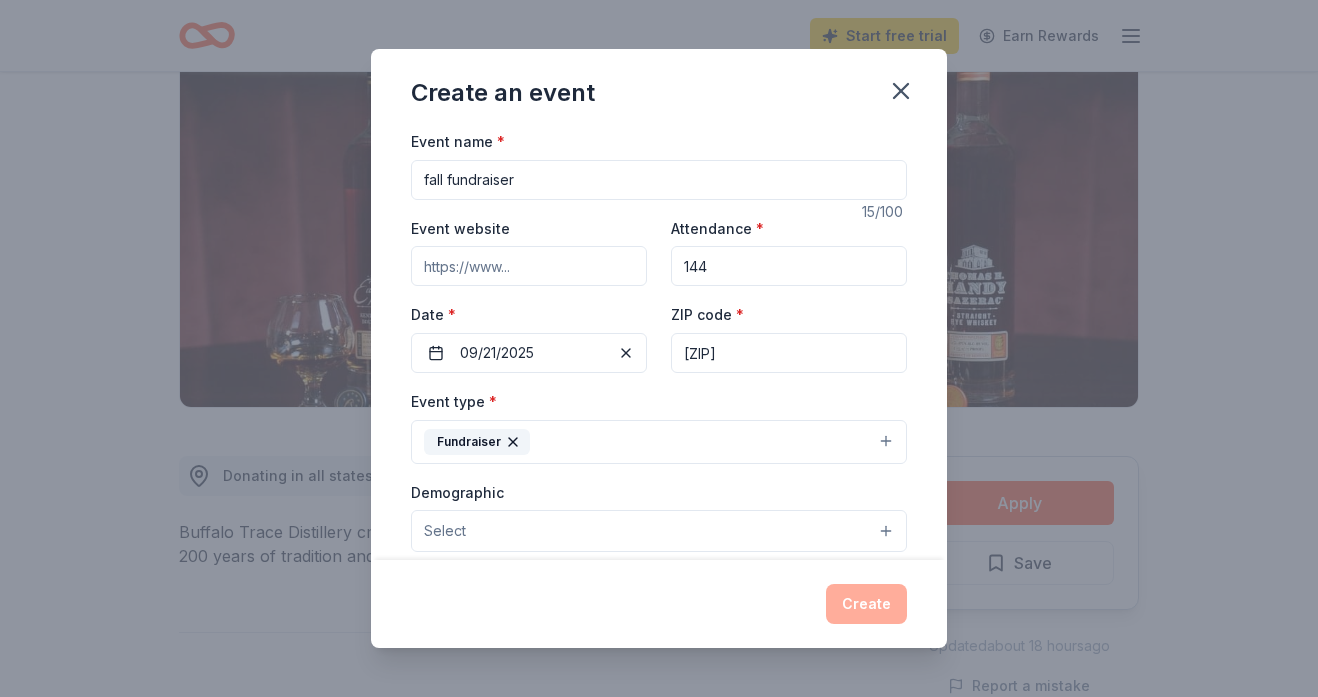 click on "Event name * fall fundraiser" at bounding box center [659, 164] 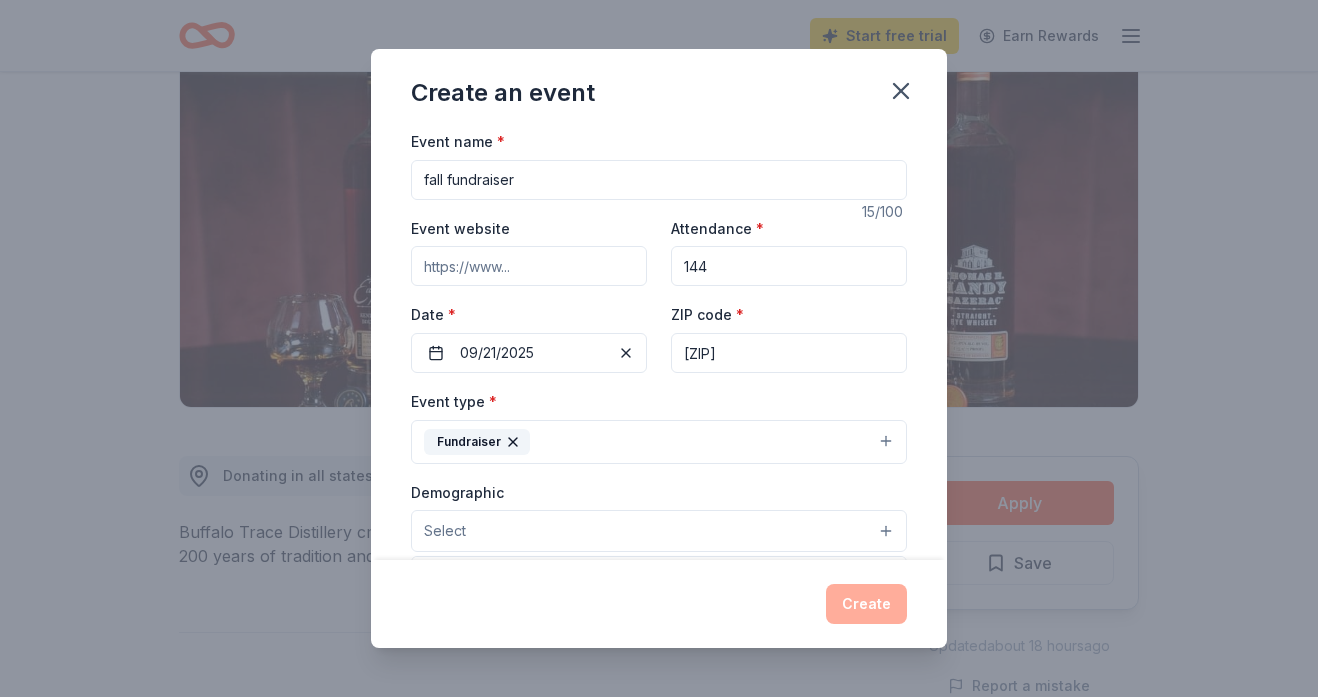 click on "Event name * fall fundraiser 15 /100 Event website Attendance * 144 Date * 09/21/2025 ZIP code * [ZIP] Event type * Fundraiser Demographic Select All genders Mostly men Mostly women All ages 0-10 yrs 10-20 yrs 20-30 yrs 30-40 yrs 40-50 yrs 50-60 yrs 60-70 yrs 70-80 yrs 80+ yrs We use this information to help brands find events with their target demographic to sponsor their products. Mailing address Apt/unit Description What are you looking for? * Auction & raffle Meals Snacks Desserts Alcohol Beverages Send me reminders Email me reminders of donor application deadlines Recurring event" at bounding box center [659, 592] 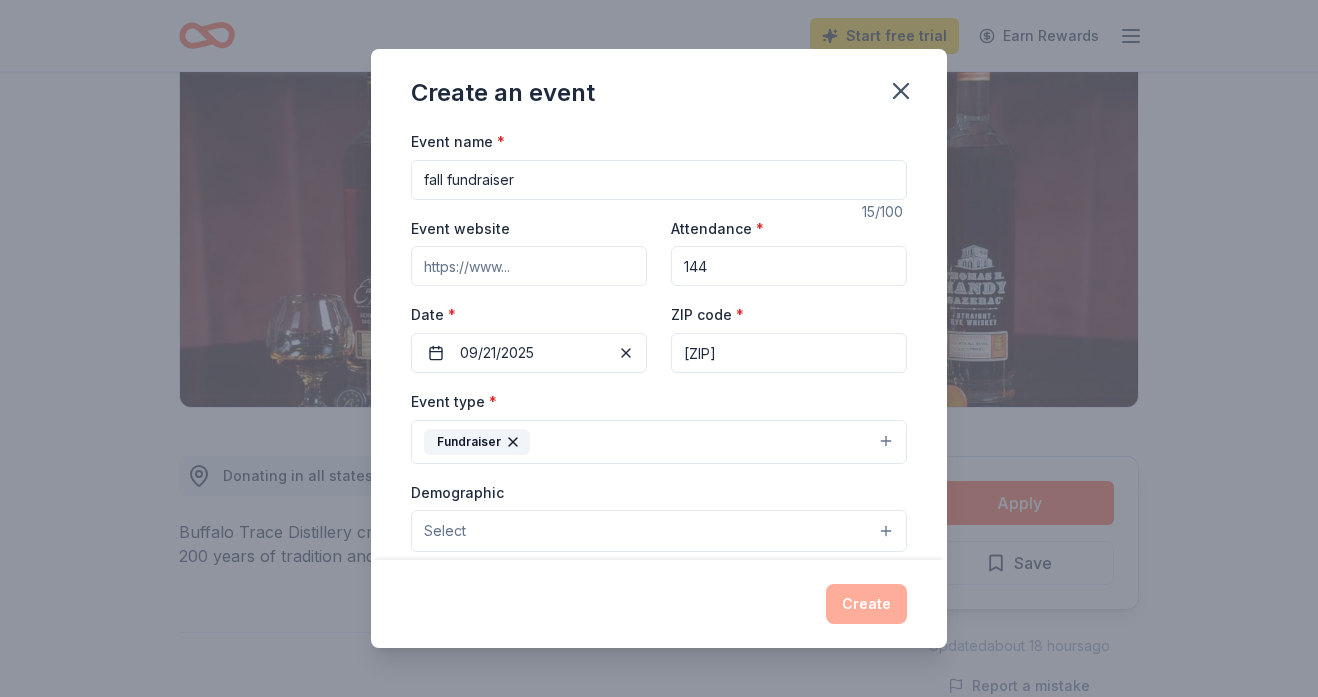 click on "Event website" at bounding box center [529, 266] 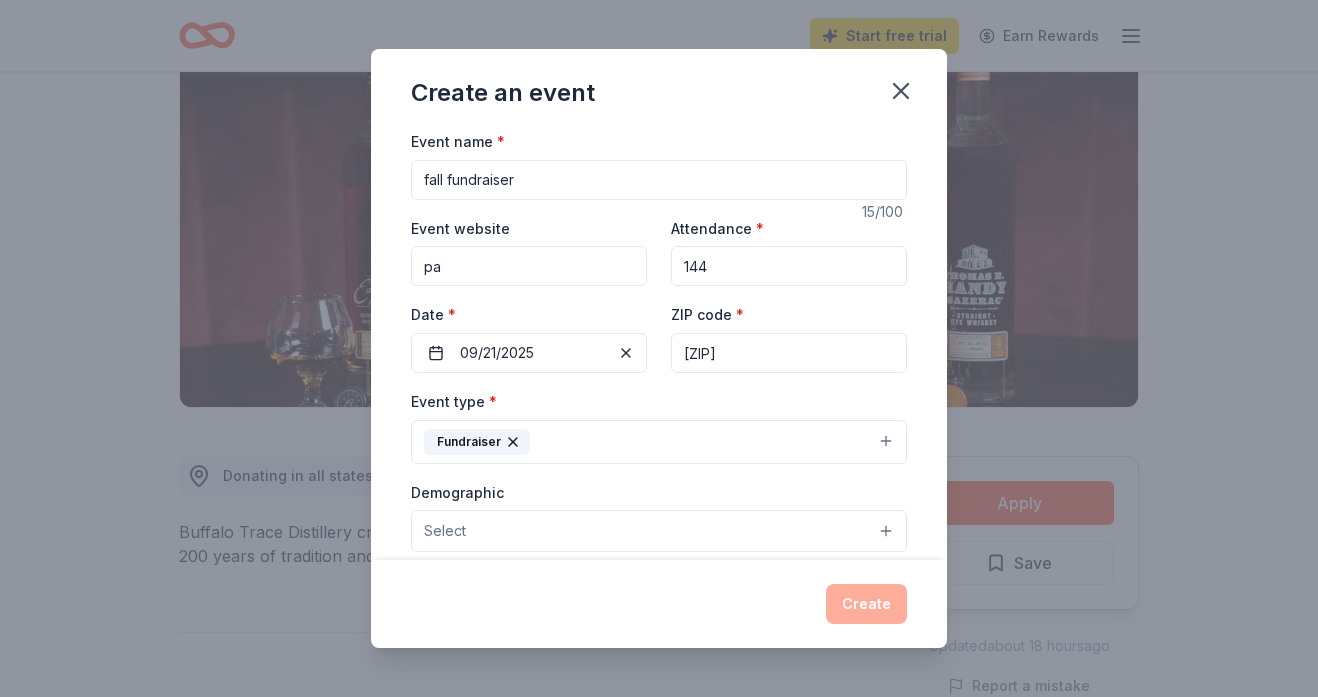 type on "p" 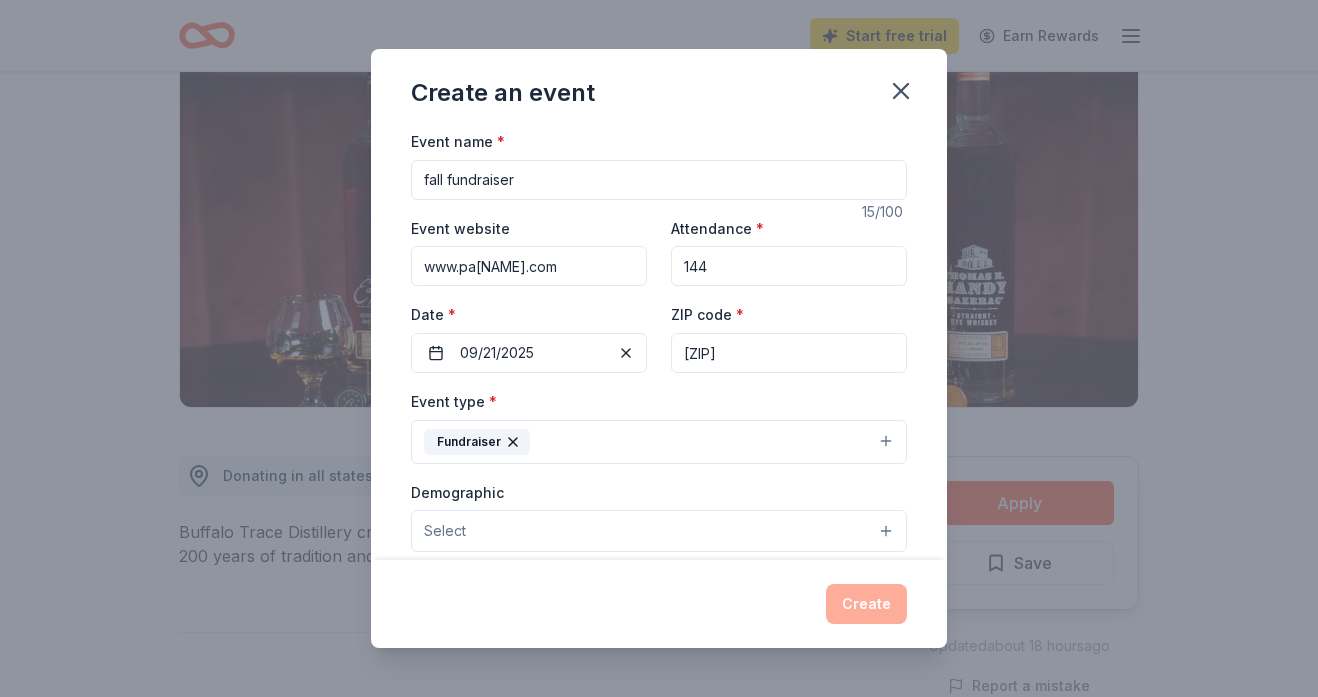 type on "www.parenegades.com" 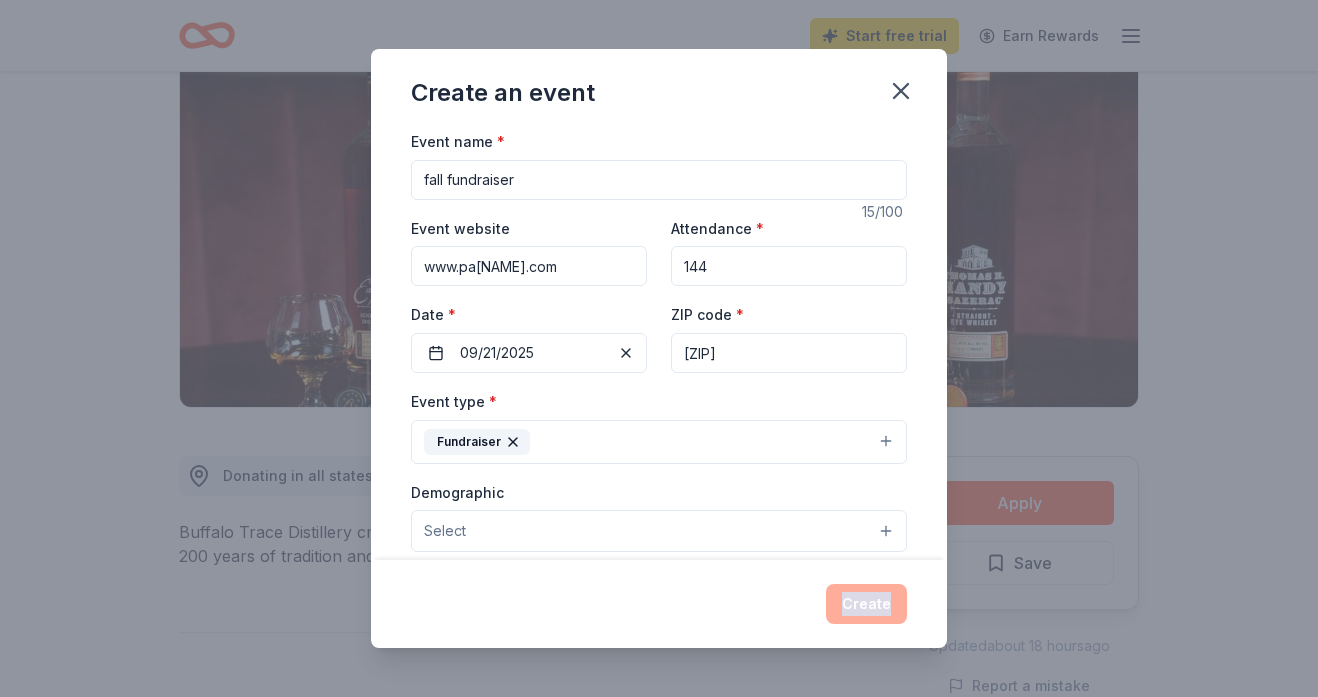 click on "Create" at bounding box center [659, 604] 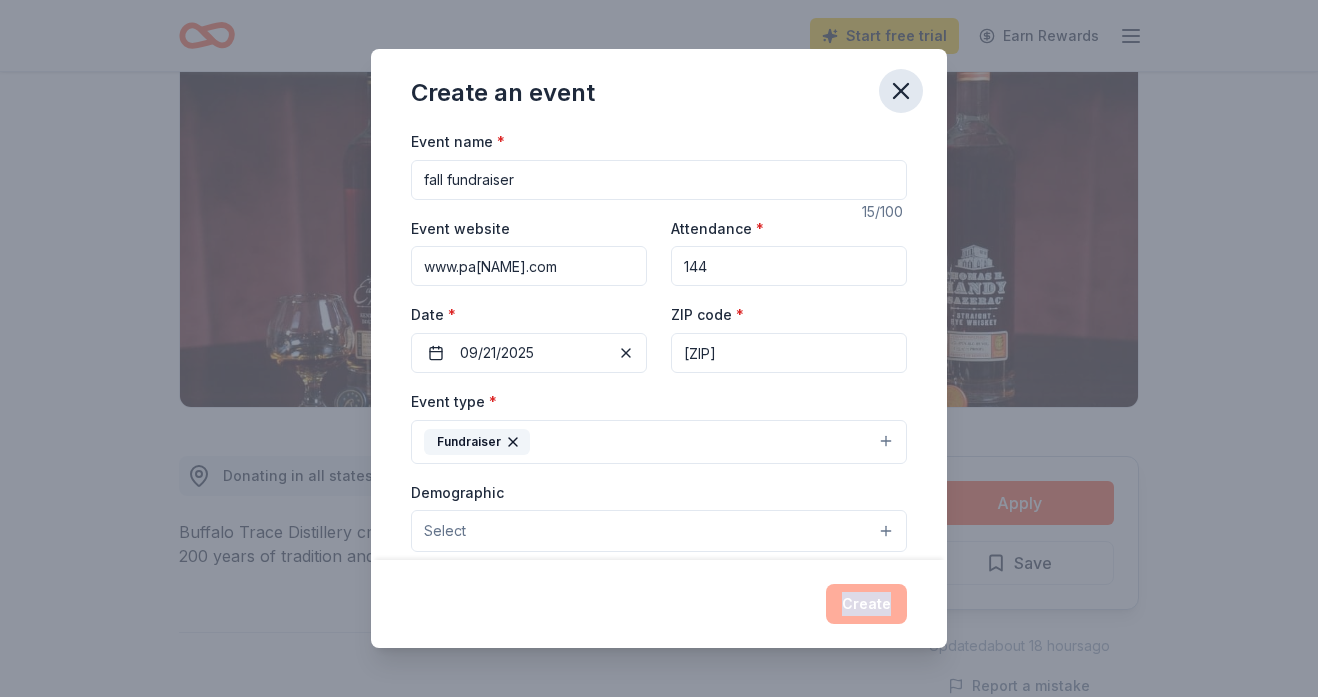 click 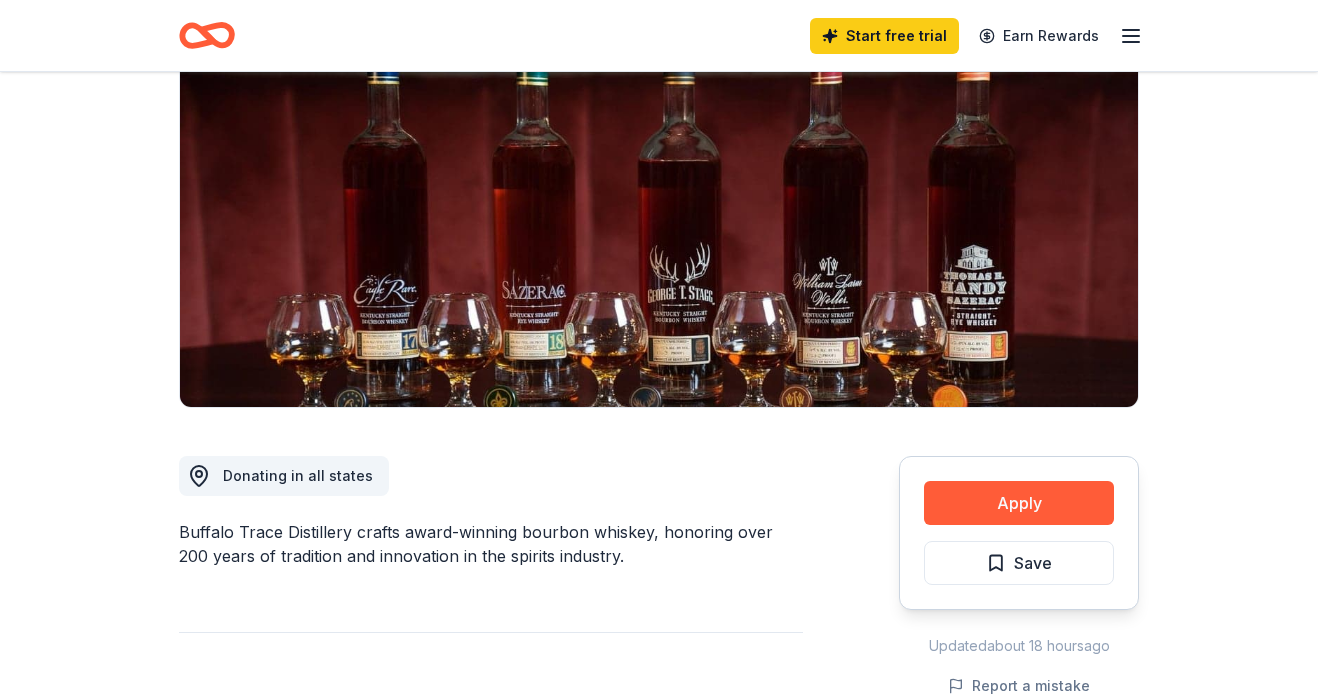 click 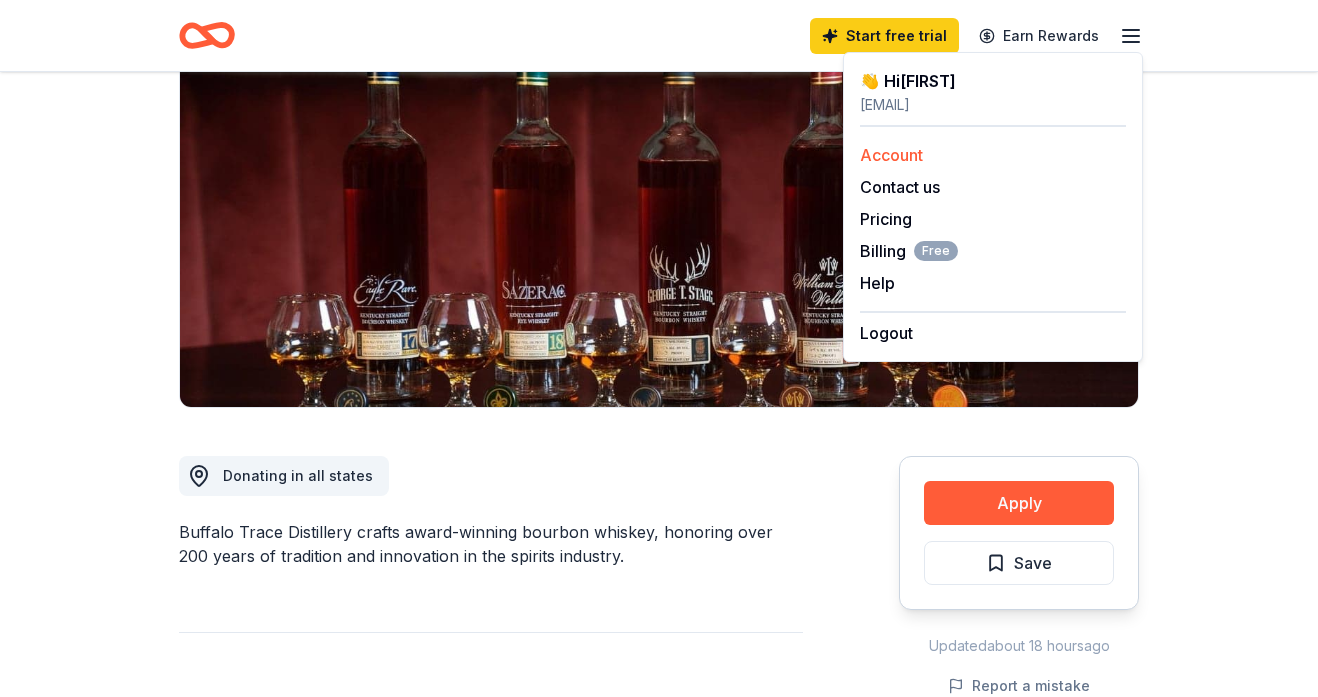 click on "Account" at bounding box center (891, 155) 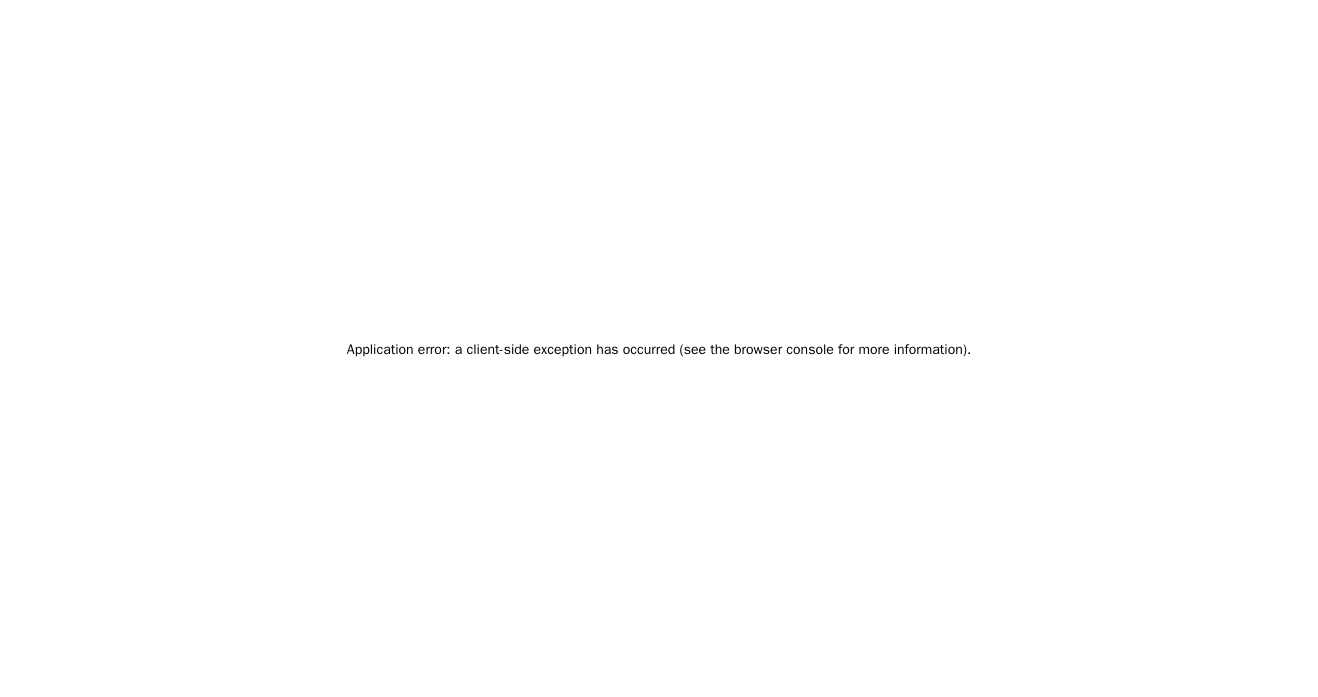 scroll, scrollTop: 0, scrollLeft: 0, axis: both 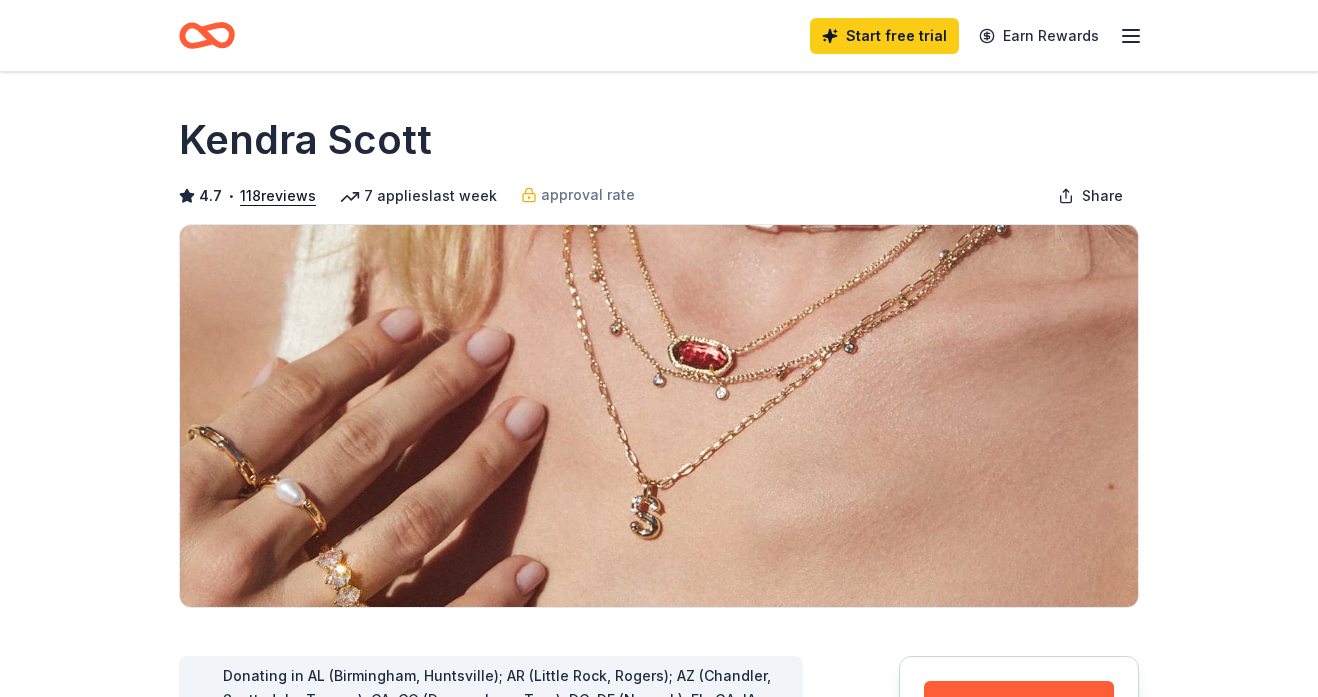 click on "Share Kendra Scott 4.7 • 118  reviews 7   applies  last week approval rate Share Donating in AL (Birmingham, Huntsville); AR (Little Rock, Rogers); AZ (Chandler, Scottsdale, Tucson); CA; CO (Denver, Lone Tree); DC; DE (Newark); FL; GA; IA (Coralville, Des Moines); IL; IN (Indianapolis); KS (Leawood, Wichita); KY (Lexington, Louisville); LA; MA (Boston, Dedham, Lynnfield); MD (Bethesda); MI; MN (Bloomington); MO; MS (Jackson); NC; NE (Omaha); NJ (Paramus, Short Hills); NM (Albuquerque); NV (Las Vegas); NY; OH; OK; PA; SC; TN; TX; VA; WI (Brookfield, Madison) See more Known for its design and material innovation, use of color, and signature shapes, Kendra Scott offers Fashion, Demi-Fine and Fine Jewelry, watches, engagement rings, home accessories, and a men’s collection, Scott Bros. by Kendra Scott. The company remains true to its founding philosophy of “Family, Fashion, and Philanthropy,” and has donated over $60M to philanthropic organizations since 2010. What they donate Auction & raffle  Preferred" at bounding box center (659, 1796) 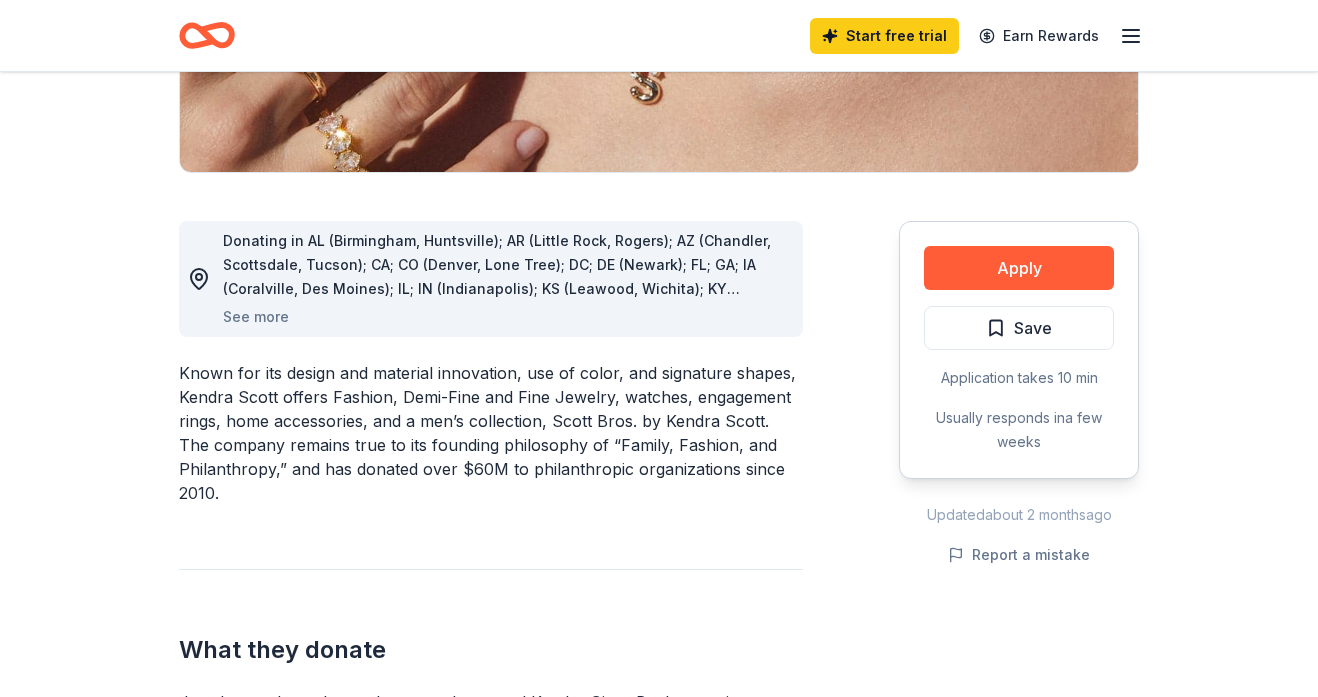 scroll, scrollTop: 440, scrollLeft: 0, axis: vertical 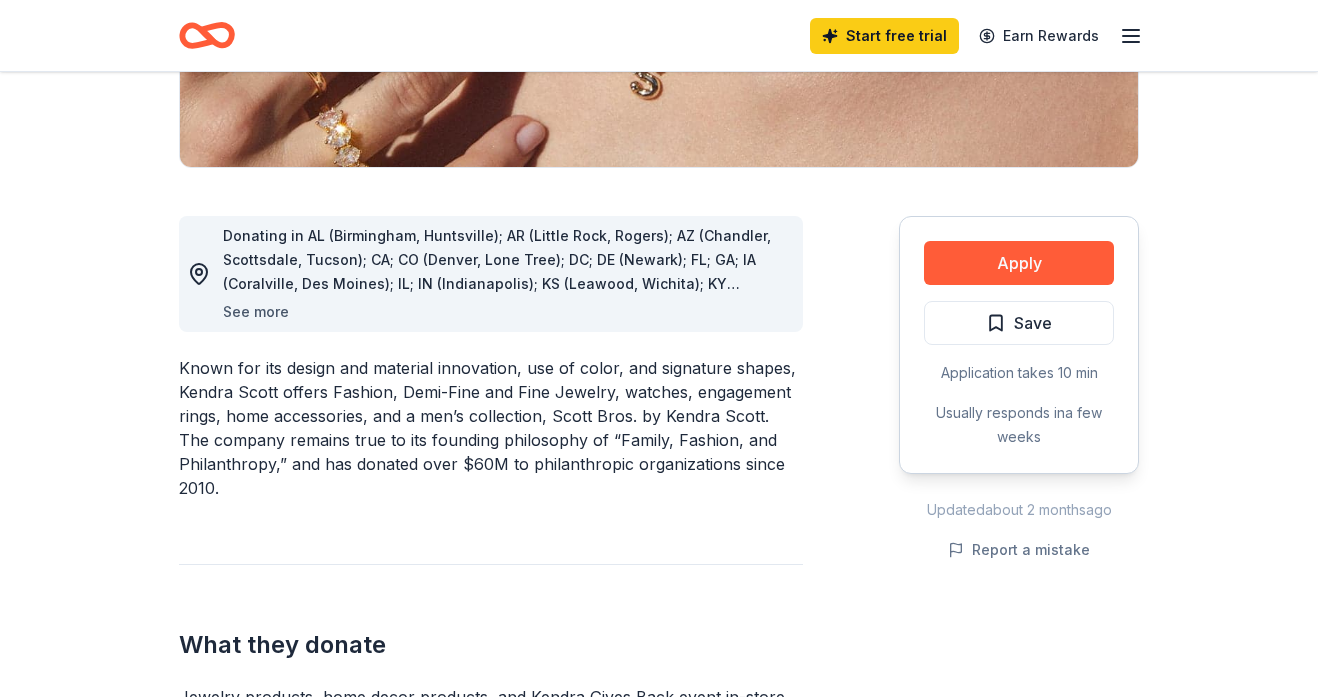 click on "See more" at bounding box center (256, 312) 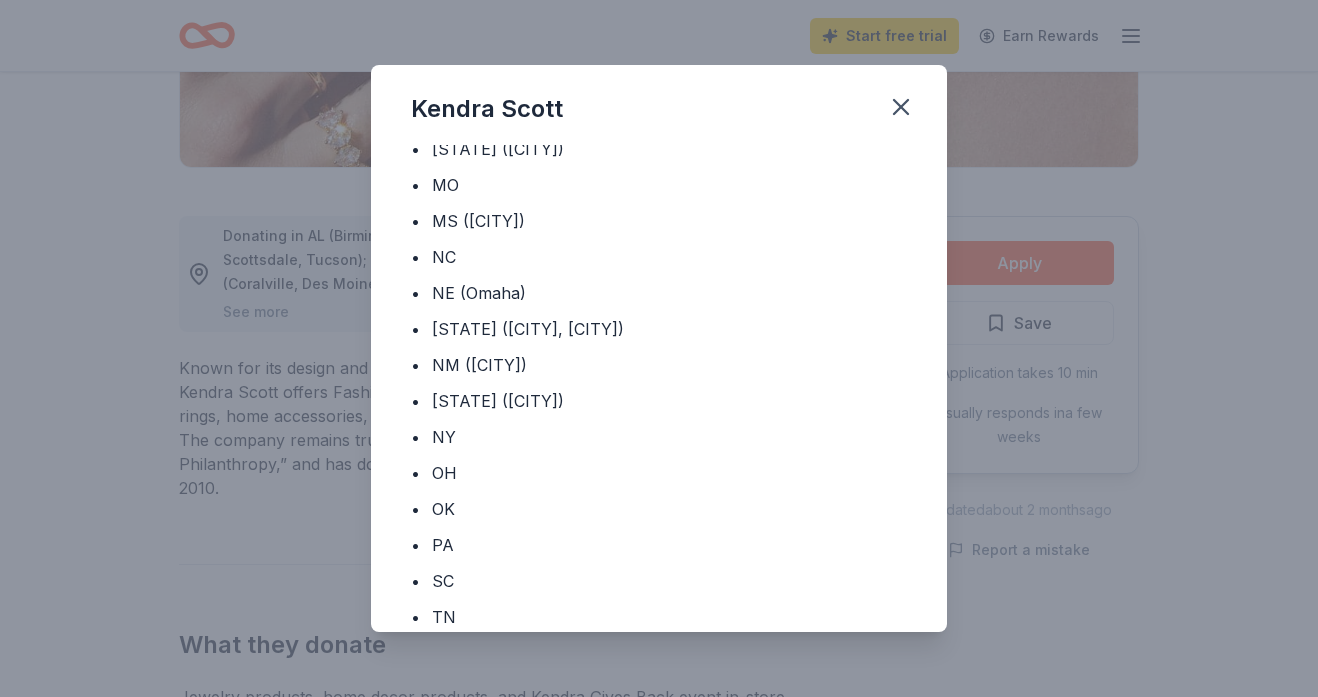 scroll, scrollTop: 696, scrollLeft: 0, axis: vertical 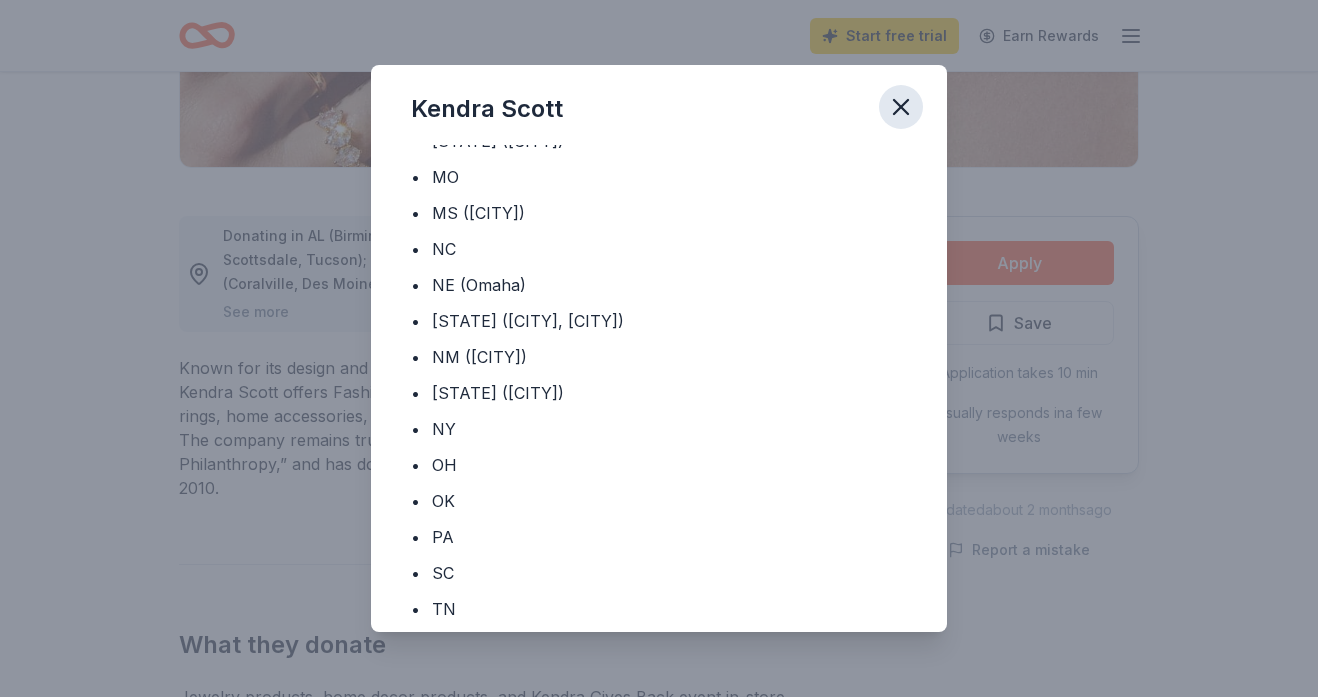 click 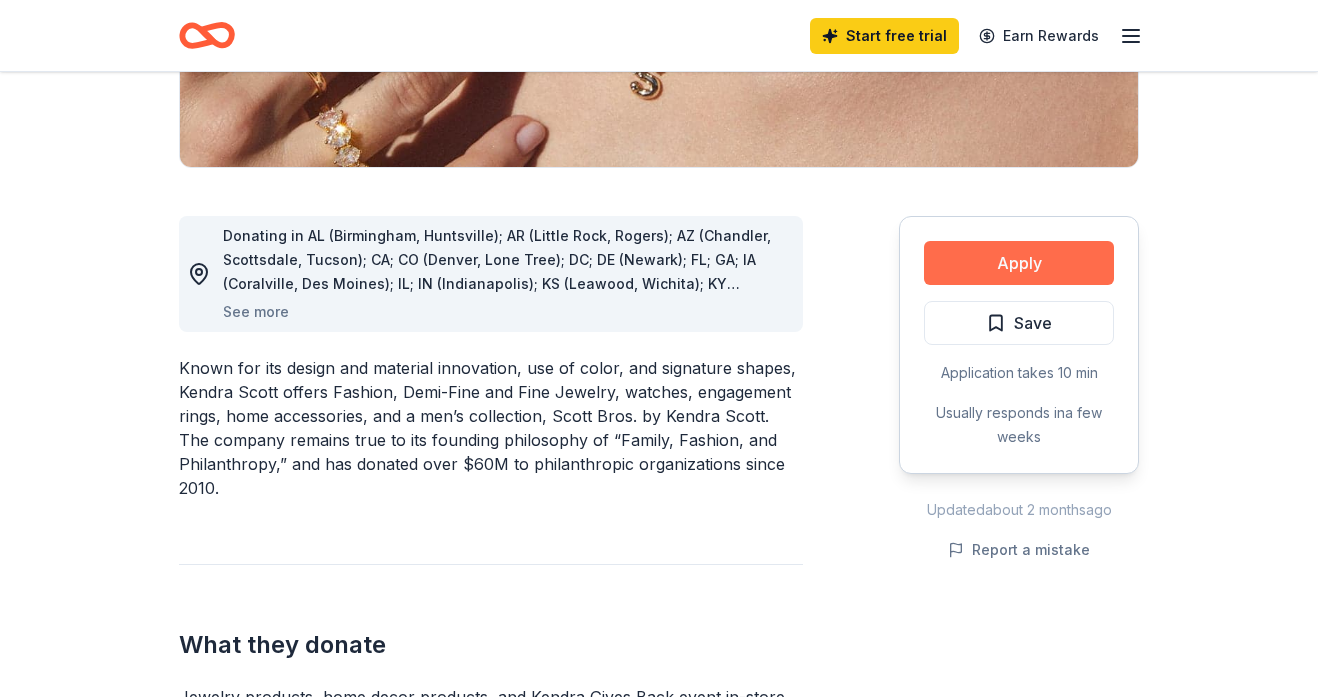 click on "Apply" at bounding box center [1019, 263] 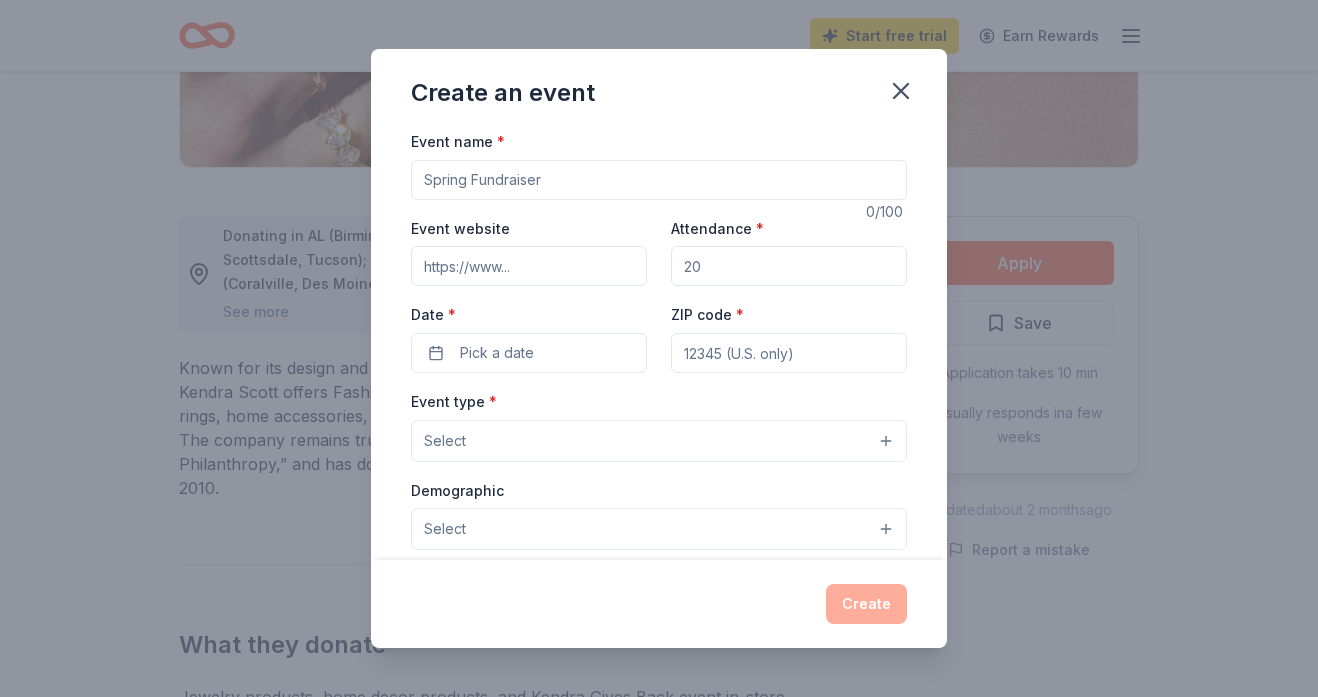 click on "Event name *" at bounding box center (659, 180) 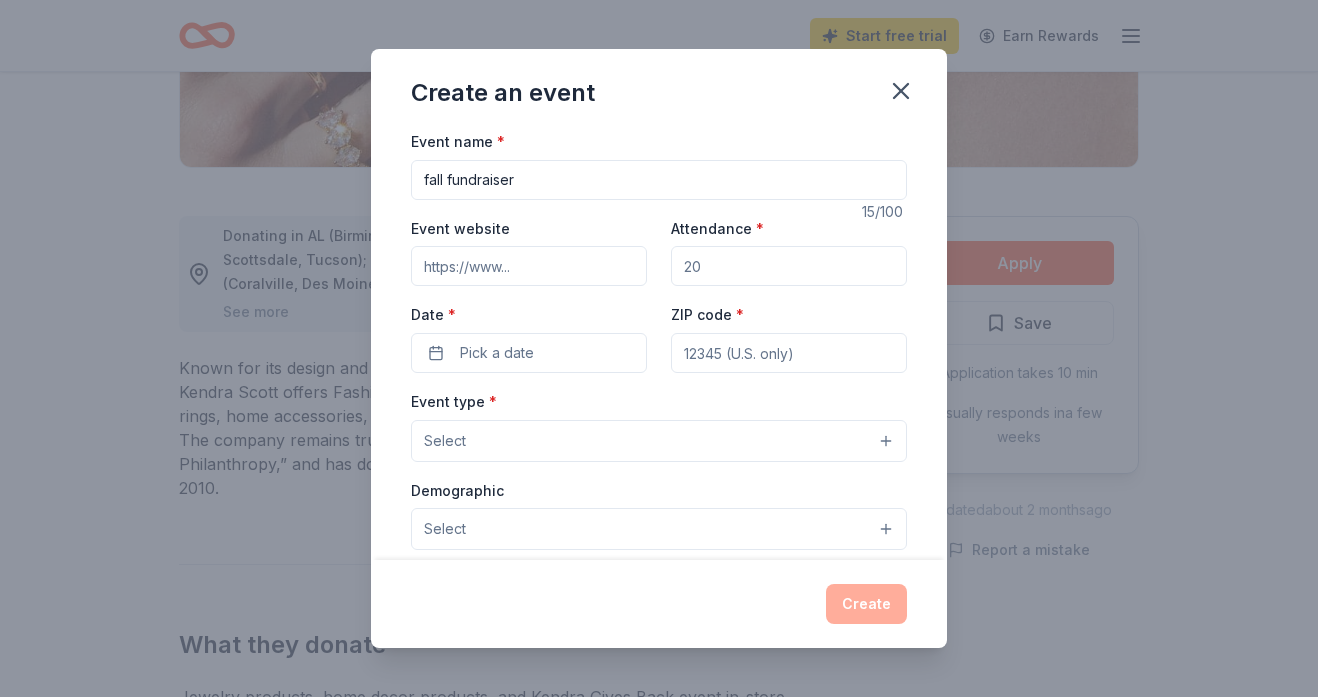 type on "fall fundraiser" 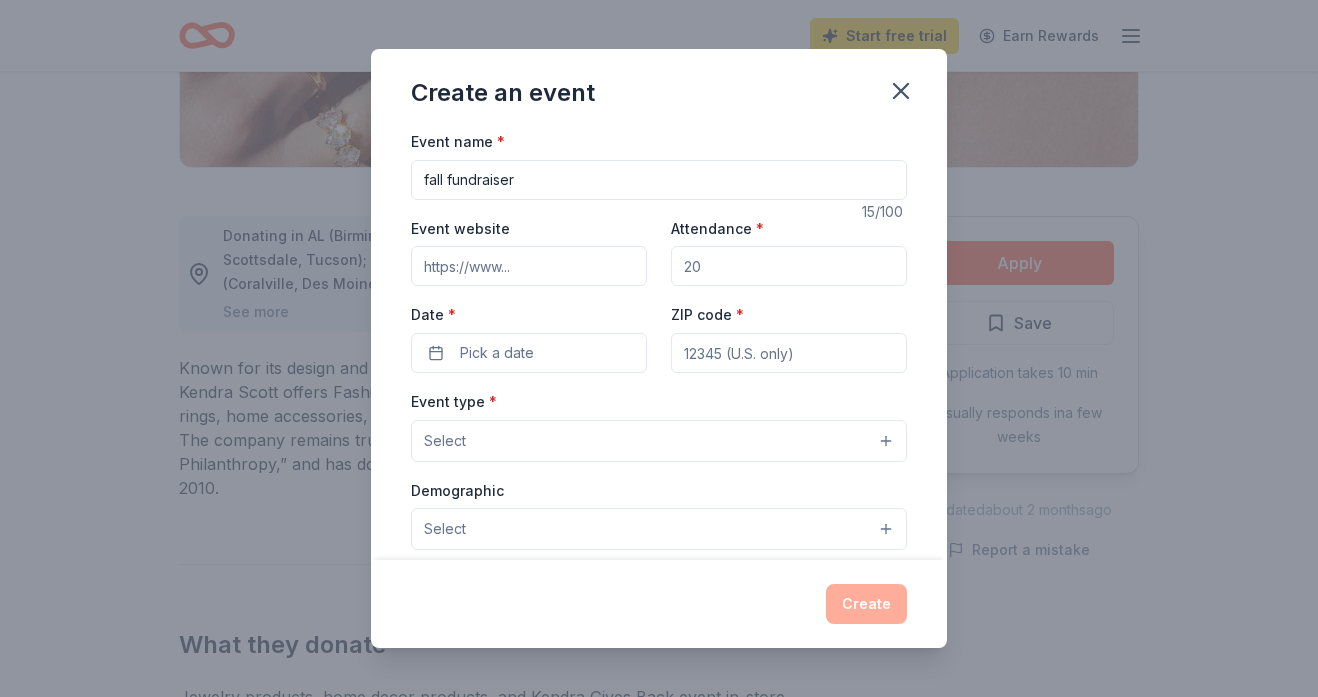 type on "www.parenegades.com" 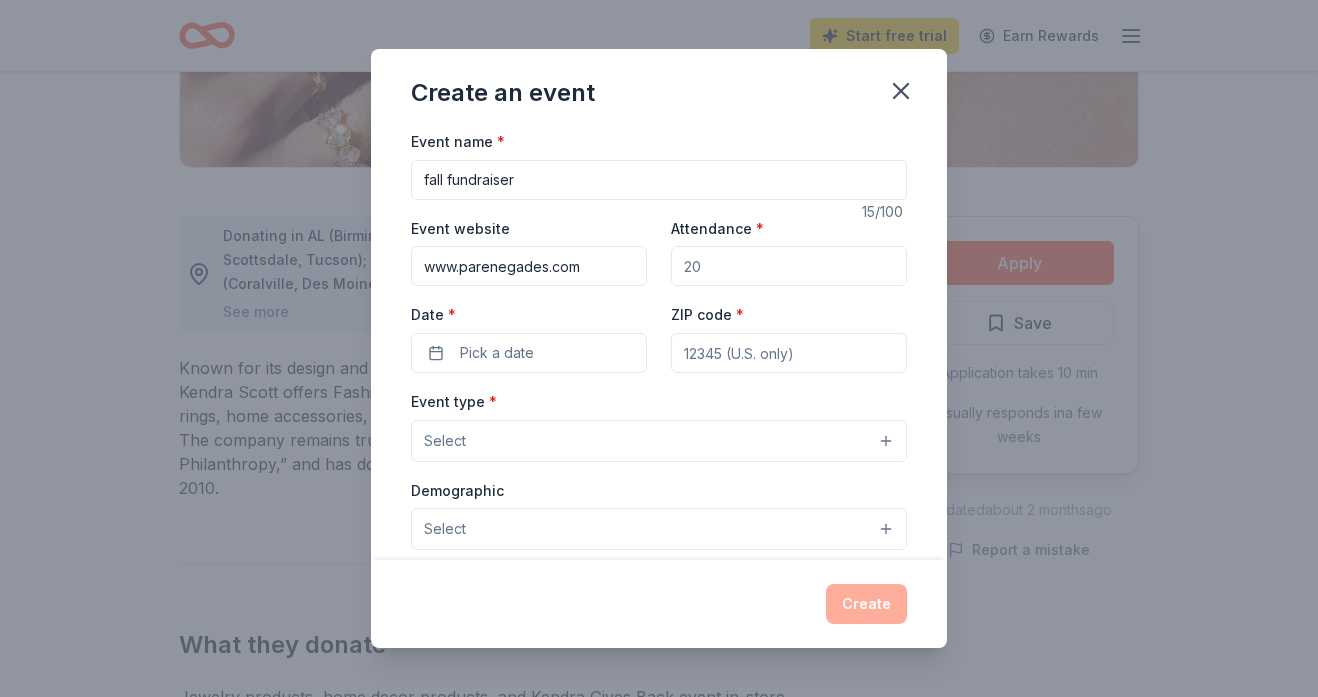 click on "Attendance *" at bounding box center [789, 266] 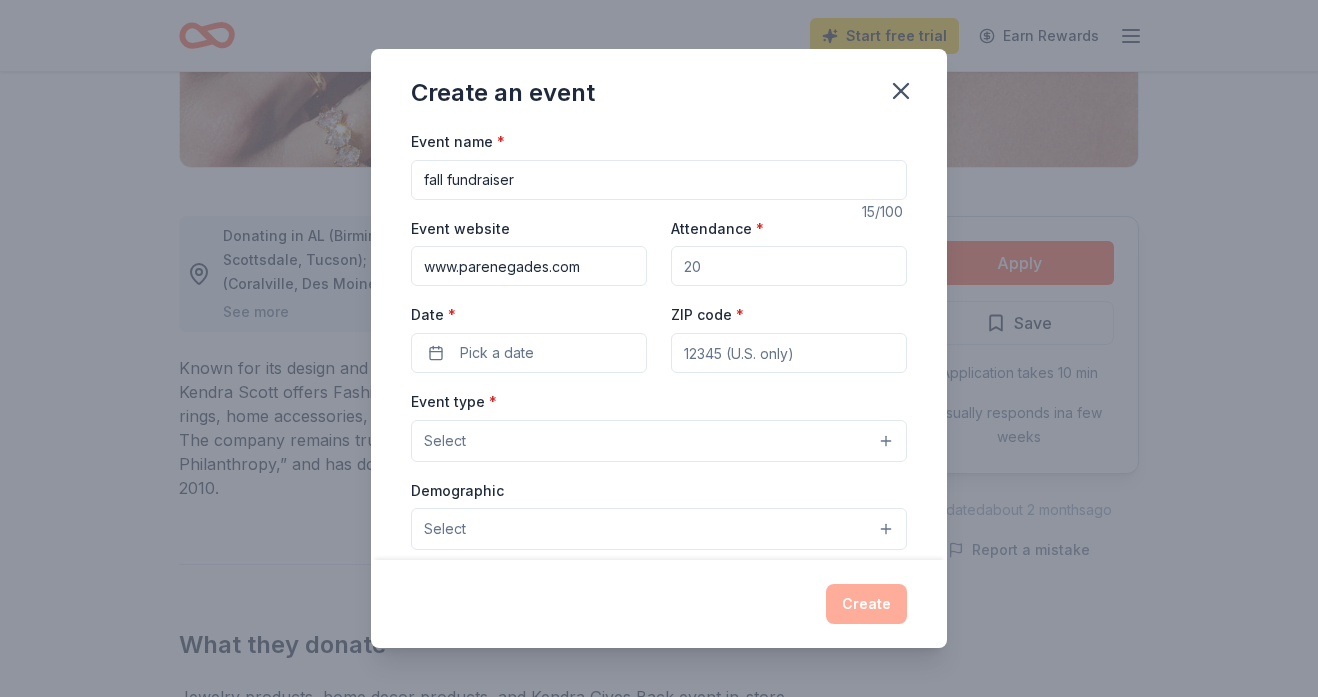type on "144" 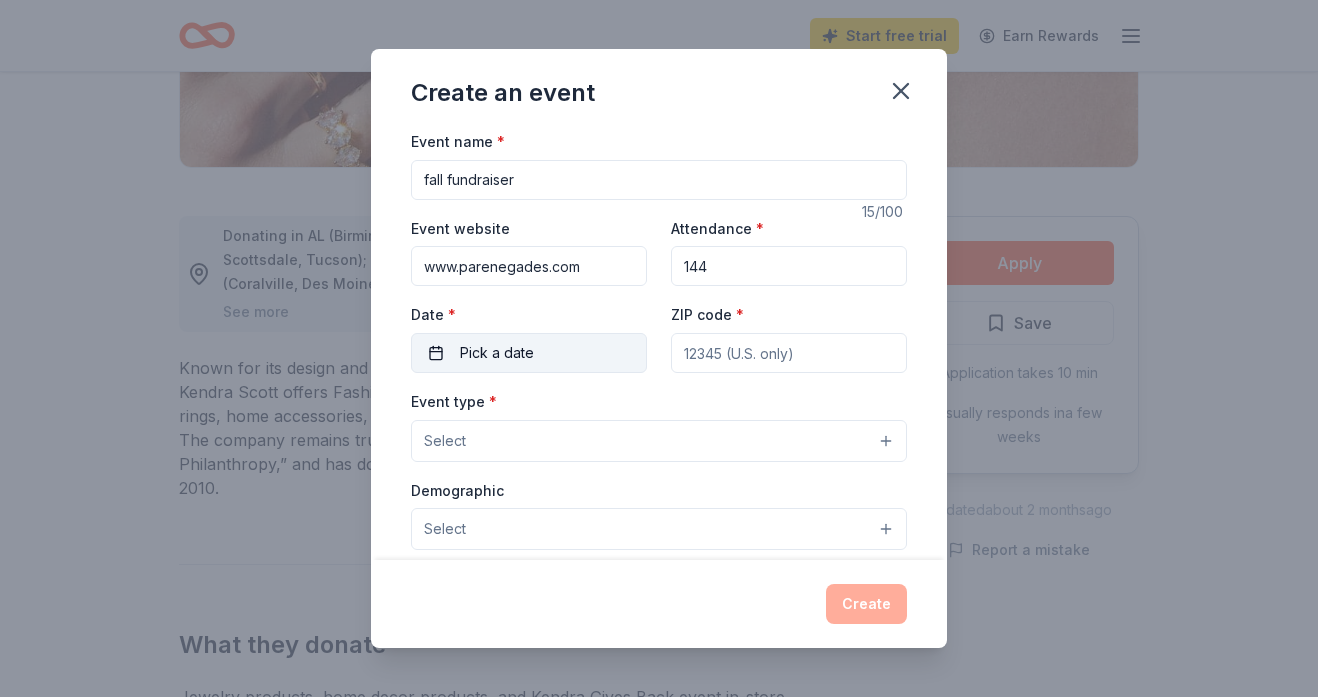 click on "Pick a date" at bounding box center [529, 353] 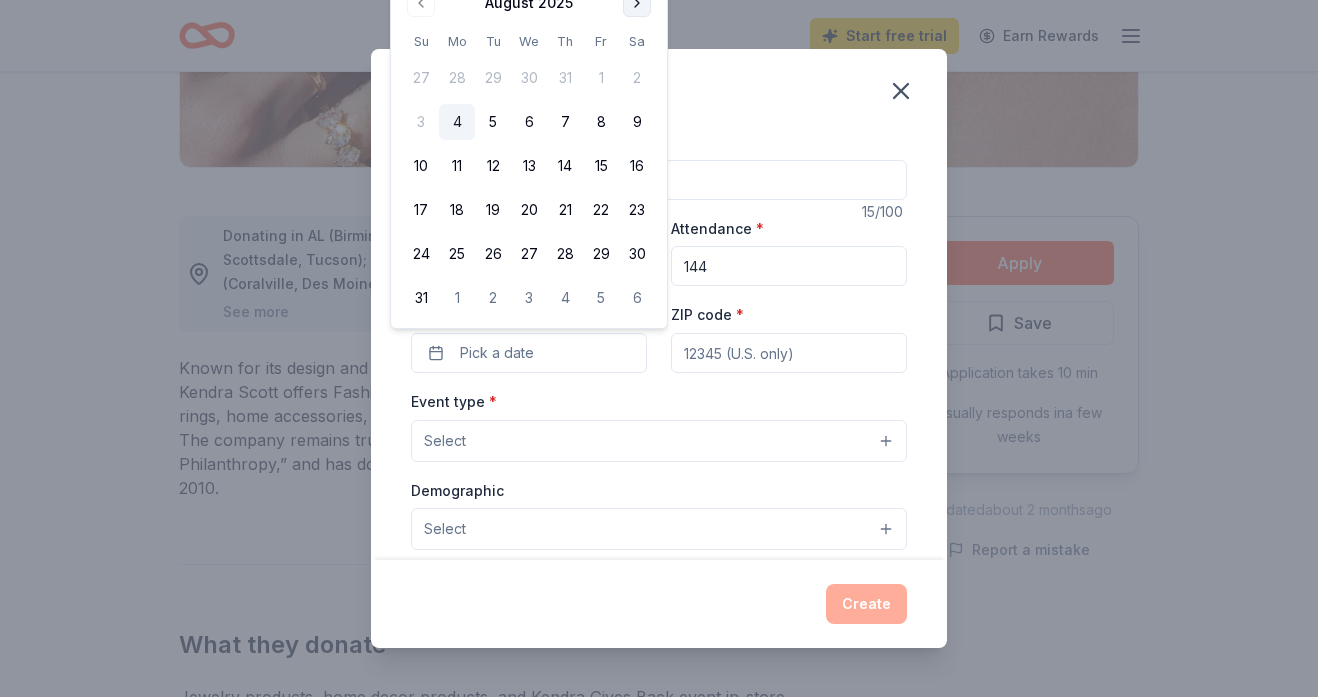 click at bounding box center [637, 3] 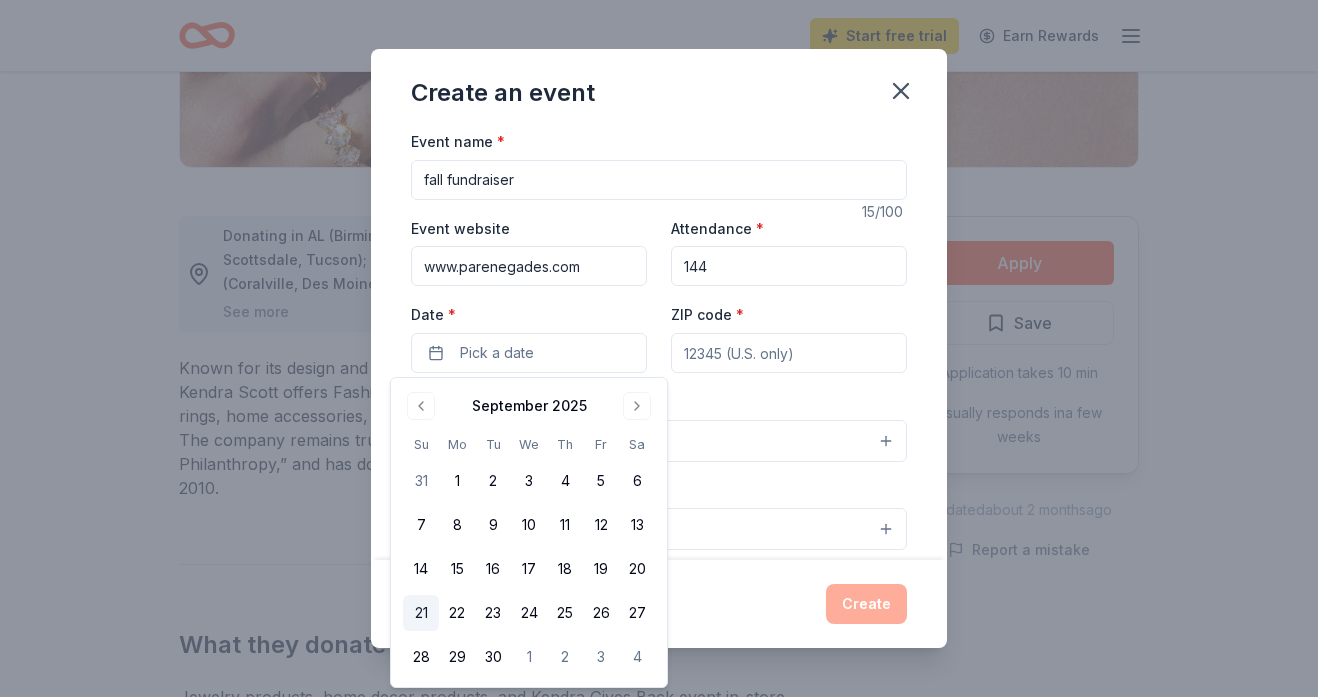 click on "21" at bounding box center [421, 613] 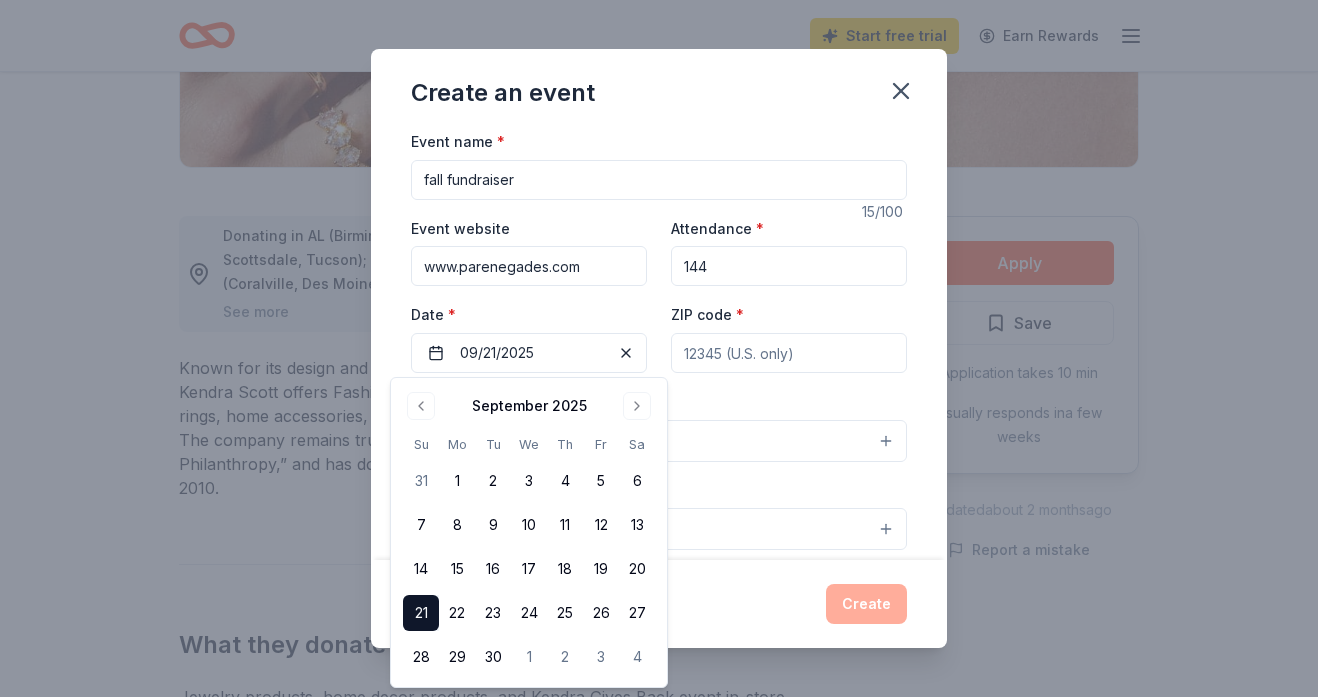 click on "ZIP code *" at bounding box center (789, 353) 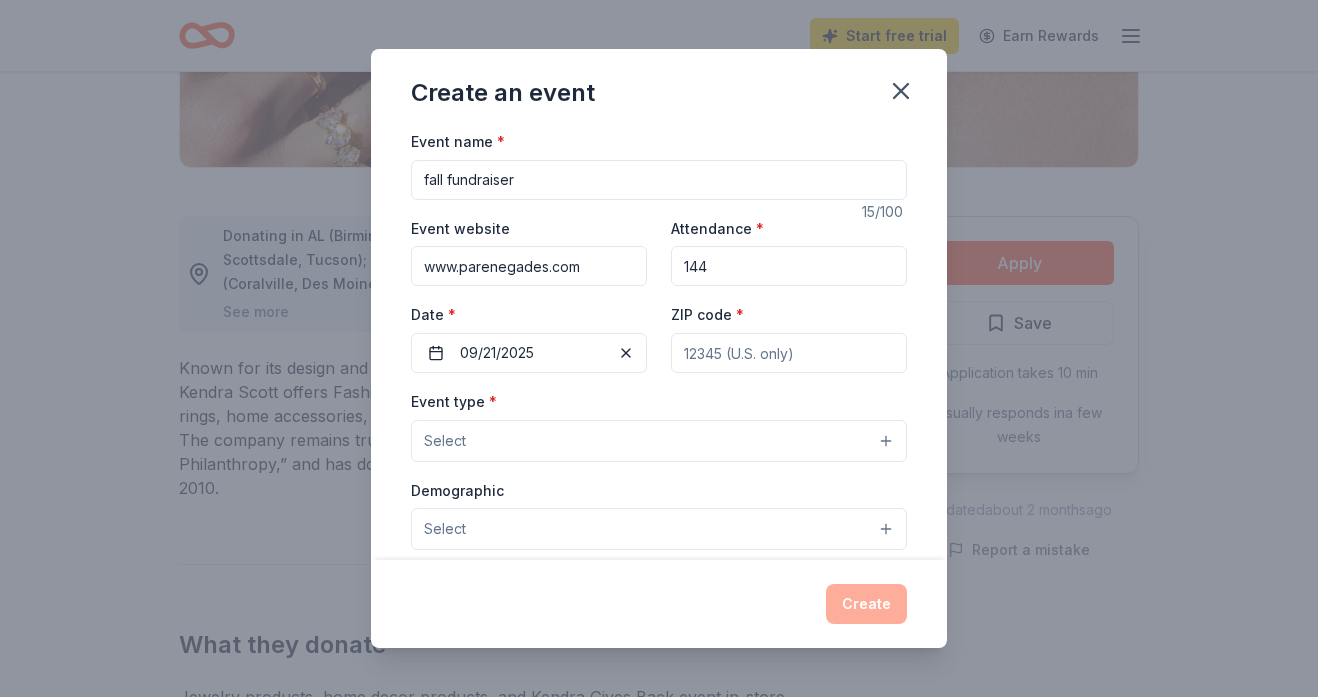 click on "ZIP code *" at bounding box center (789, 353) 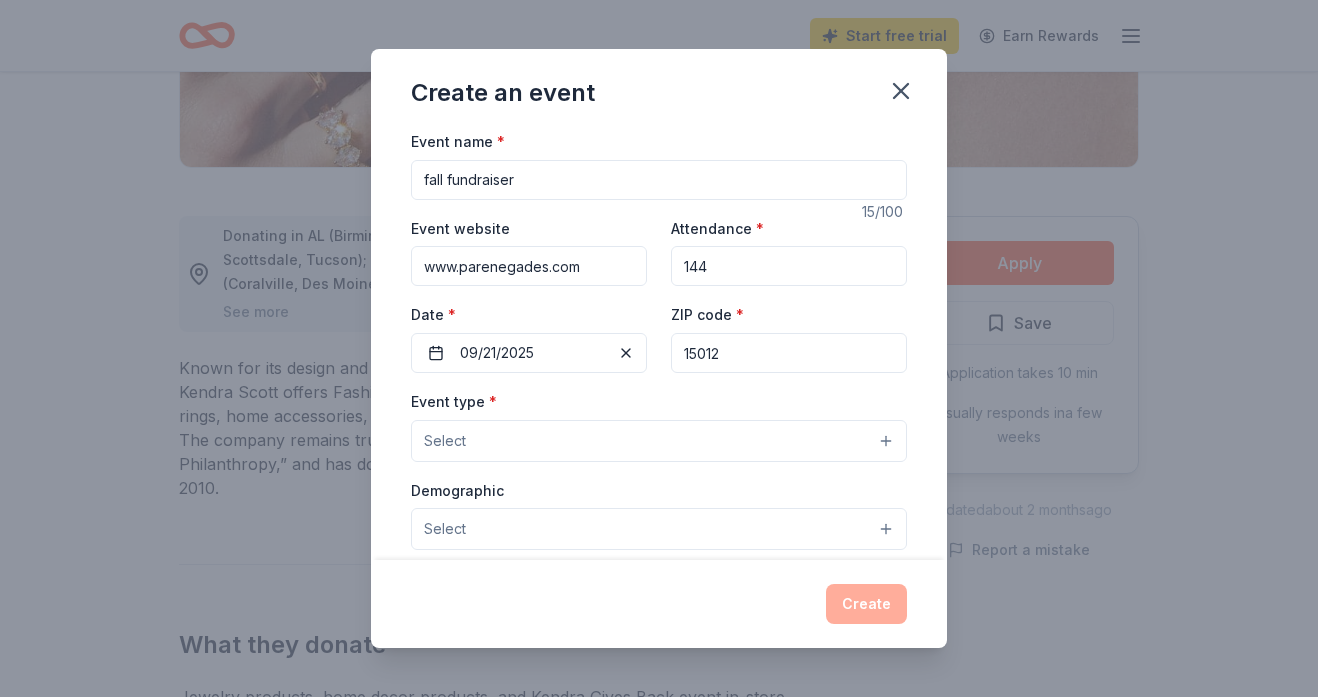 type on "15012" 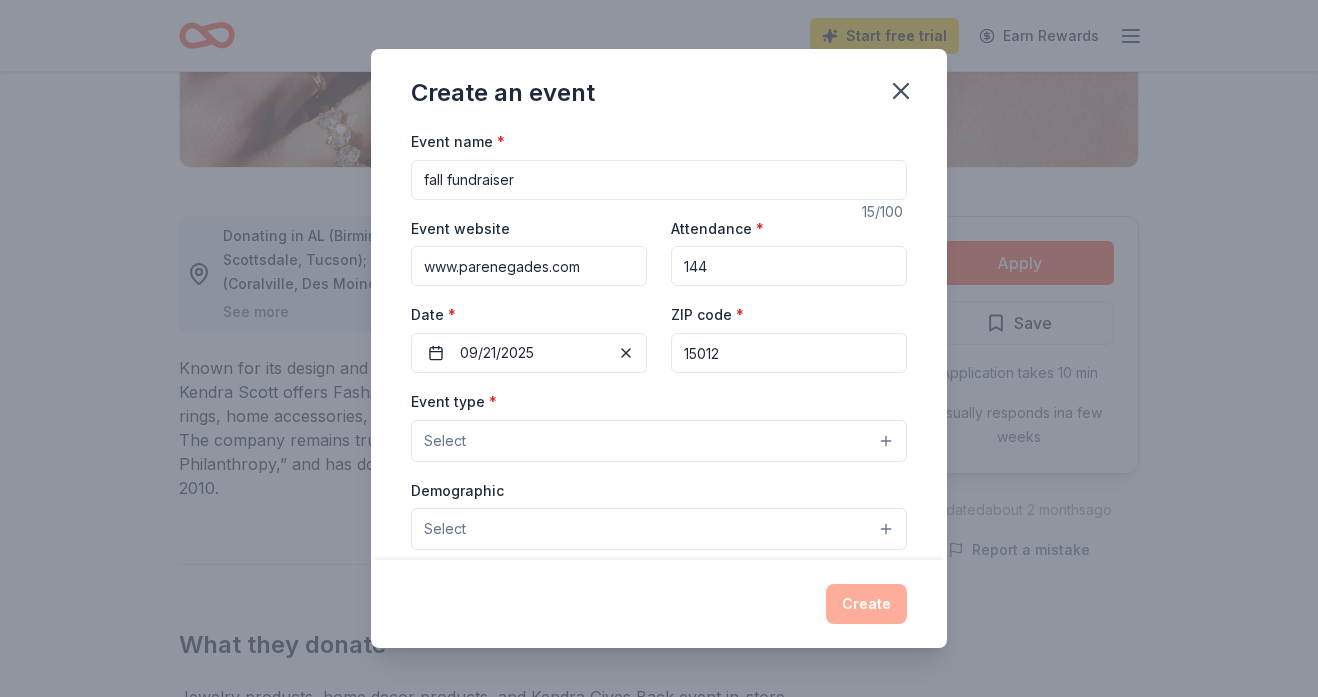 click on "Select" at bounding box center [659, 441] 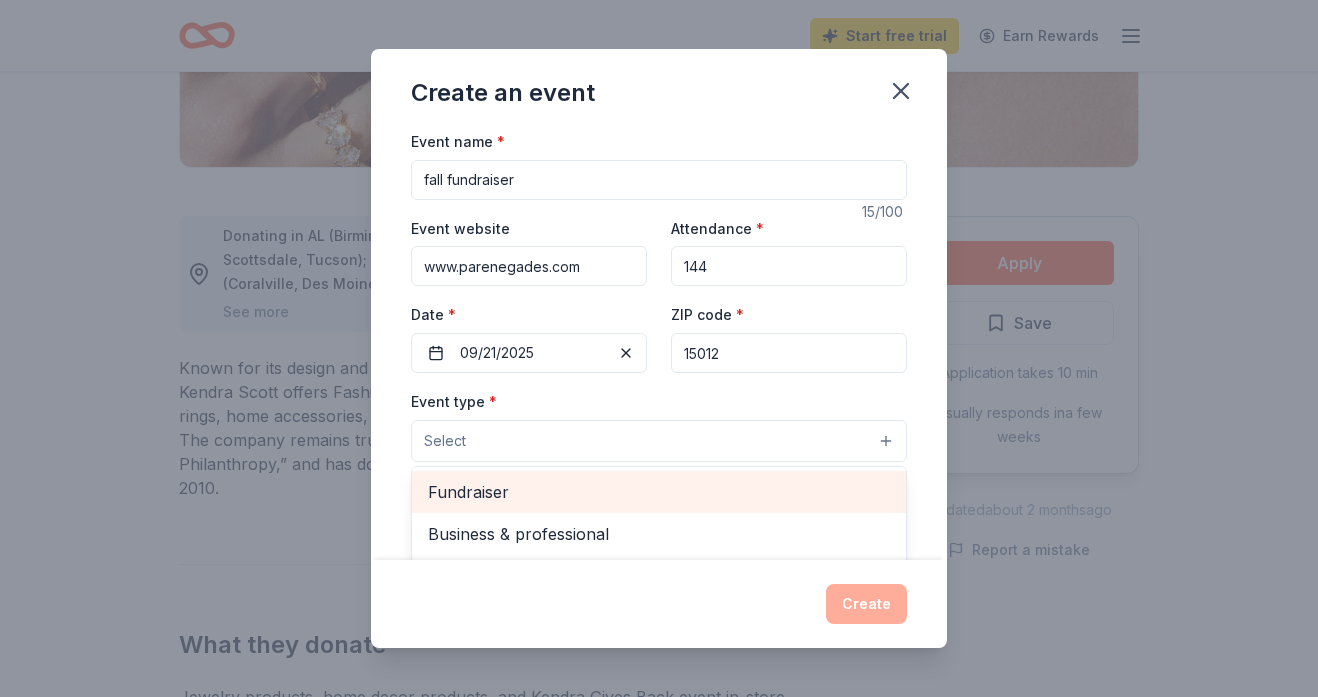 click on "Fundraiser" at bounding box center [659, 492] 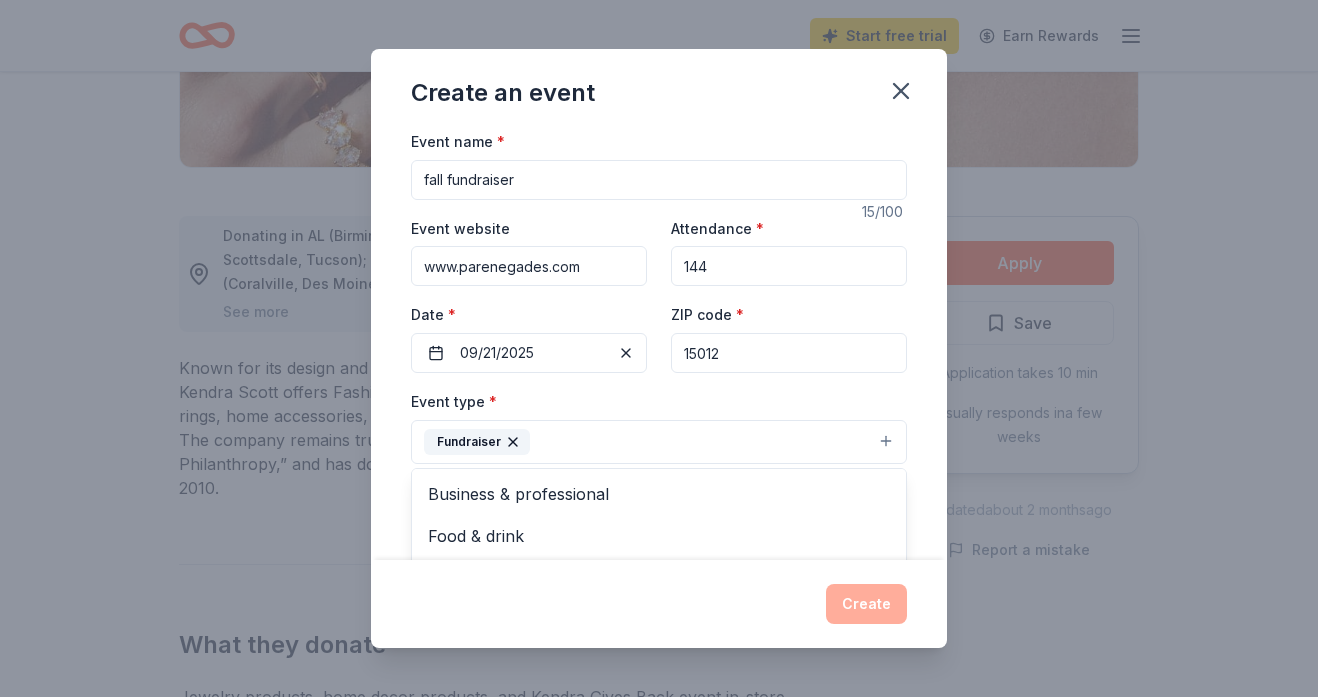 scroll, scrollTop: 24, scrollLeft: 0, axis: vertical 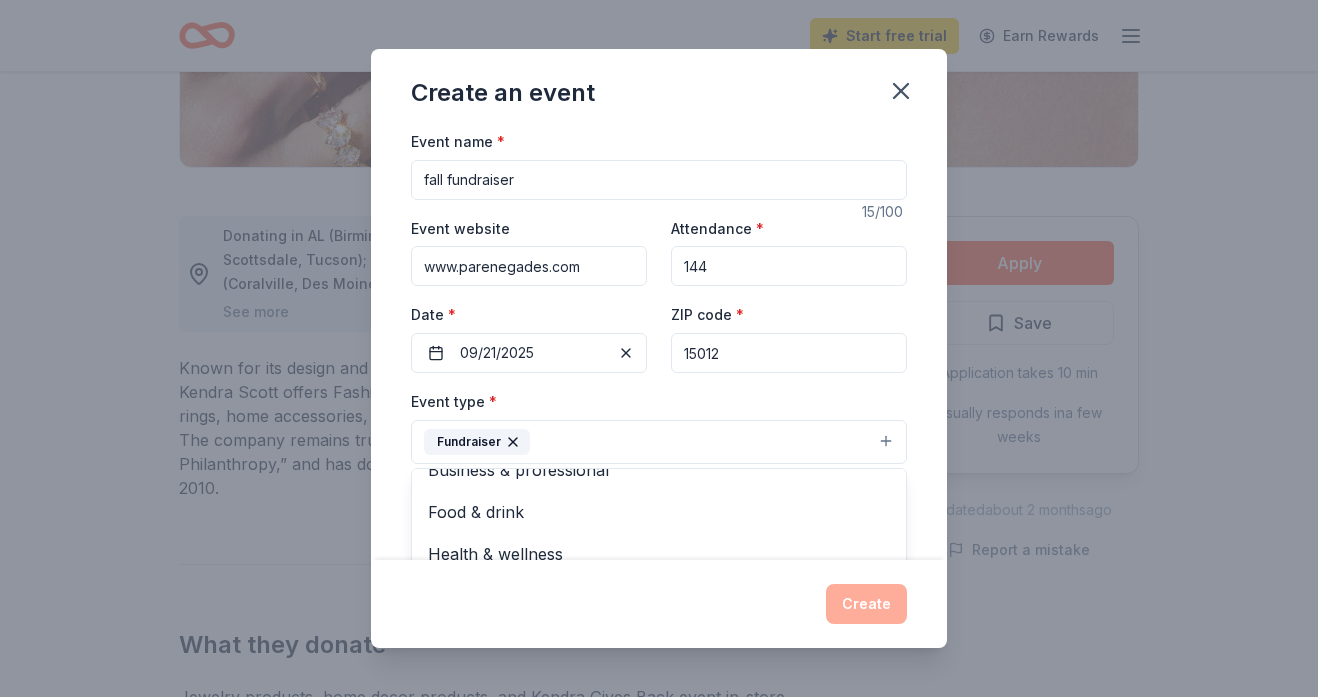 click on "Event name * fall fundraiser 15 /100 Event website www.parenegades.com Attendance * 144 Date * 09/21/2025 ZIP code * 15012 Event type * Fundraiser Business & professional Food & drink Health & wellness Hobbies Music Performing & visual arts Demographic Select We use this information to help brands find events with their target demographic to sponsor their products. Mailing address Apt/unit Description What are you looking for? * Auction & raffle Meals Snacks Desserts Alcohol Beverages Send me reminders Email me reminders of donor application deadlines Recurring event" at bounding box center [659, 344] 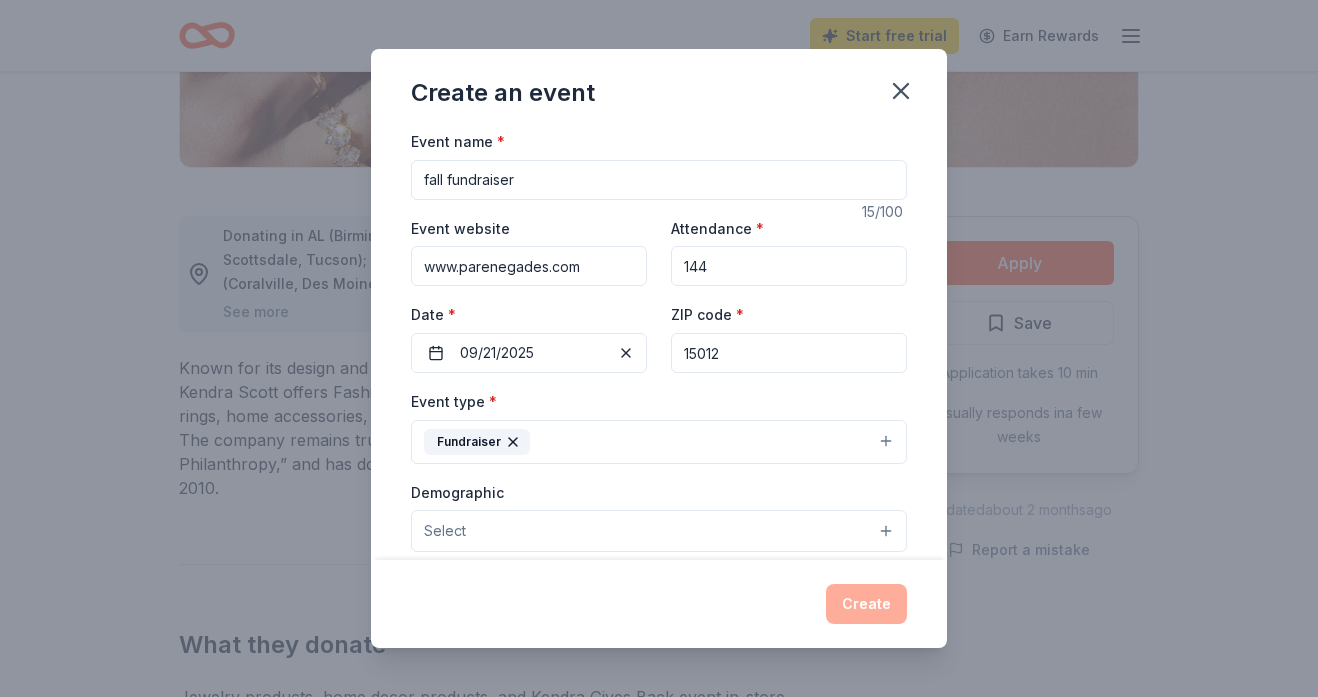click on "Create" at bounding box center [659, 604] 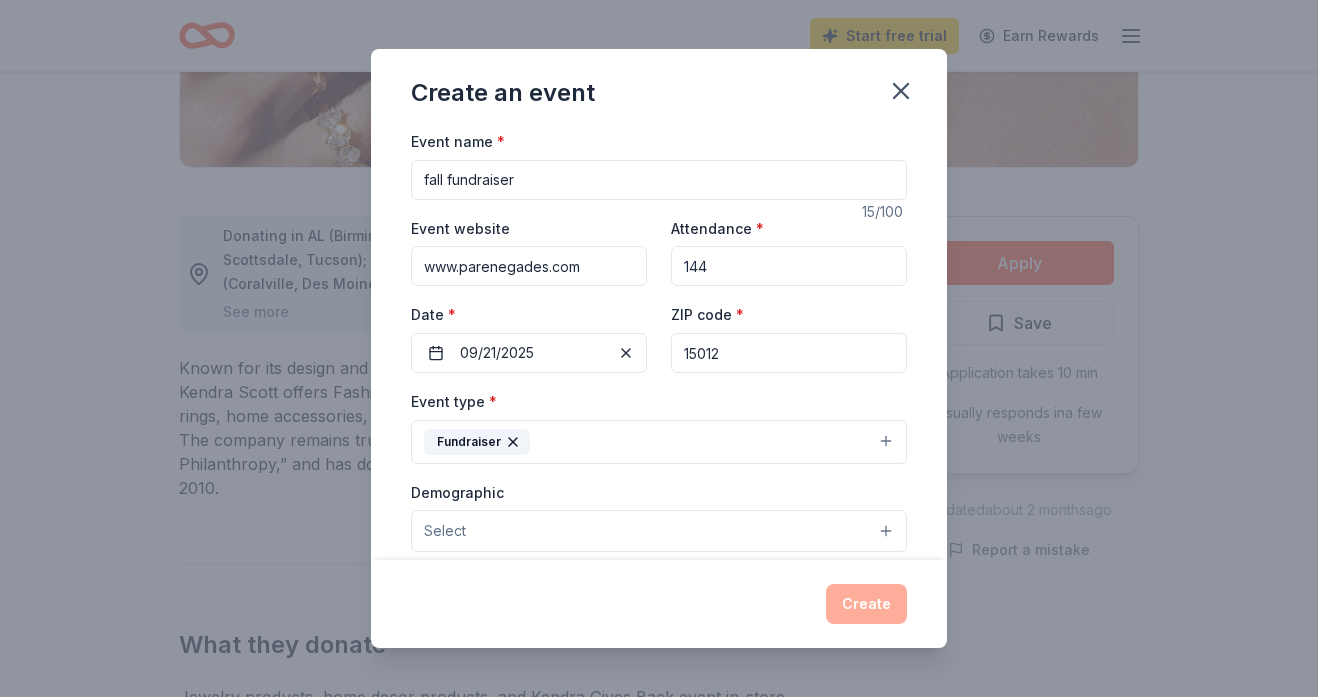 click on "Event type * Fundraiser" at bounding box center (659, 426) 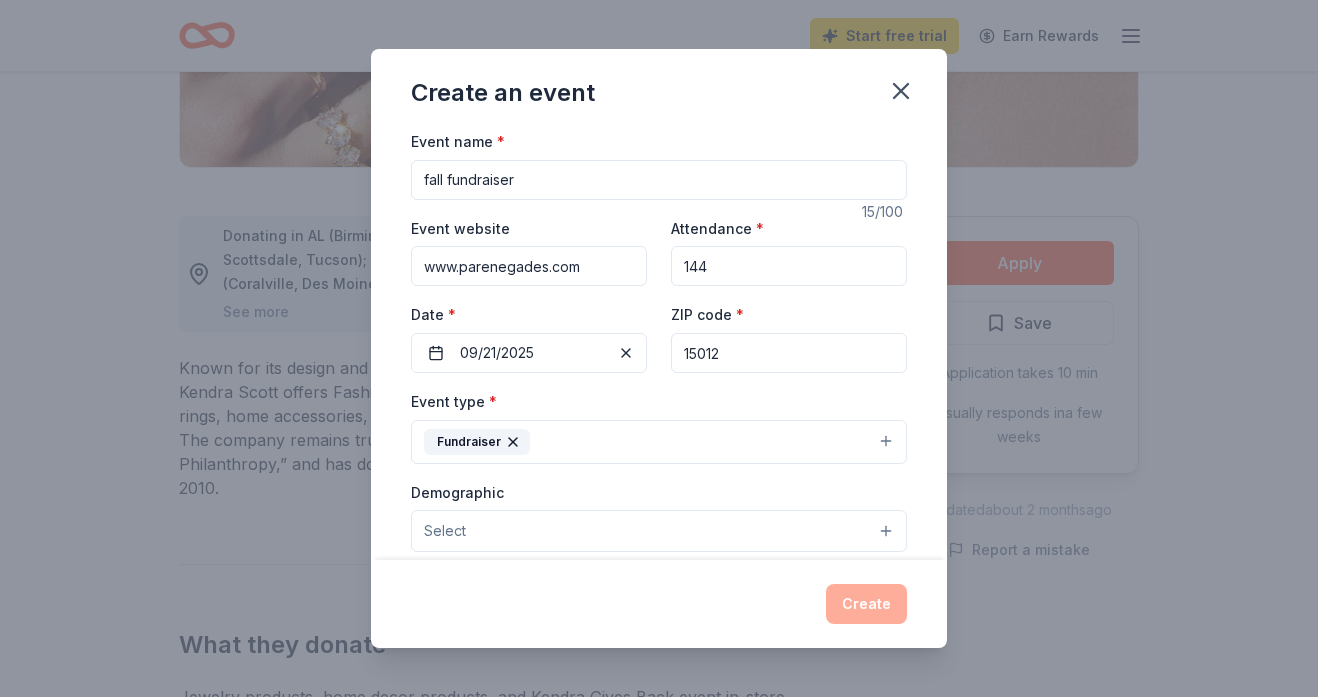click on "Select" at bounding box center [659, 531] 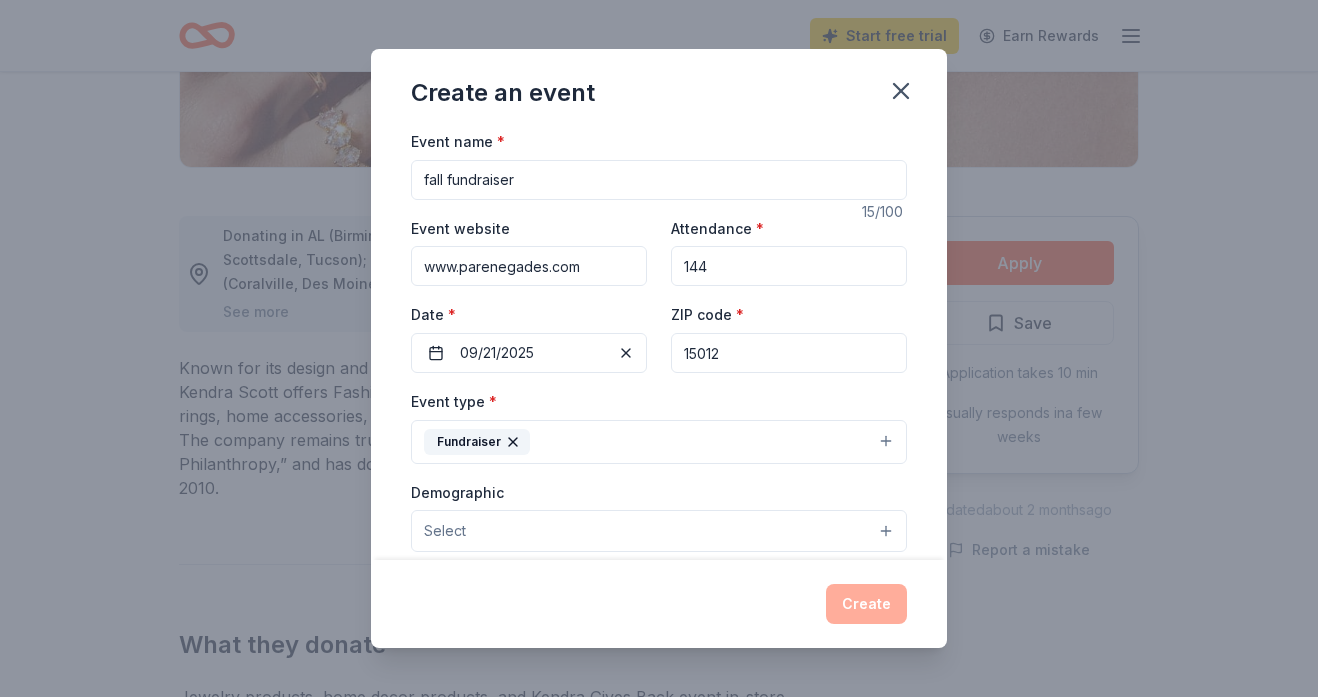 click on "Select" at bounding box center [659, 531] 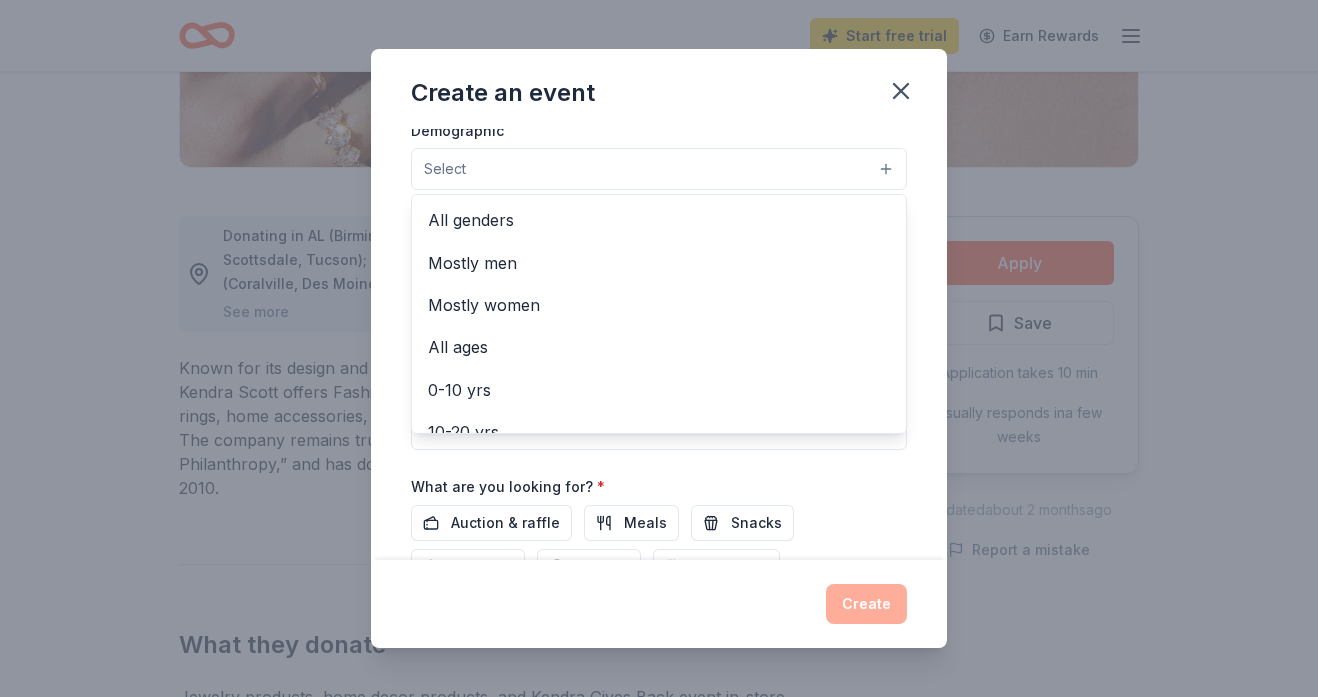 scroll, scrollTop: 367, scrollLeft: 0, axis: vertical 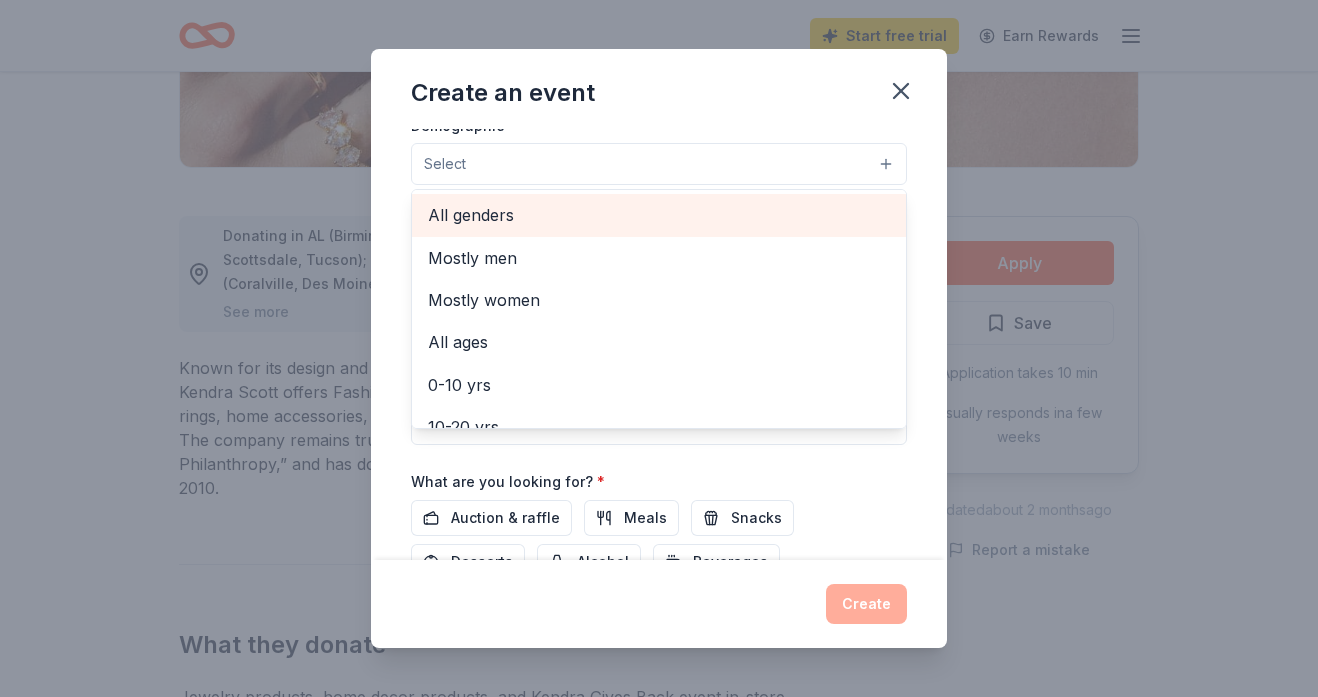 click on "All genders" at bounding box center [659, 215] 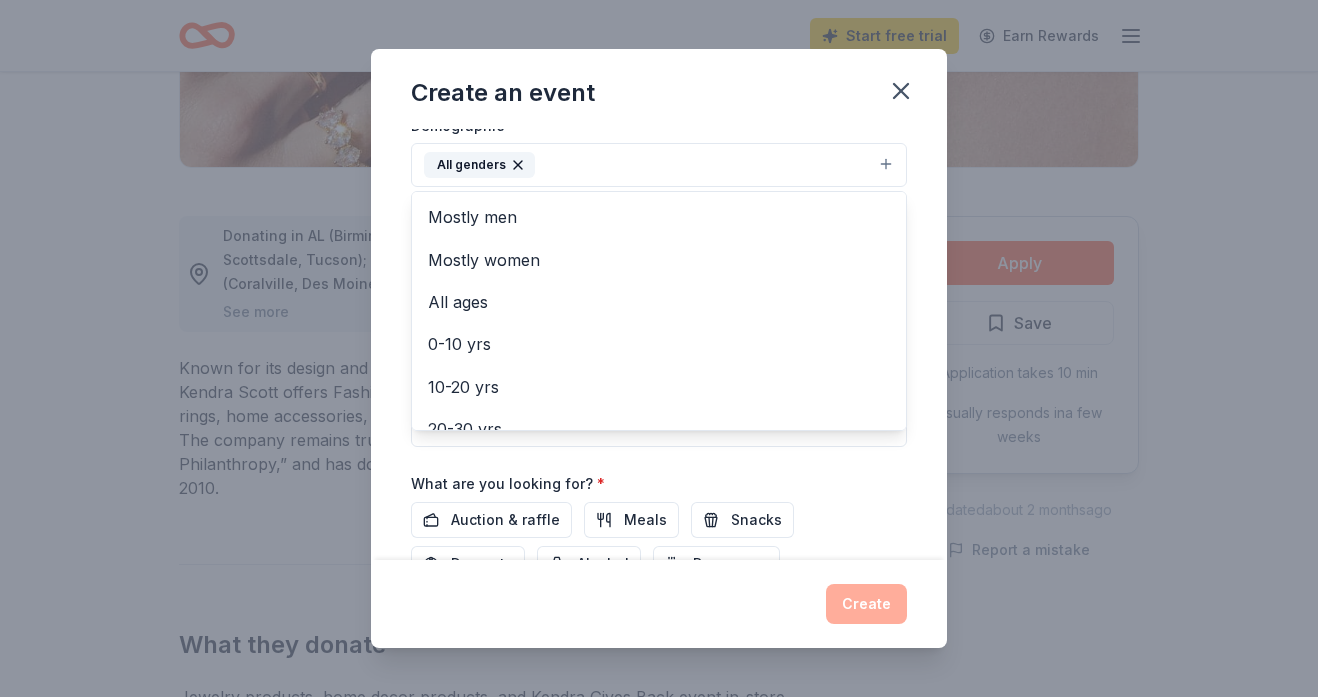 scroll, scrollTop: 529, scrollLeft: 0, axis: vertical 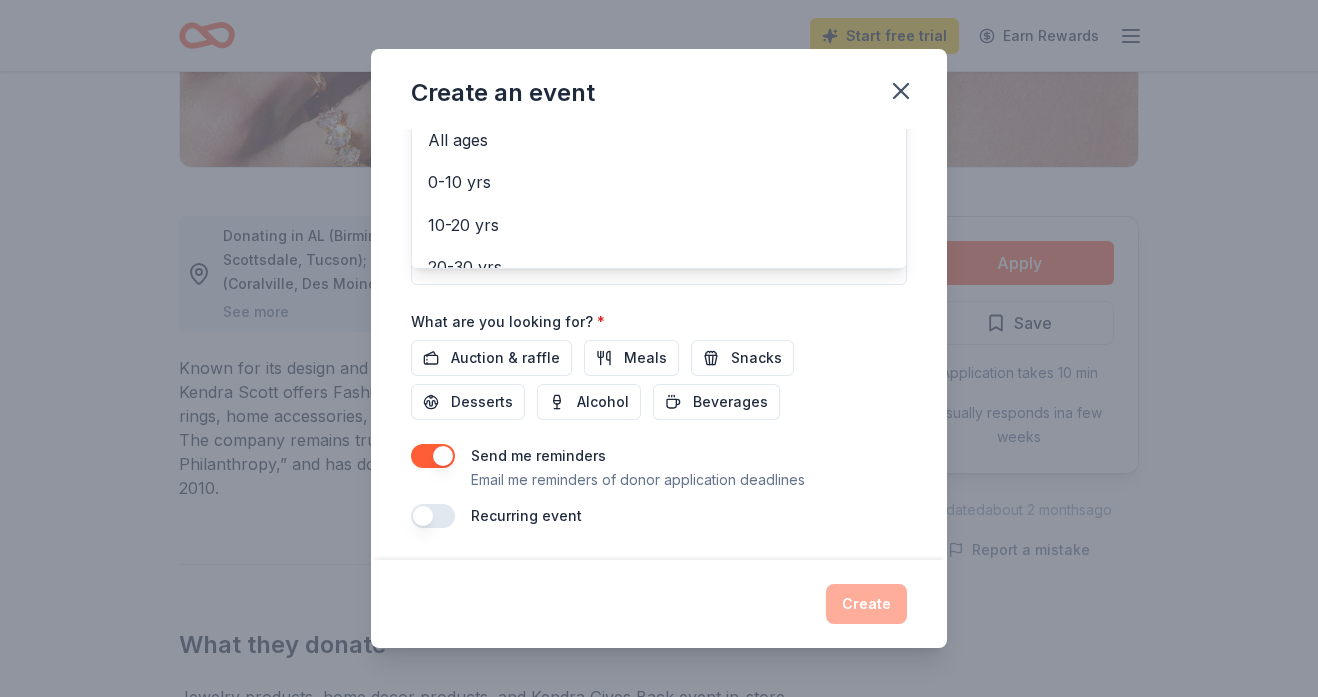 click on "Event name * fall fundraiser 15 /100 Event website www.parenegades.com Attendance * 144 Date * 09/21/2025 ZIP code * 15012 Event type * Fundraiser Demographic All genders Mostly men Mostly women All ages 0-10 yrs 10-20 yrs 20-30 yrs 30-40 yrs 40-50 yrs 50-60 yrs 60-70 yrs 70-80 yrs 80+ yrs We use this information to help brands find events with their target demographic to sponsor their products. Mailing address Apt/unit Description What are you looking for? * Auction & raffle Meals Snacks Desserts Alcohol Beverages Send me reminders Email me reminders of donor application deadlines Recurring event" at bounding box center [659, 64] 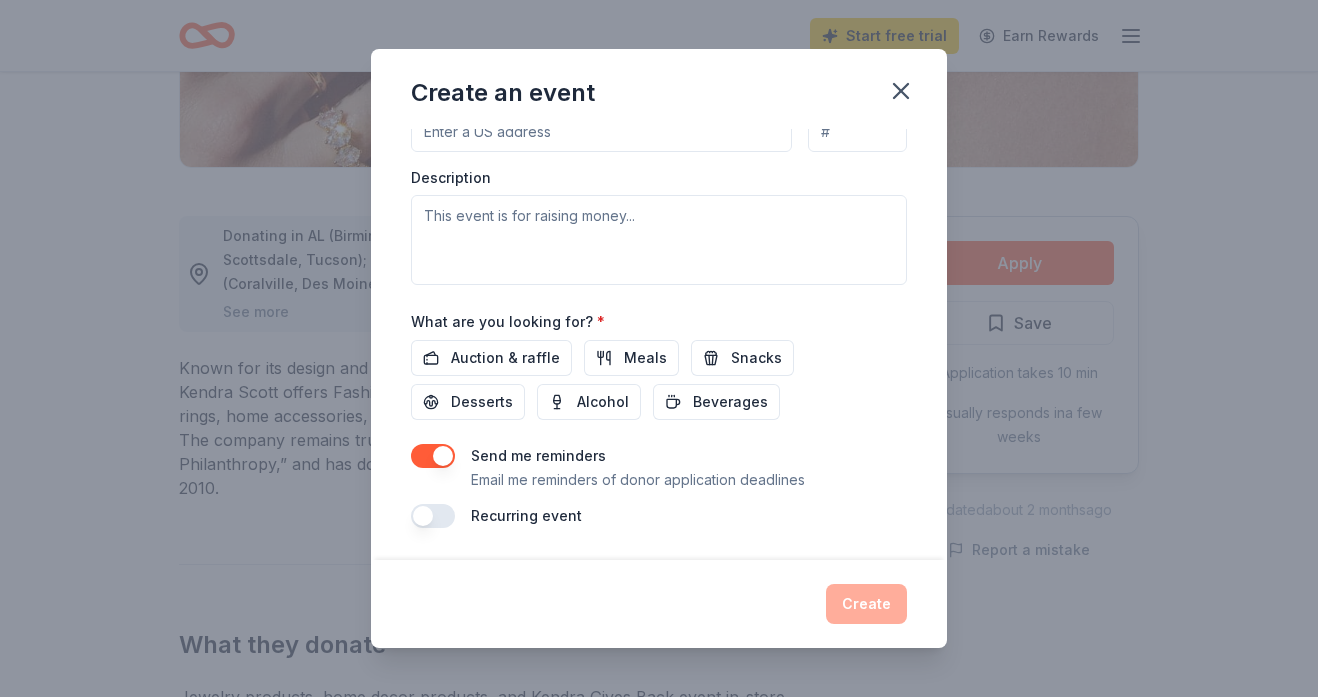 scroll, scrollTop: 188, scrollLeft: 0, axis: vertical 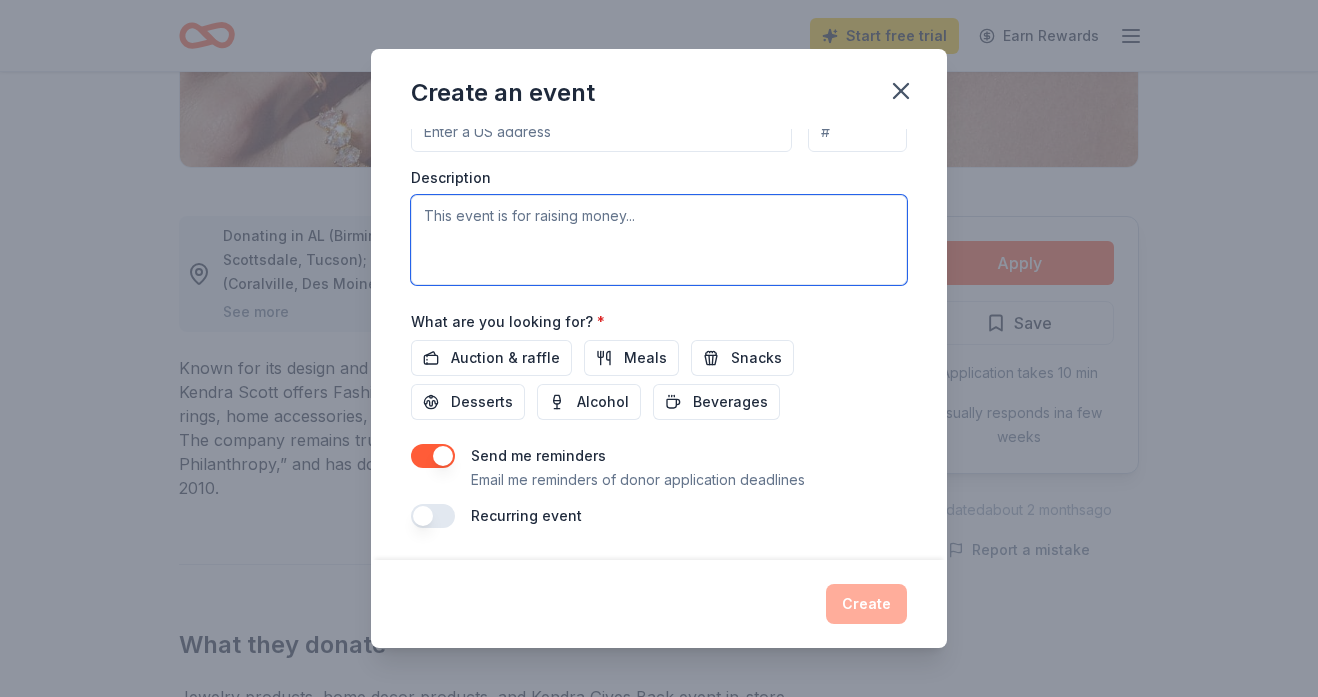 click at bounding box center (659, 240) 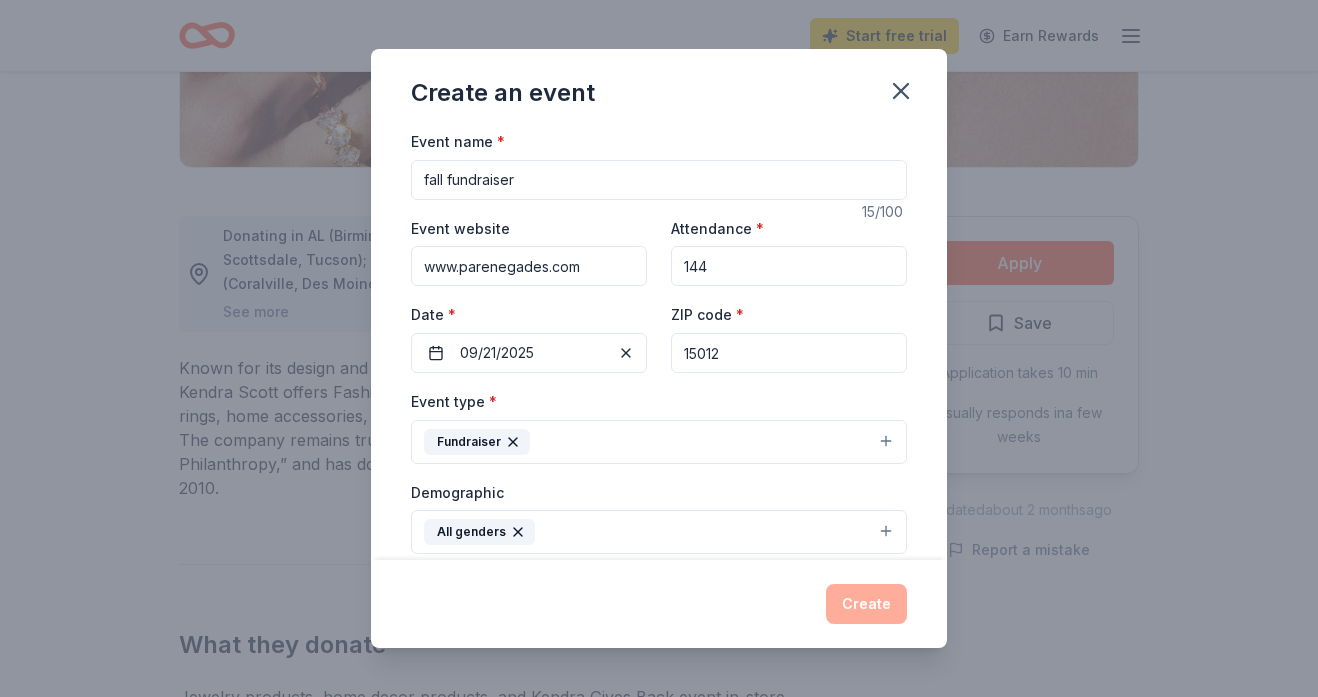 scroll, scrollTop: 529, scrollLeft: 0, axis: vertical 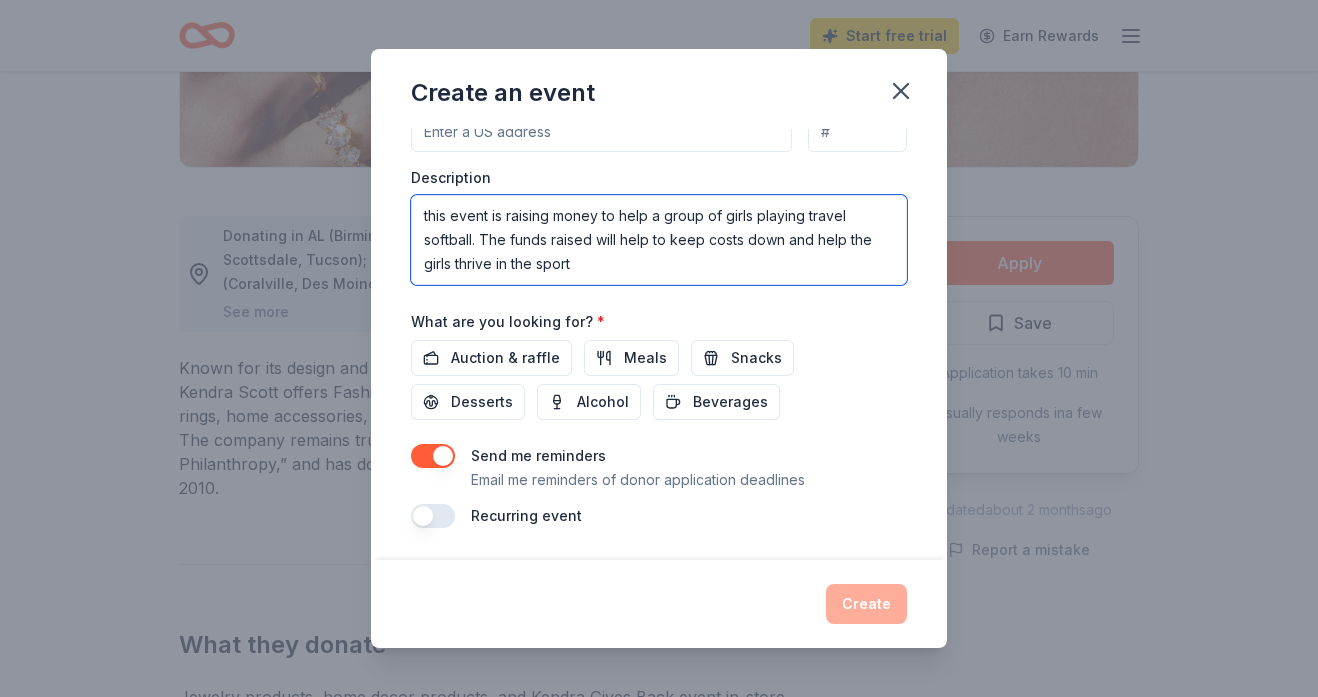 drag, startPoint x: 593, startPoint y: 262, endPoint x: 418, endPoint y: 219, distance: 180.20544 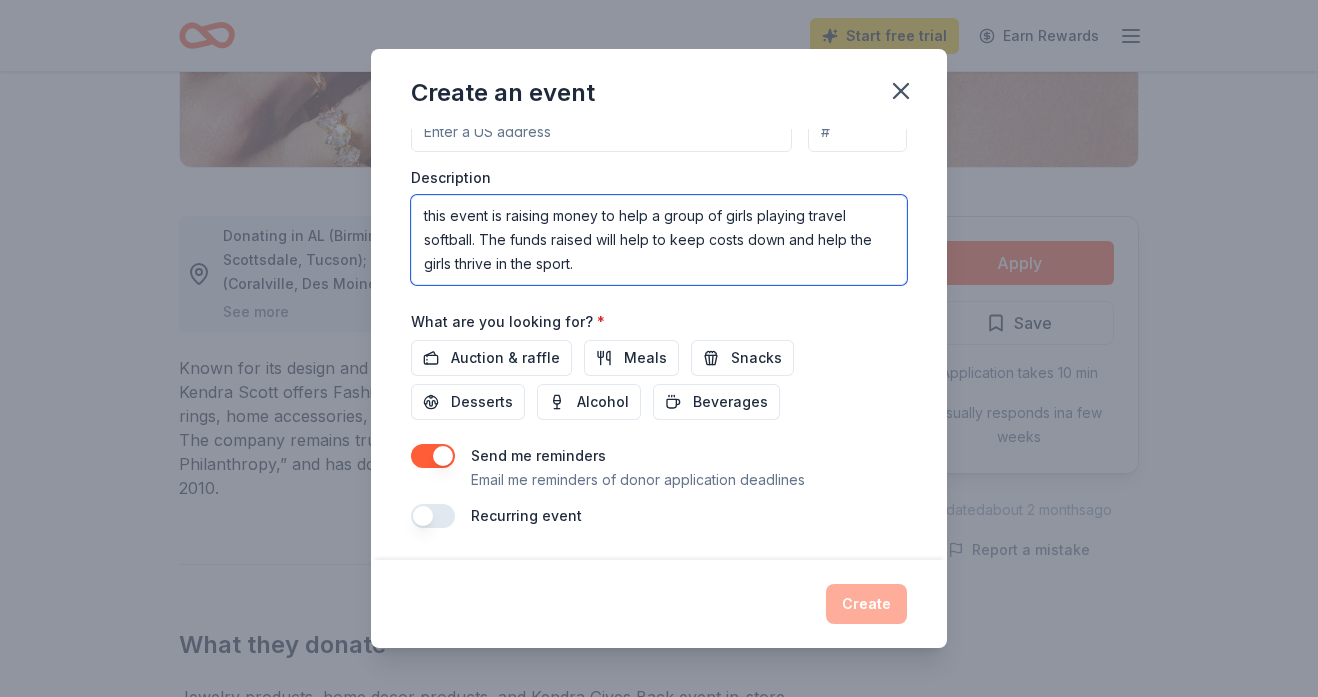 click on "this event is raising money to help a group of girls playing travel softball. The funds raised will help to keep costs down and help the girls thrive in the sport." at bounding box center (659, 240) 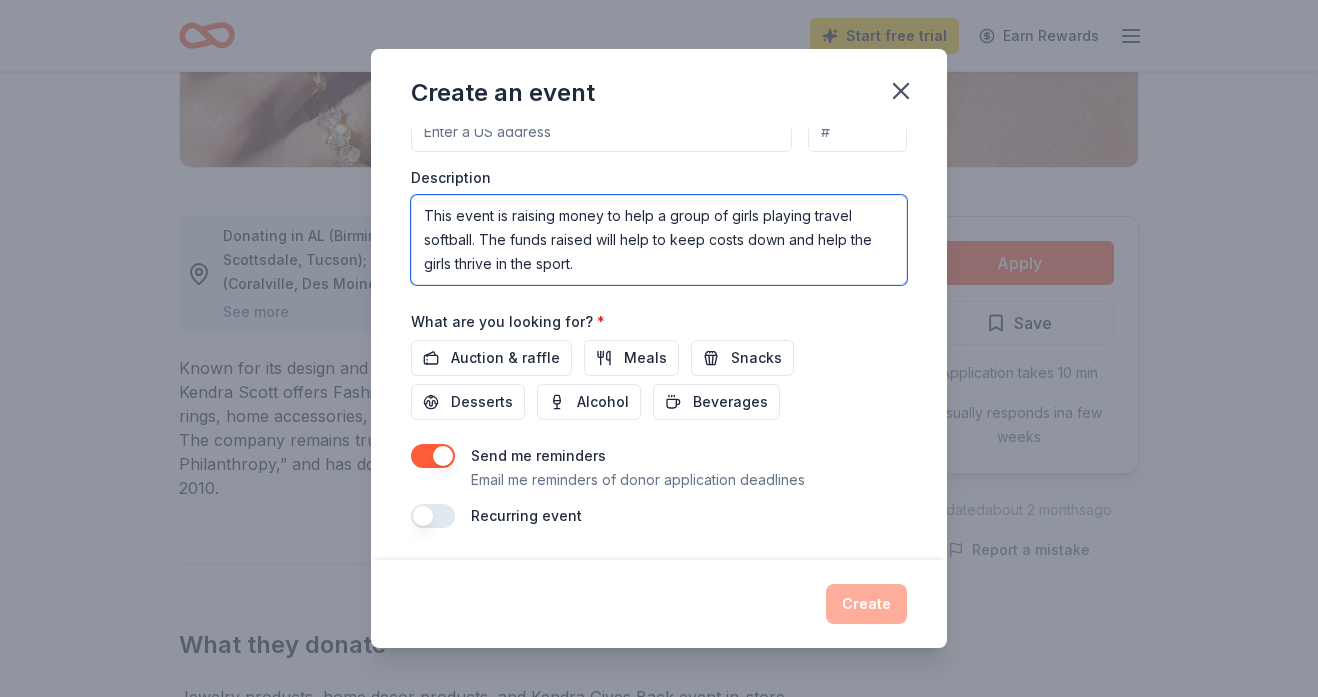 click on "This event is raising money to help a group of girls playing travel softball. The funds raised will help to keep costs down and help the girls thrive in the sport." at bounding box center [659, 240] 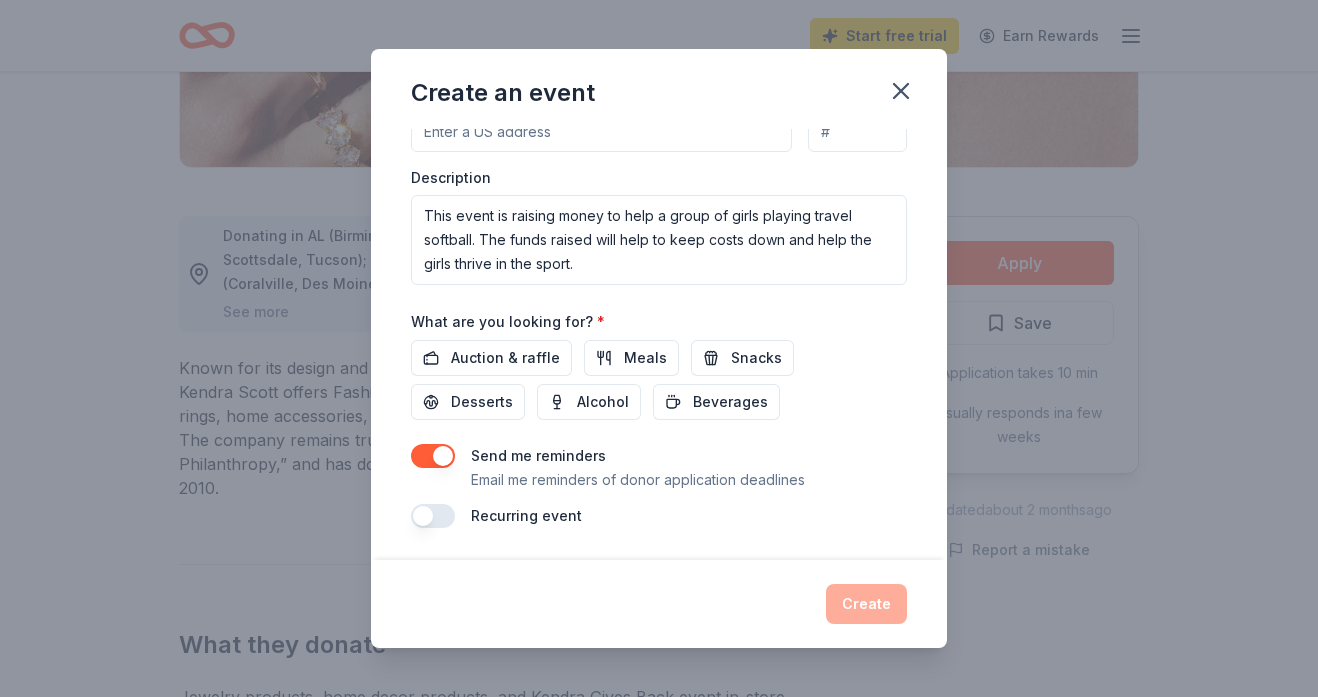 click on "Event name * fall fundraiser 15 /100 Event website www.parenegades.com Attendance * 144 Date * 09/21/2025 ZIP code * 15012 Event type * Fundraiser Demographic All genders We use this information to help brands find events with their target demographic to sponsor their products. Mailing address Apt/unit Description This event is raising money to help a group of girls playing travel softball. The funds raised will help to keep costs down and help the girls thrive in the sport. What are you looking for? * Auction & raffle Meals Snacks Desserts Alcohol Beverages Send me reminders Email me reminders of donor application deadlines Recurring event" at bounding box center [659, 64] 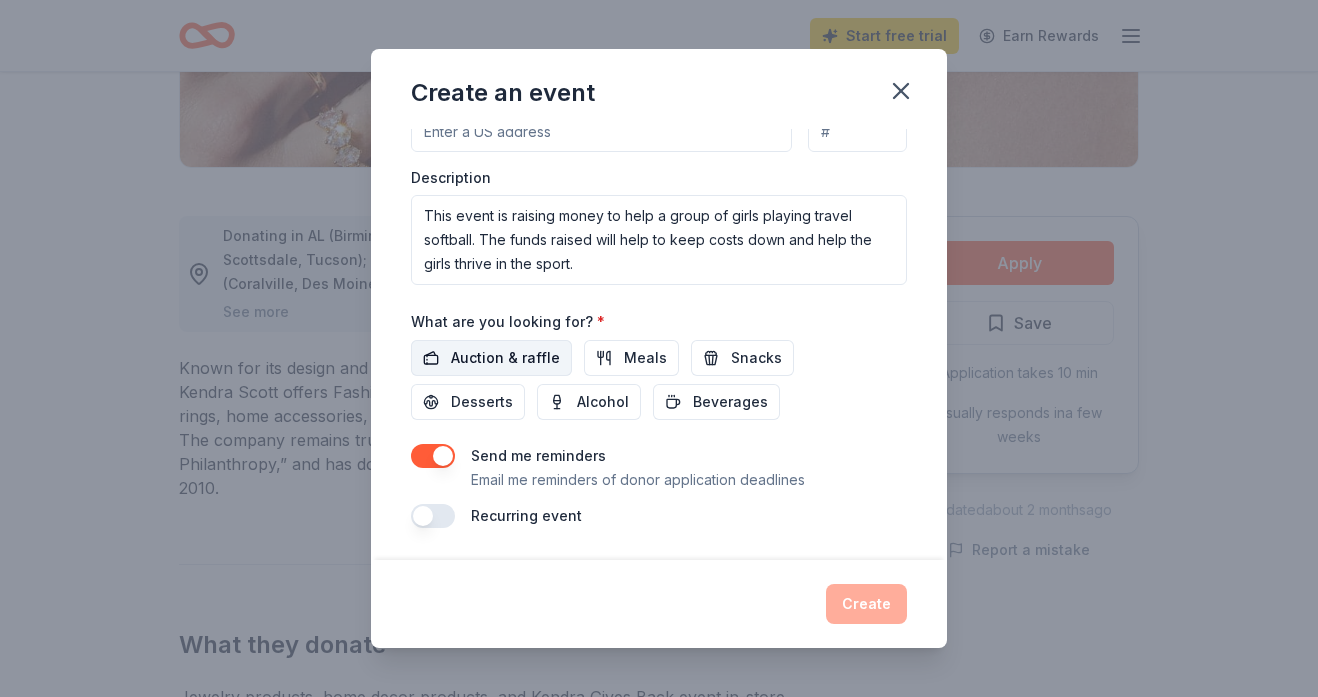 click on "Auction & raffle" at bounding box center (505, 358) 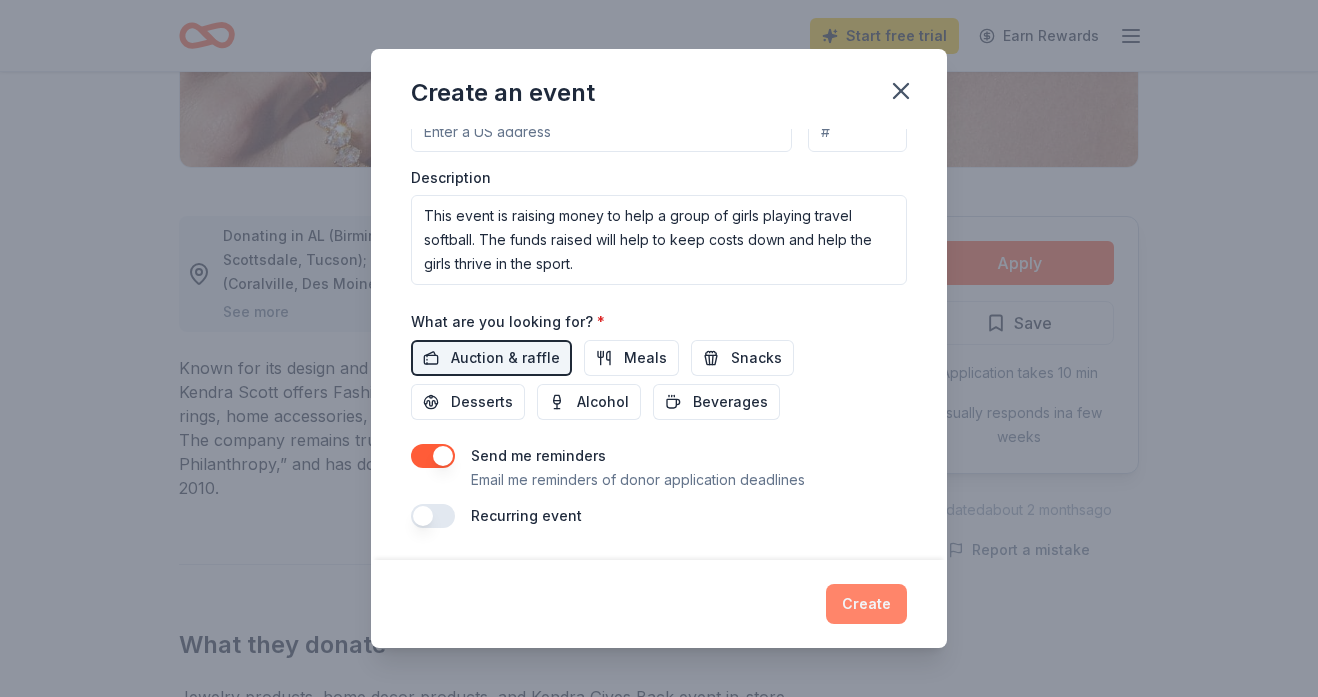 click on "Create" at bounding box center (866, 604) 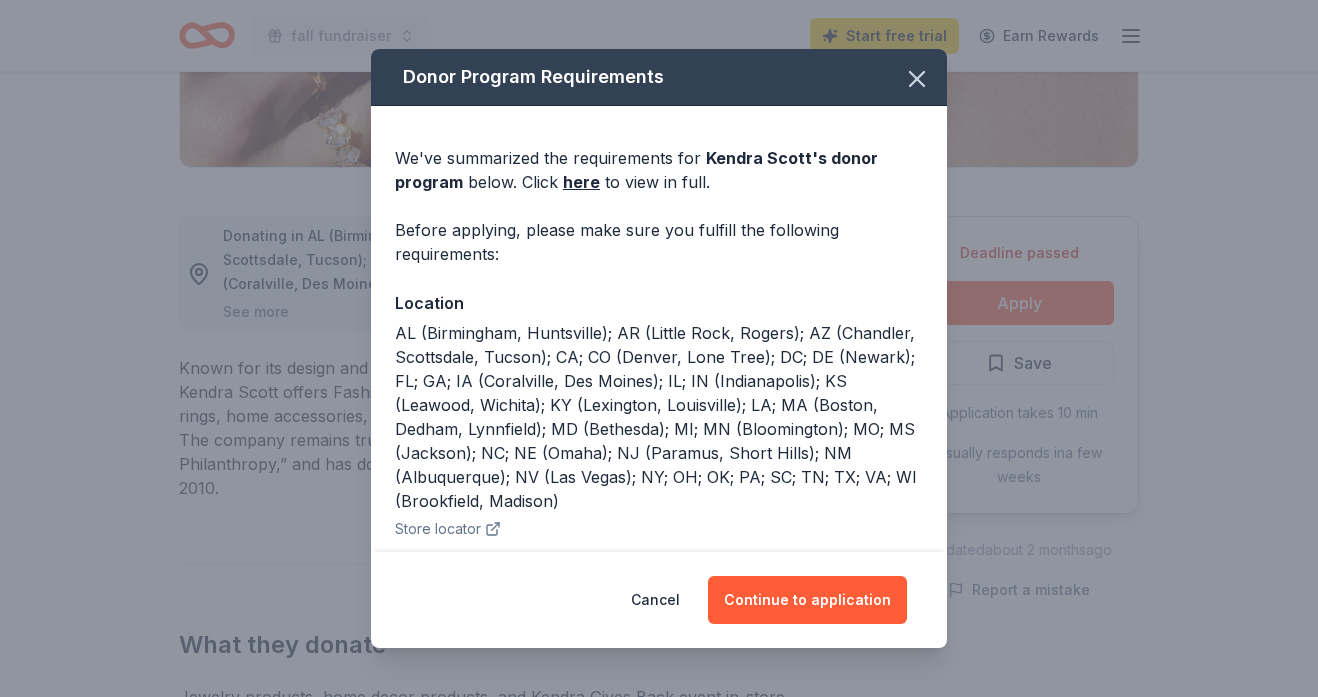 scroll, scrollTop: 276, scrollLeft: 0, axis: vertical 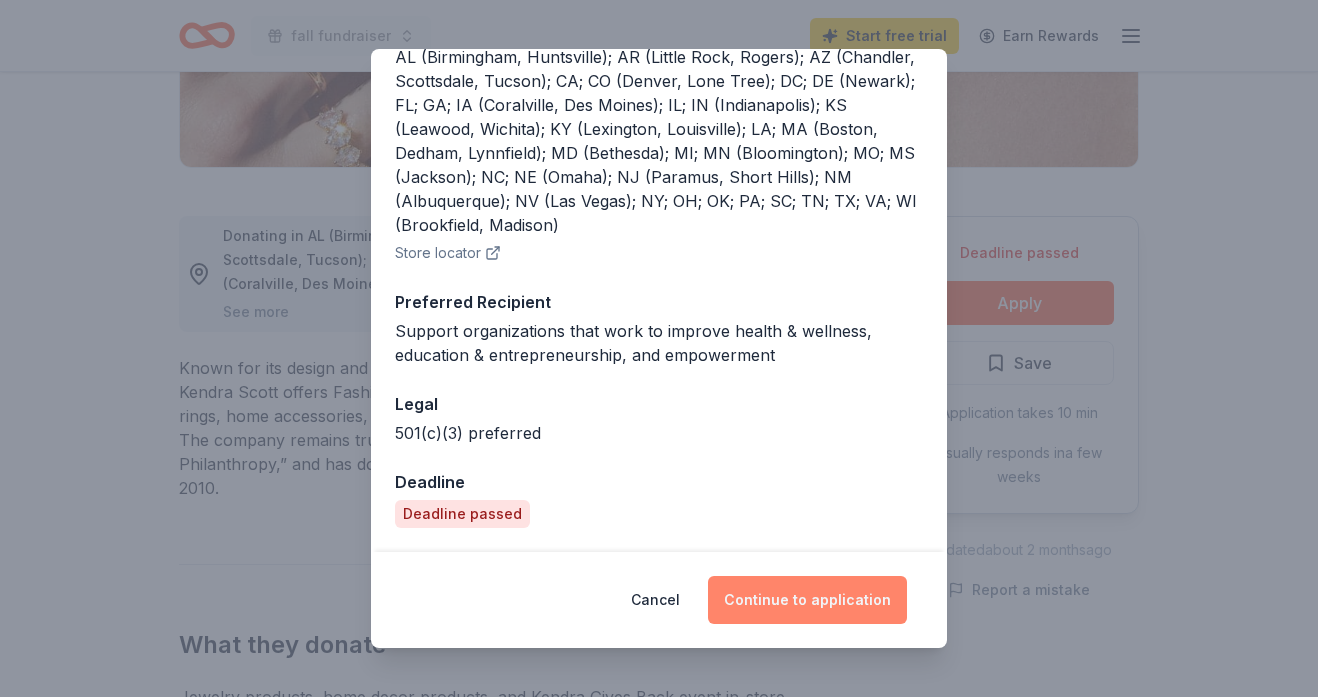 click on "Continue to application" at bounding box center (807, 600) 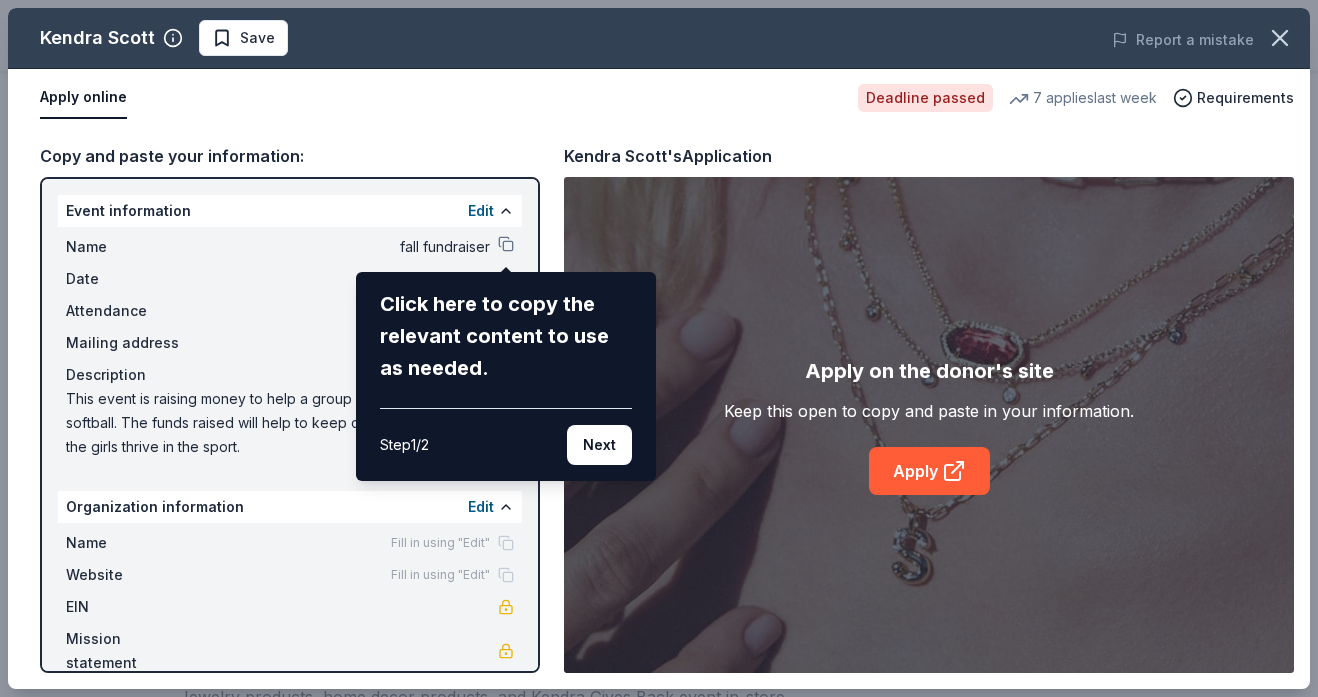 click on "Kendra Scott Save Report a mistake Apply online Deadline passed 7   applies  last week Requirements Copy and paste your information: Event information Edit Name fall fundraiser Click here to copy the relevant content to use as needed. Step  1 / 2 Next Date 09/21/25 Attendance 144 Mailing address Description This event is raising money to help a group of girls playing travel softball. The funds raised will help to keep costs down and help the girls thrive in the sport. Organization information Edit Name Fill in using "Edit" Website Fill in using "Edit" EIN Mission statement Kendra Scott's  Application Apply on the donor's site Keep this open to copy and paste in your information. Apply" at bounding box center [659, 348] 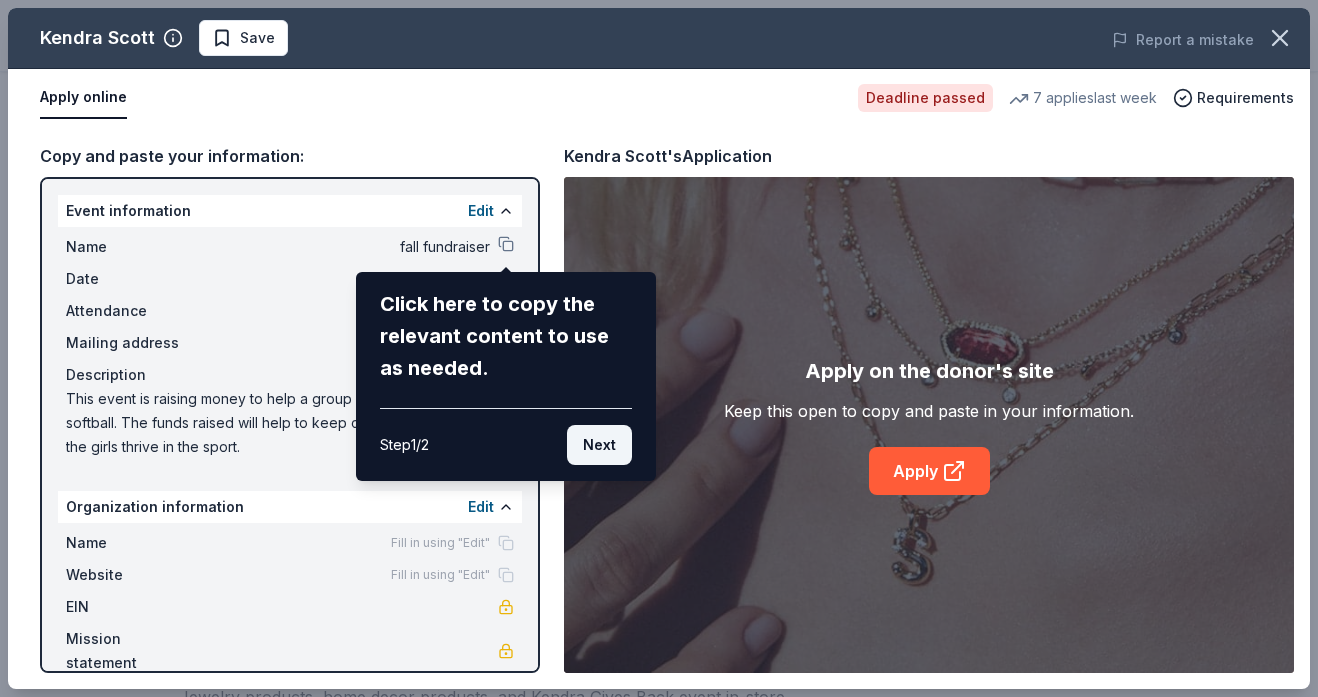 click on "Next" at bounding box center (599, 445) 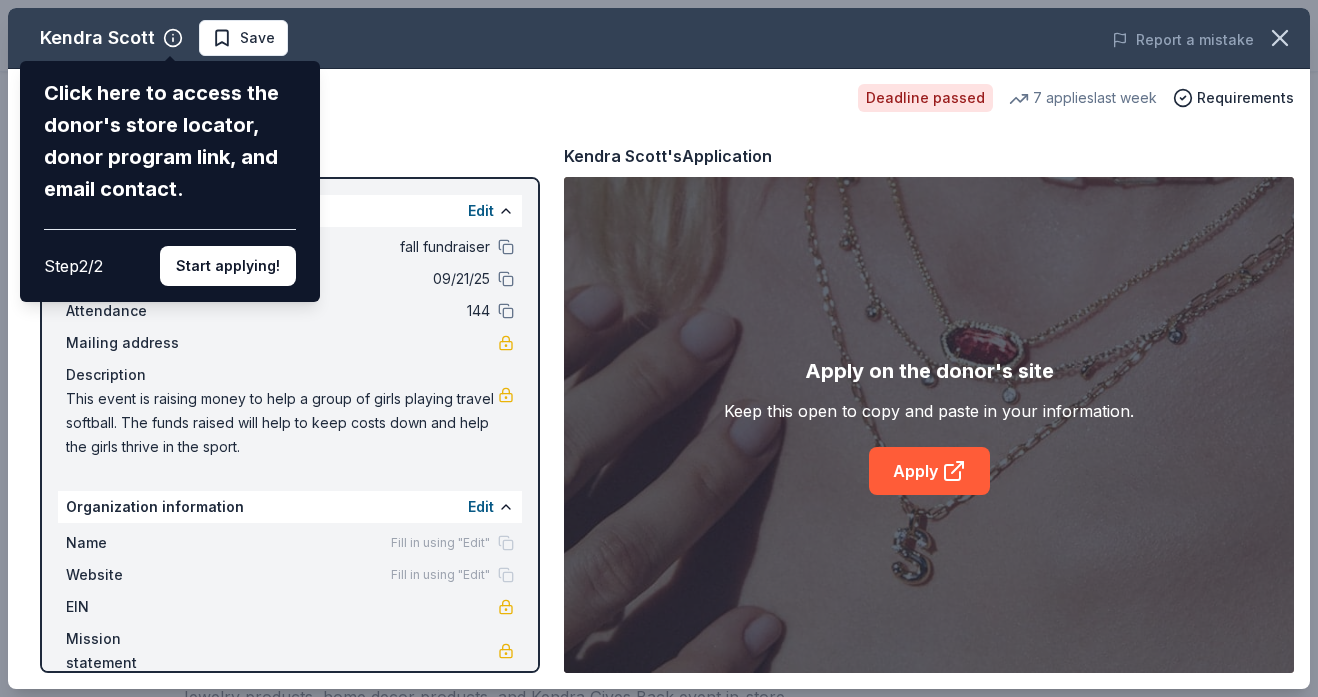 click on "Kendra Scott Click here to access the donor's store locator, donor program link, and email contact. Step  2 / 2 Start applying! Save Report a mistake Apply online Deadline passed 7   applies  last week Requirements Copy and paste your information: Event information Edit Name fall fundraiser Date 09/21/25 Attendance 144 Mailing address Description This event is raising money to help a group of girls playing travel softball. The funds raised will help to keep costs down and help the girls thrive in the sport. Organization information Edit Name Fill in using "Edit" Website Fill in using "Edit" EIN Mission statement Kendra Scott's  Application Apply on the donor's site Keep this open to copy and paste in your information. Apply" at bounding box center [659, 348] 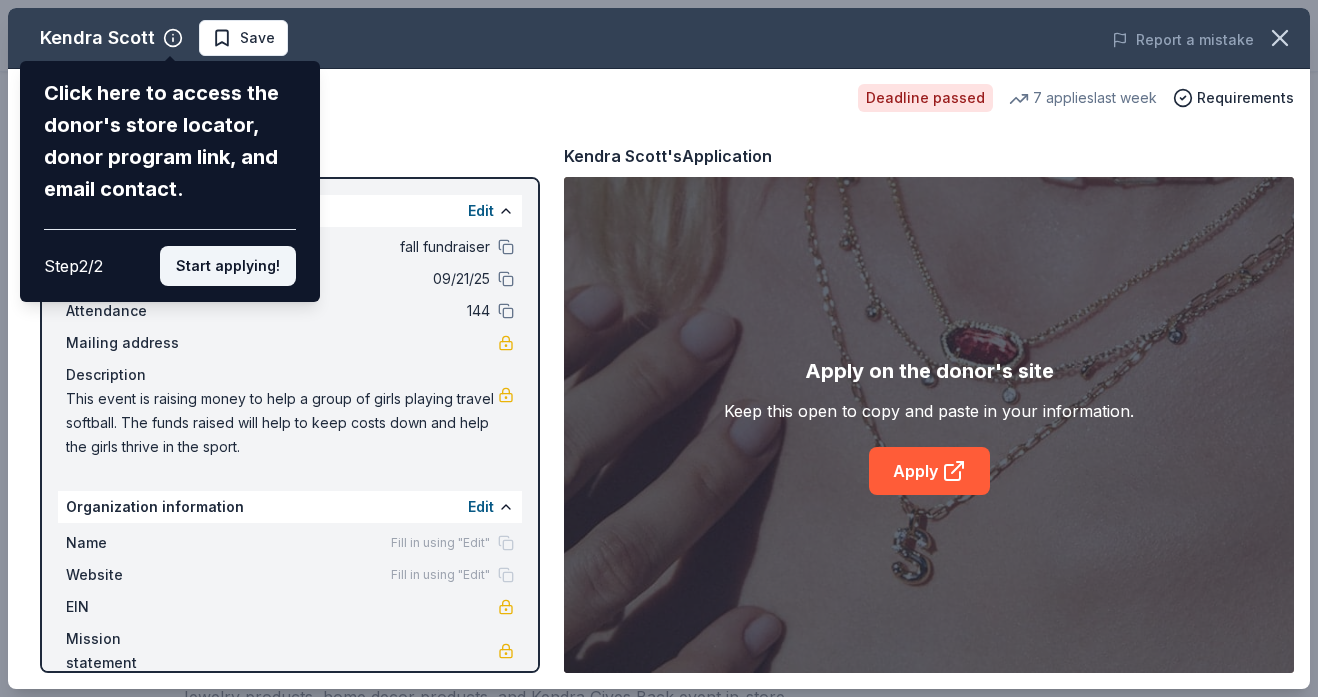 click on "Start applying!" at bounding box center [228, 266] 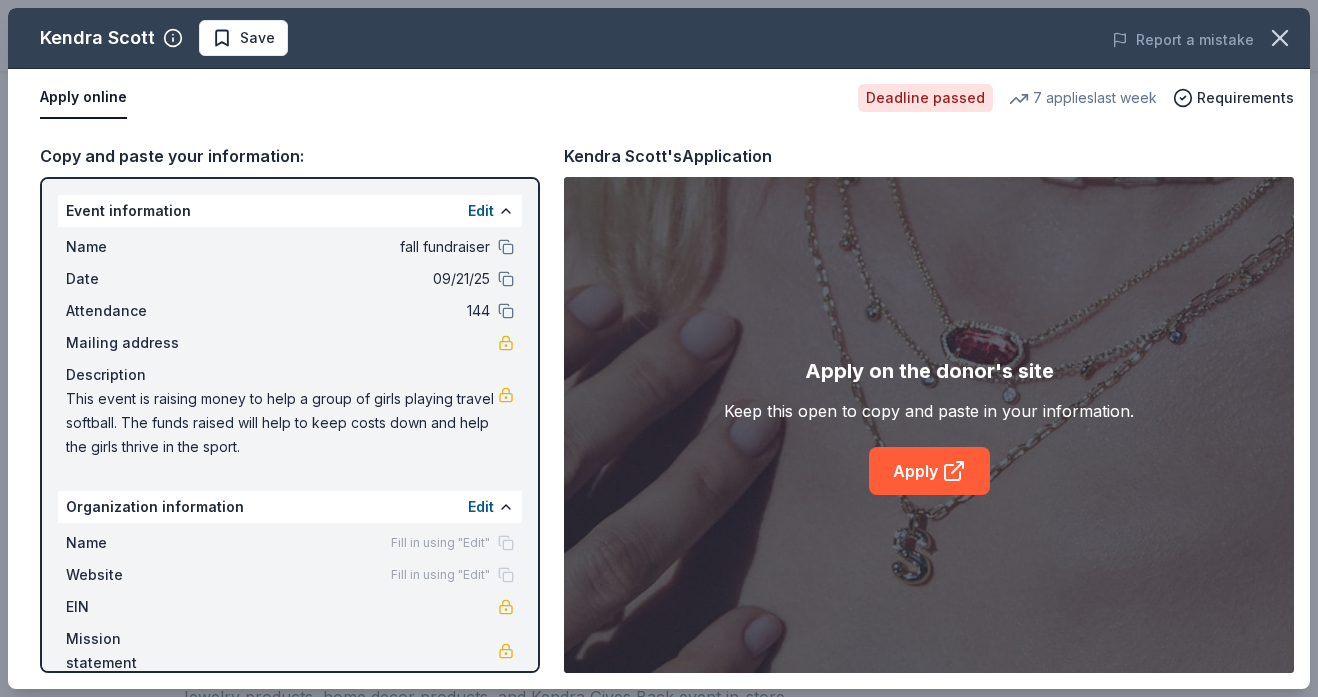click on "Copy and paste your information: Event information Edit Name fall fundraiser Date 09/21/25 Attendance 144 Mailing address Description This event is raising money to help a group of girls playing travel softball. The funds raised will help to keep costs down and help the girls thrive in the sport. Organization information Edit Name Fill in using "Edit" Website Fill in using "Edit" EIN Mission statement Kendra Scott's  Application Apply on the donor's site Keep this open to copy and paste in your information. Apply" at bounding box center (659, 408) 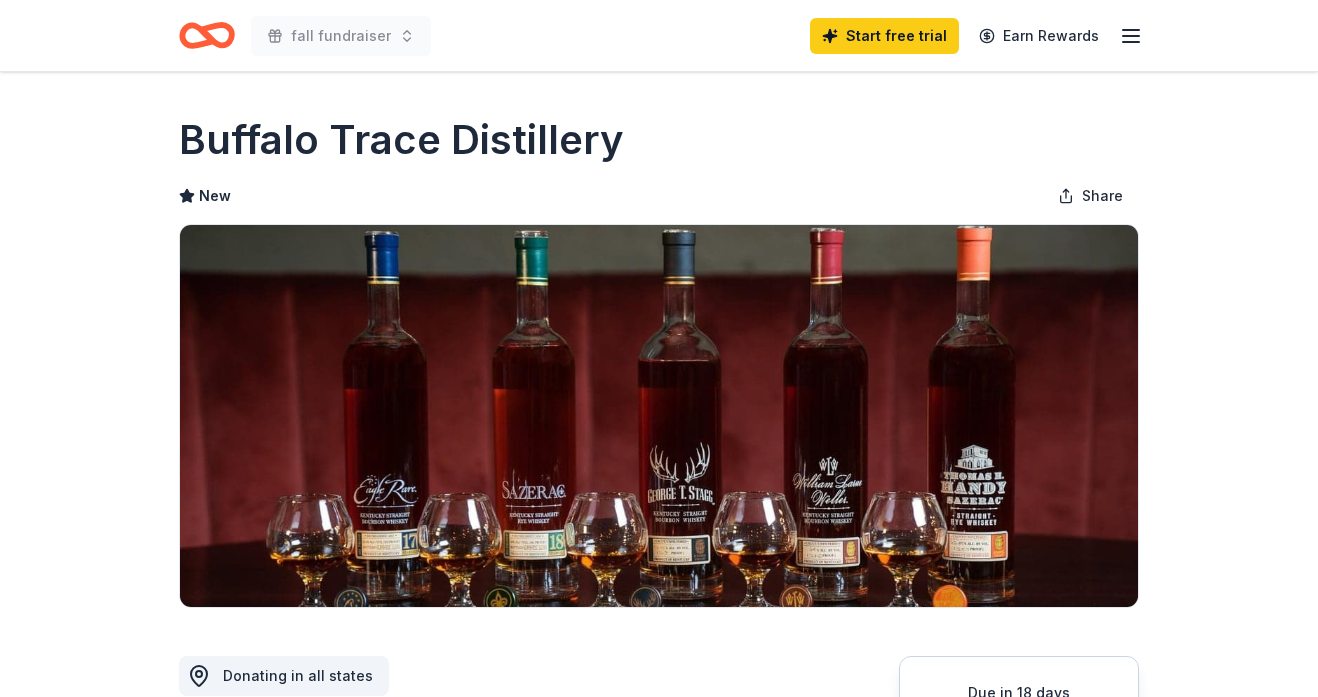 scroll, scrollTop: 0, scrollLeft: 0, axis: both 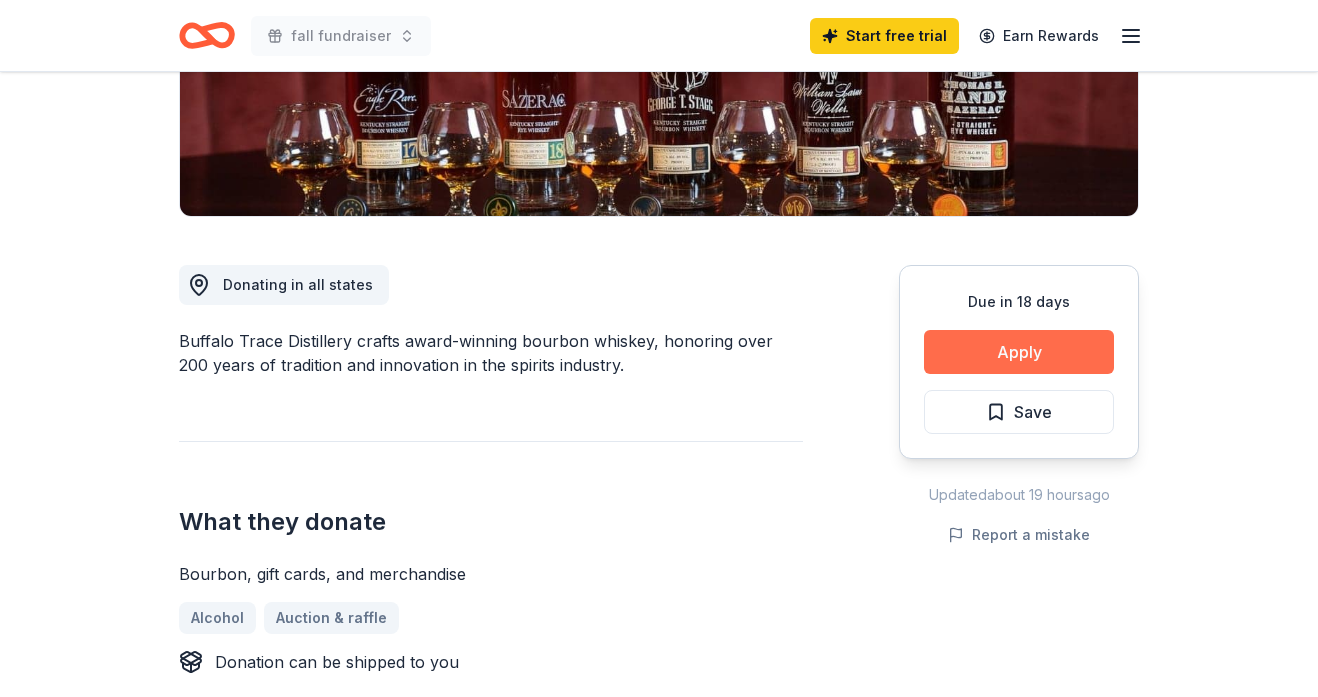 click on "Apply" at bounding box center (1019, 352) 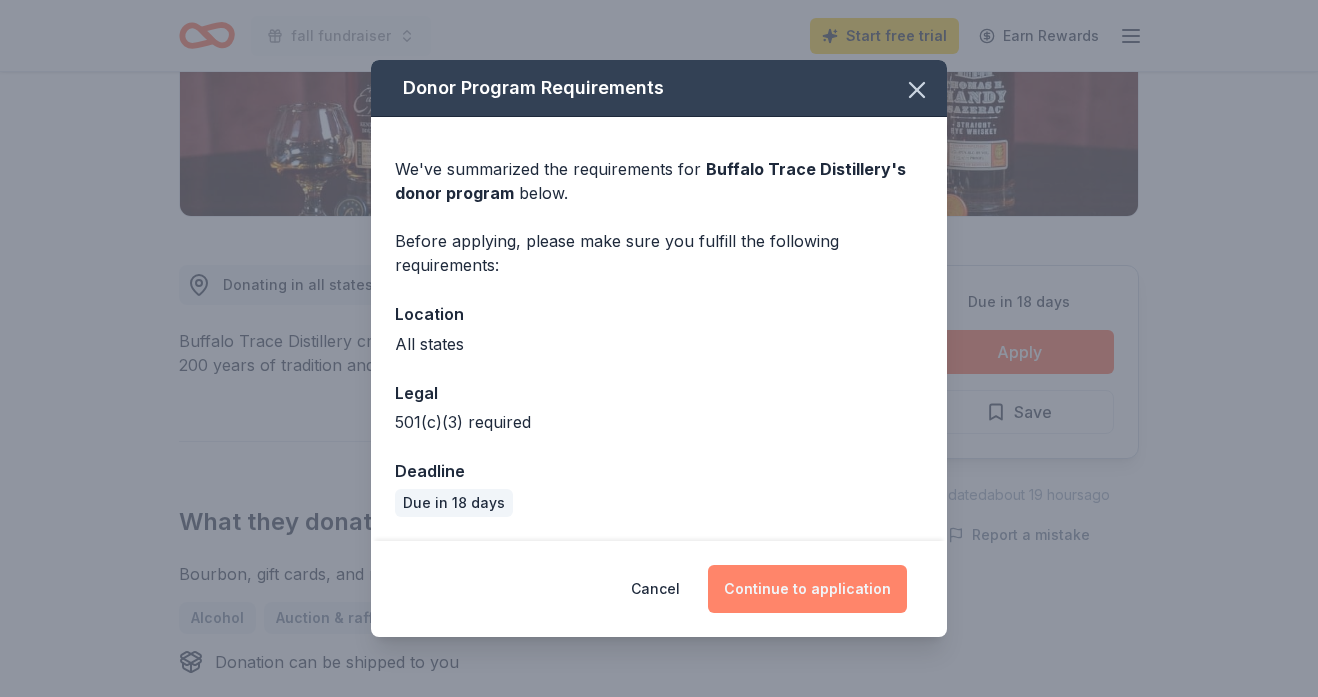 click on "Continue to application" at bounding box center (807, 589) 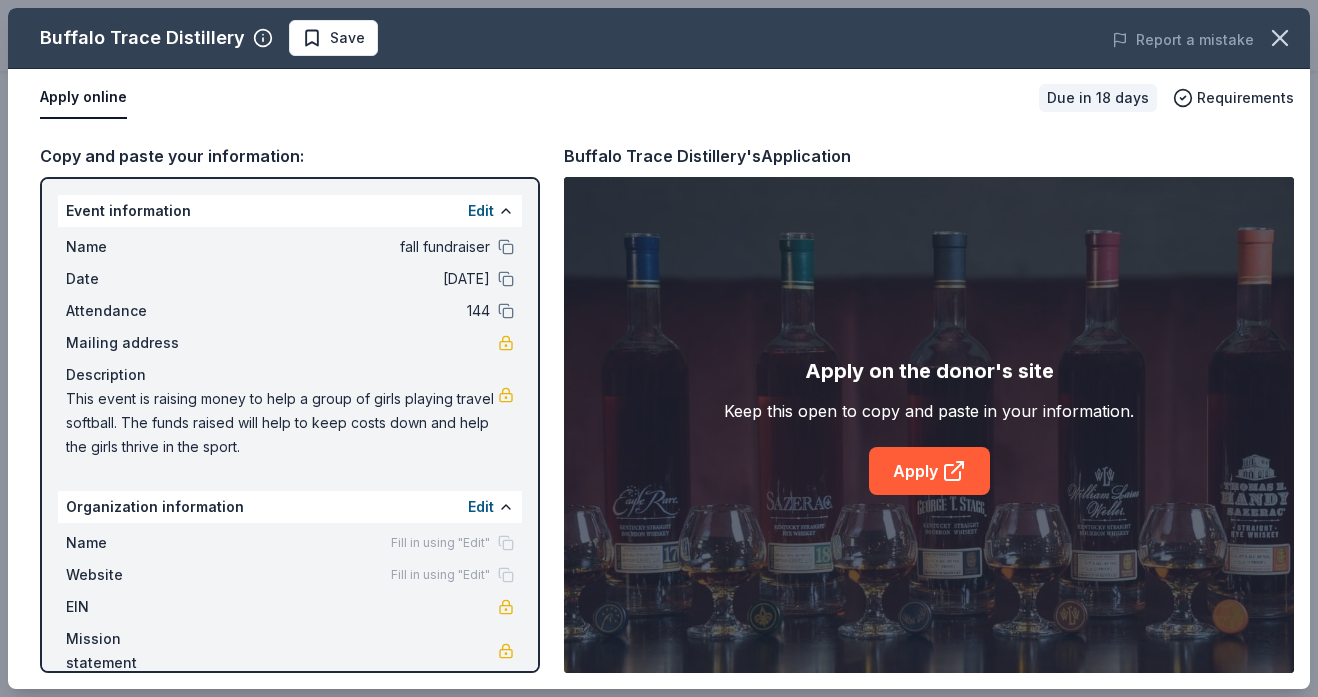 click on "Copy and paste your information:" at bounding box center [290, 156] 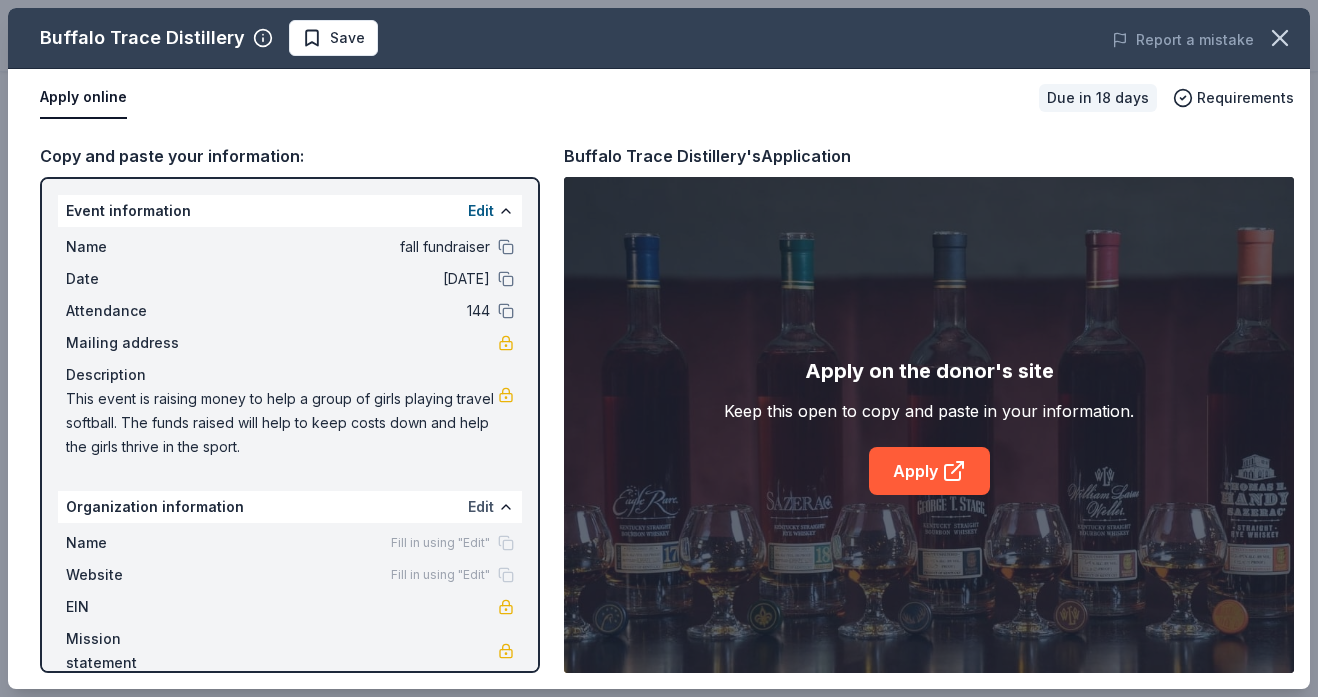 click on "Edit" at bounding box center (481, 507) 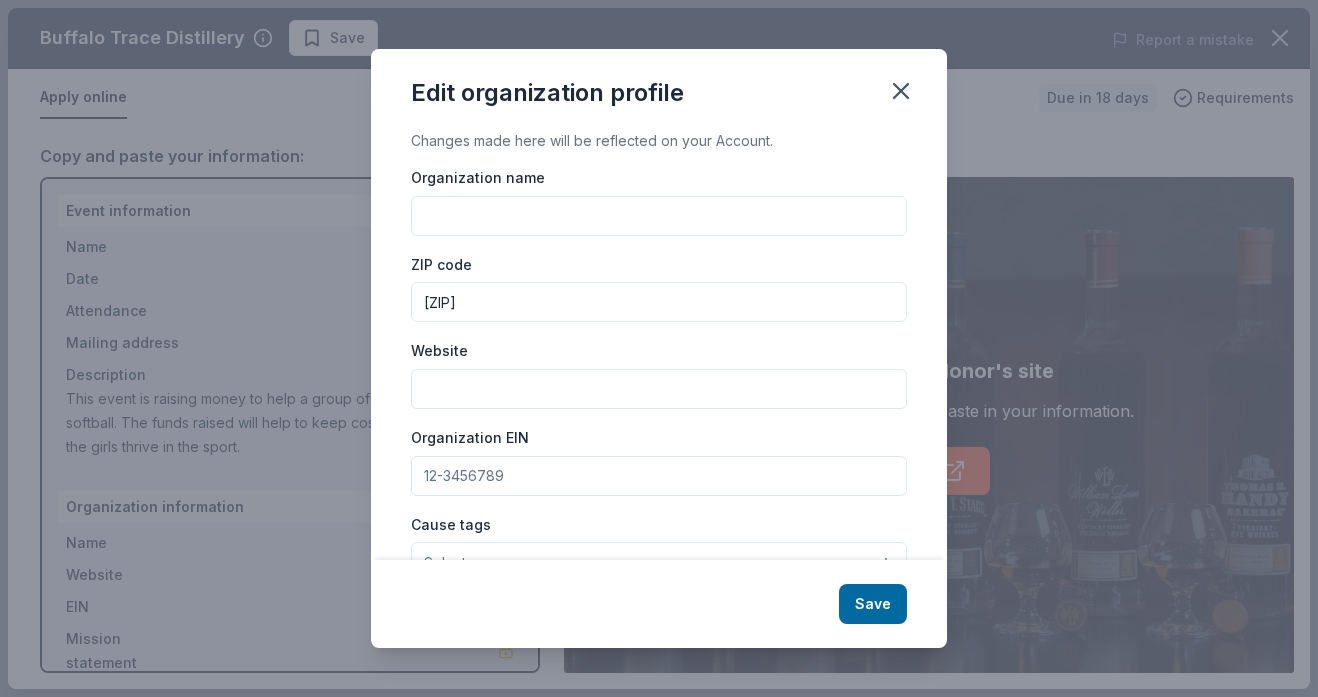 click on "Organization name" at bounding box center [659, 216] 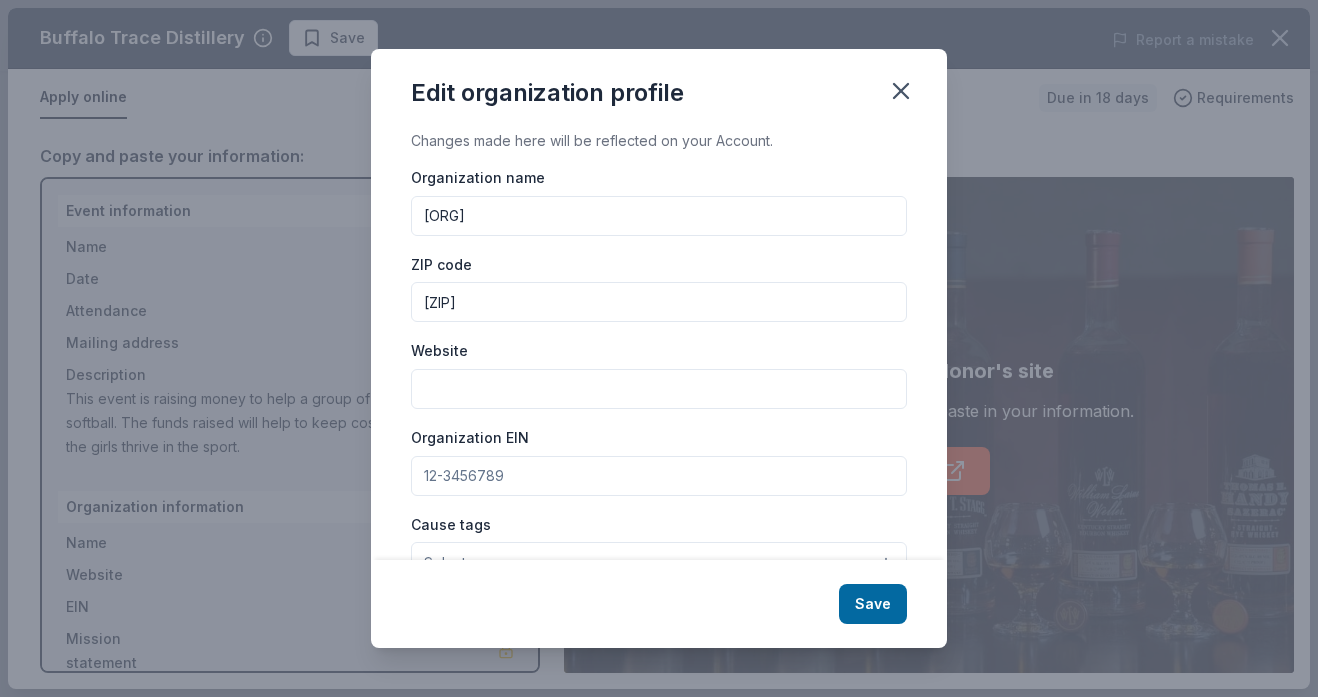 type on "Pa Renegades" 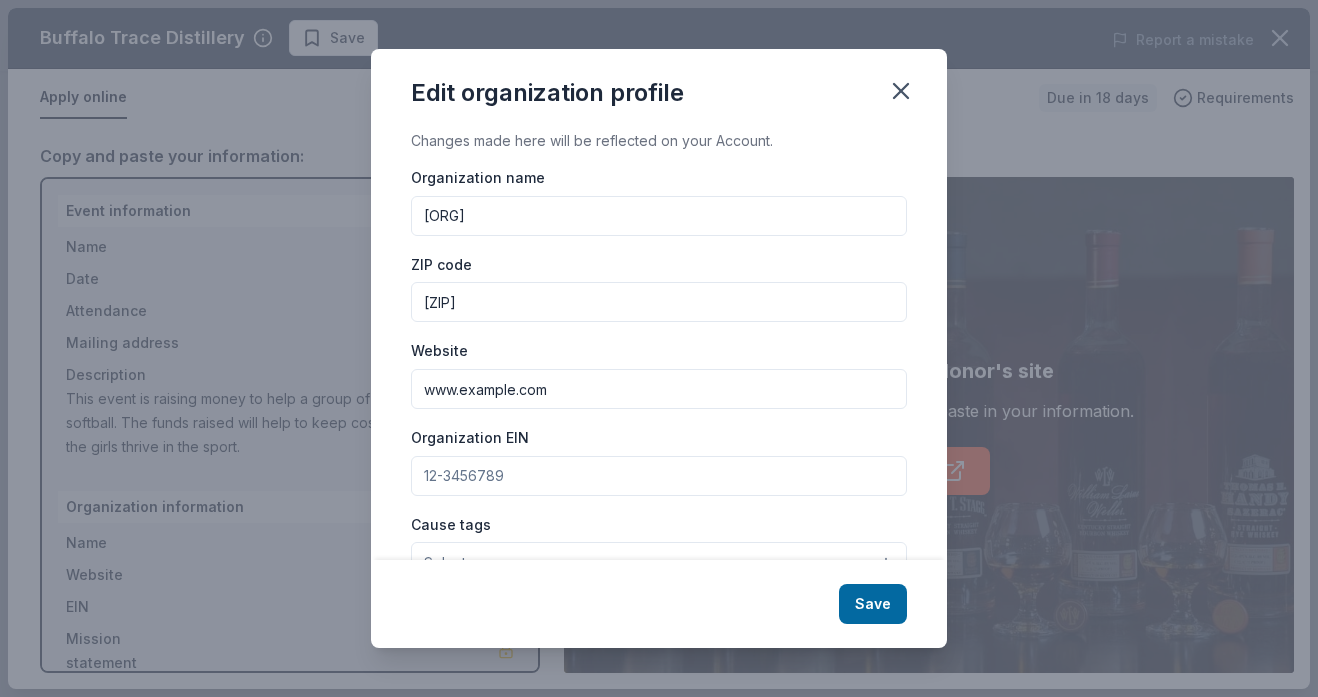 type on "www.pa[NAME].com" 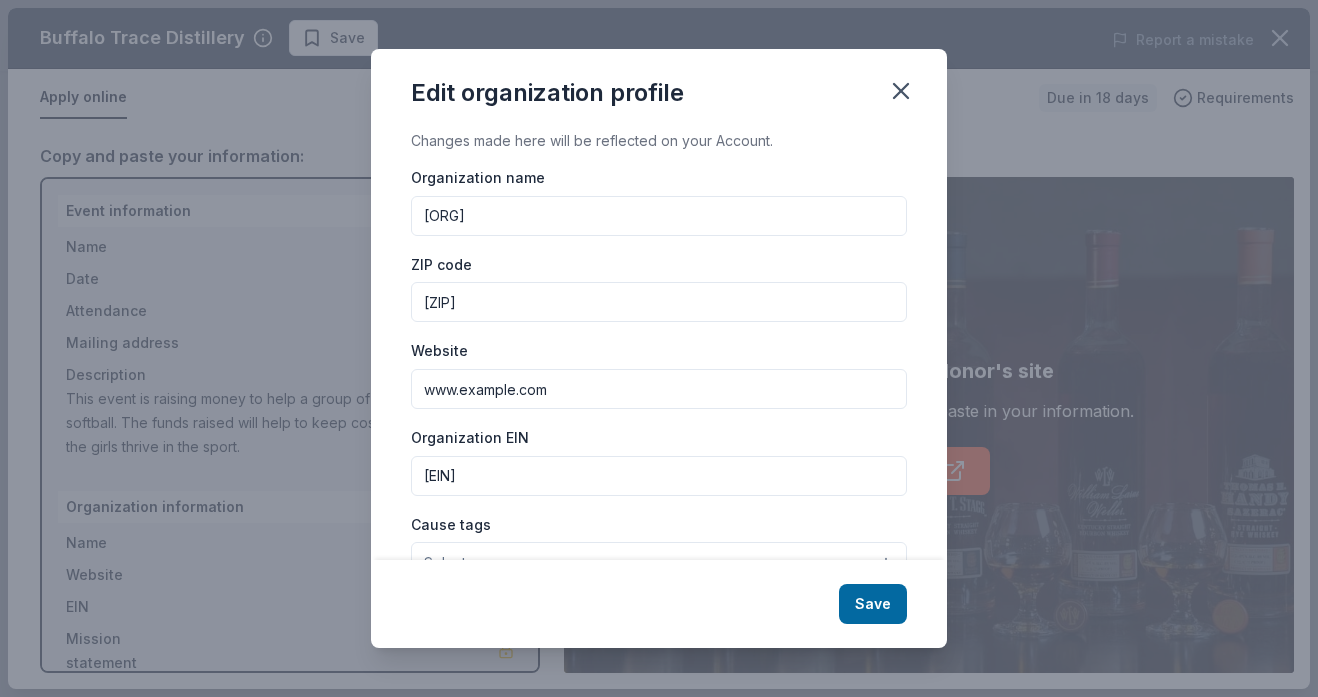 type on "99-3777188" 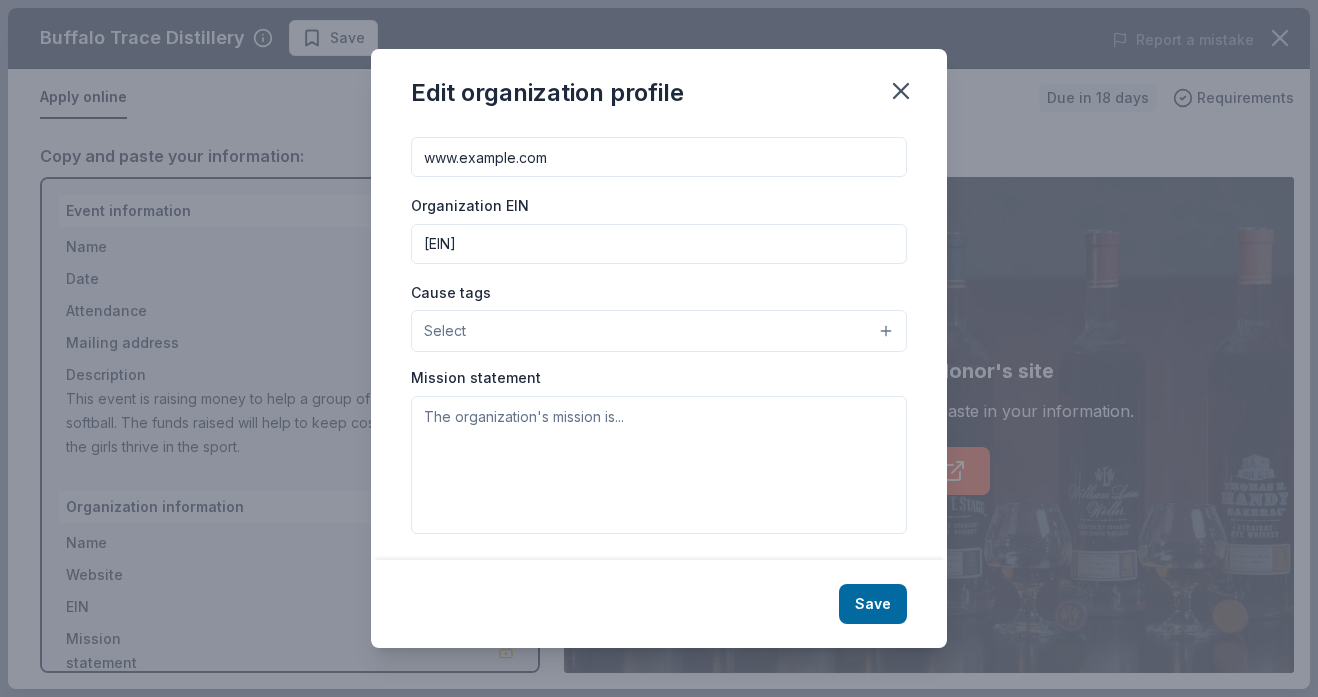 scroll, scrollTop: 238, scrollLeft: 0, axis: vertical 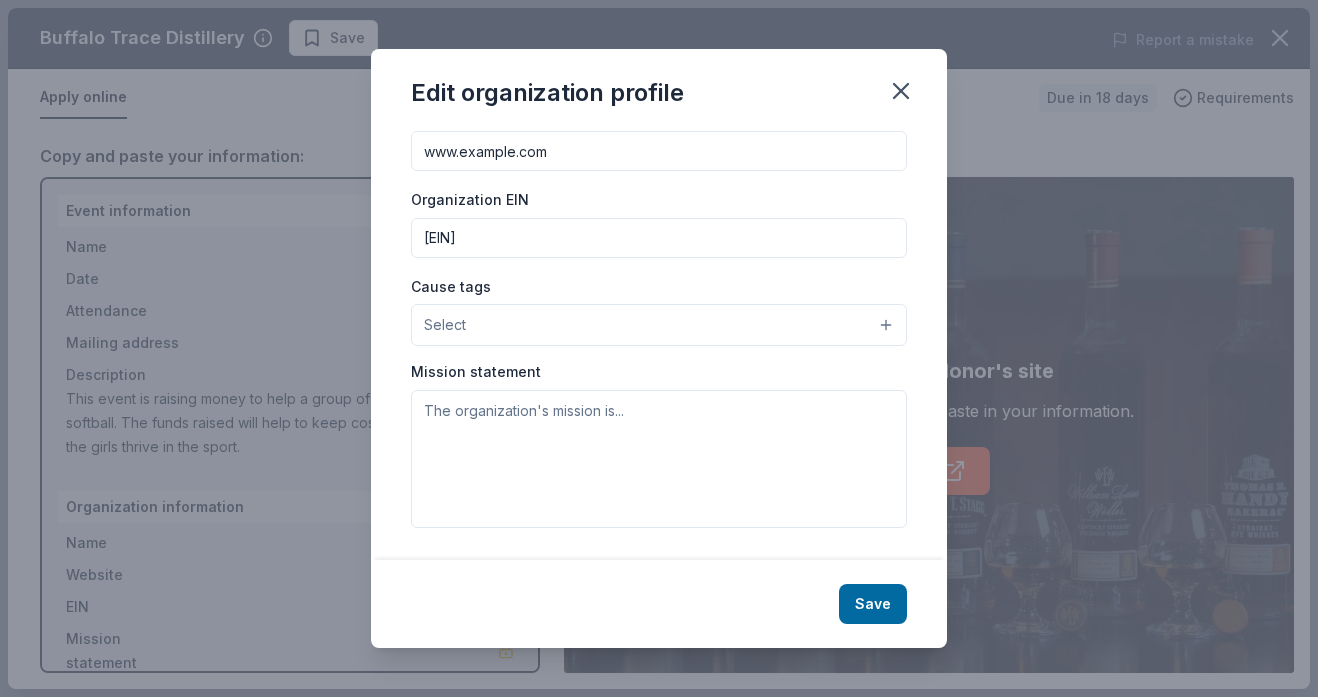 click on "Select" at bounding box center (659, 325) 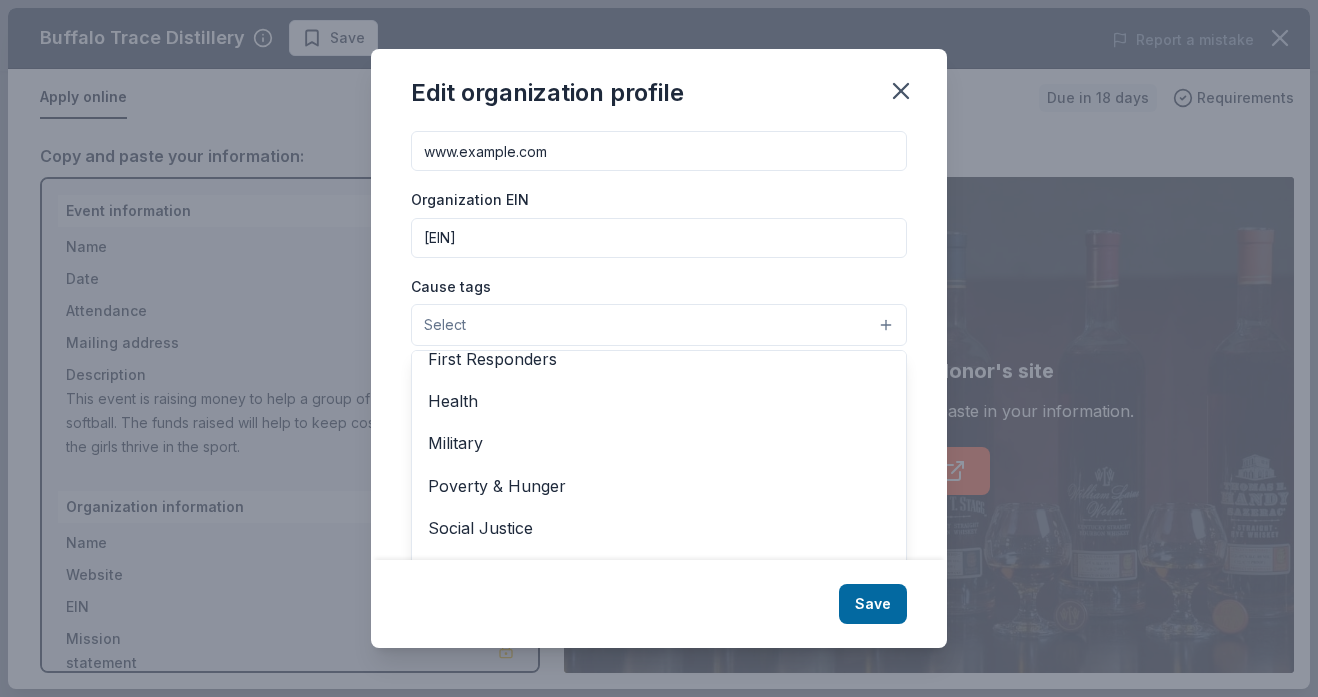 scroll, scrollTop: 279, scrollLeft: 0, axis: vertical 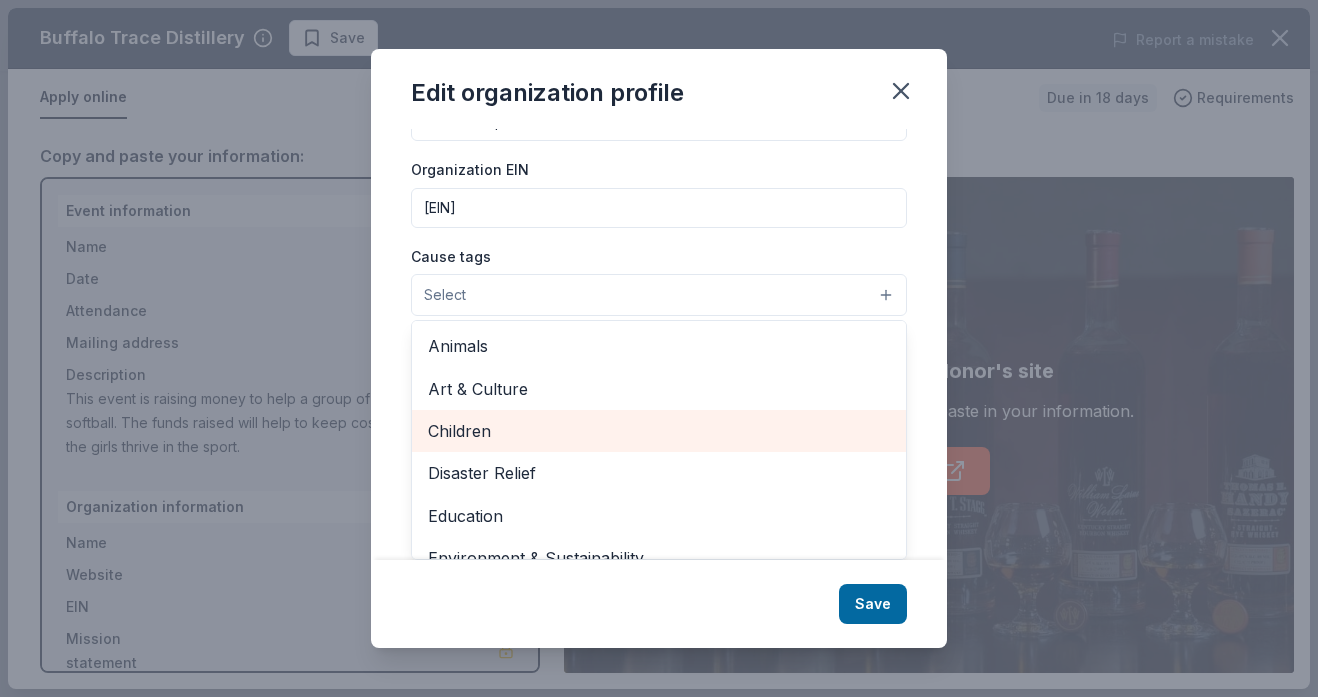 click on "Children" at bounding box center (659, 431) 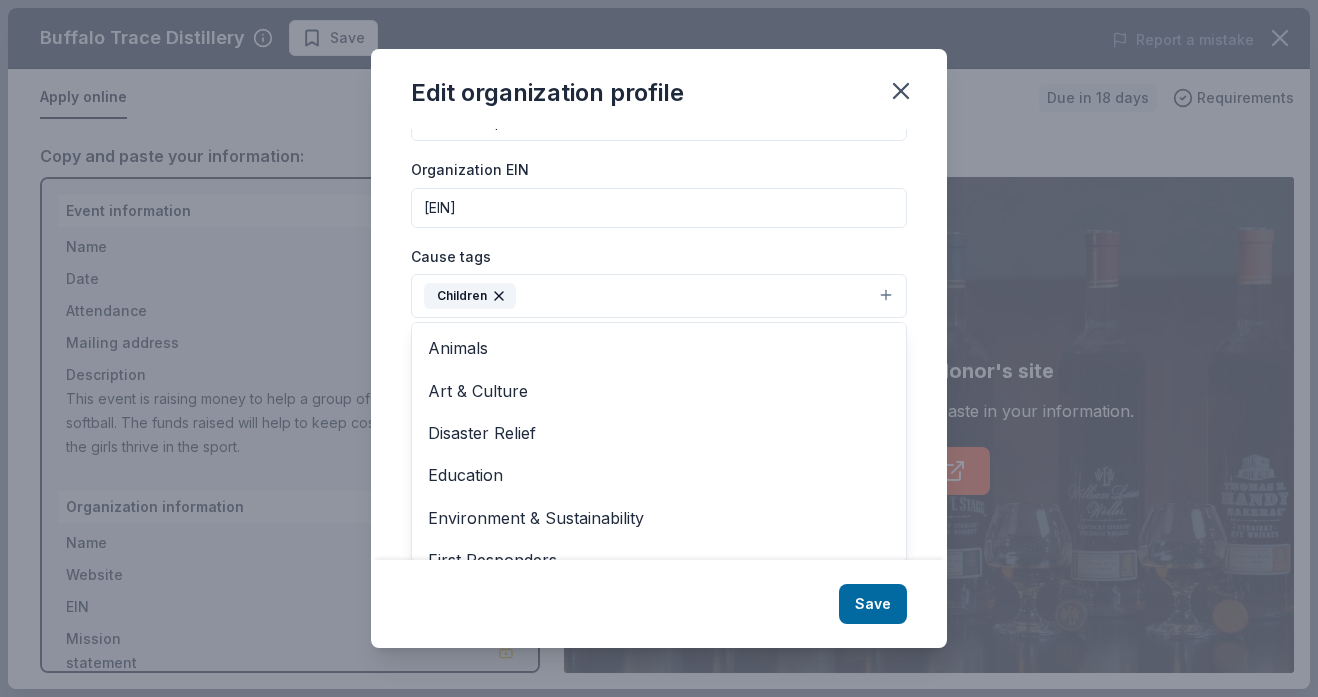 click on "Changes made here will be reflected on your Account. Organization name Pa Renegades ZIP code 15012 Website www.parenegades.com Organization EIN 99-3777188 Cause tags Children Animals Art & Culture Disaster Relief Education Environment & Sustainability First Responders Health Military Poverty & Hunger Social Justice Wellness & Fitness Mission statement" at bounding box center (659, 344) 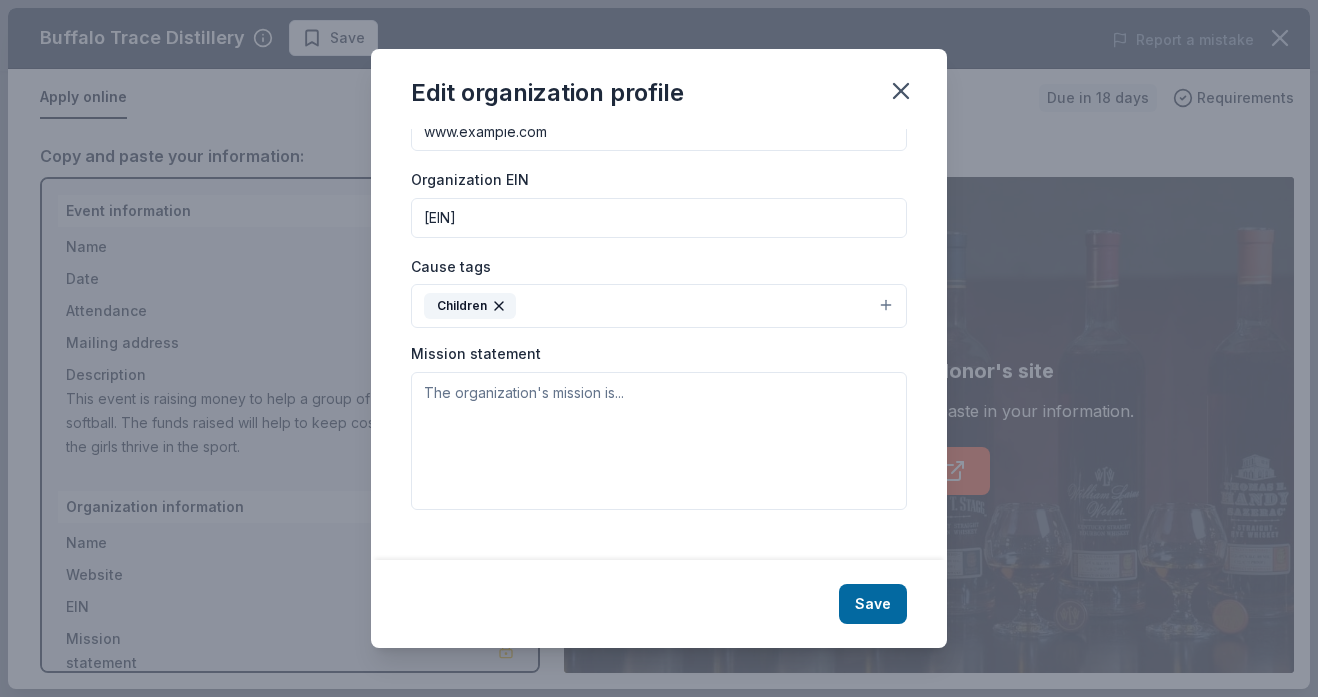 scroll, scrollTop: 240, scrollLeft: 0, axis: vertical 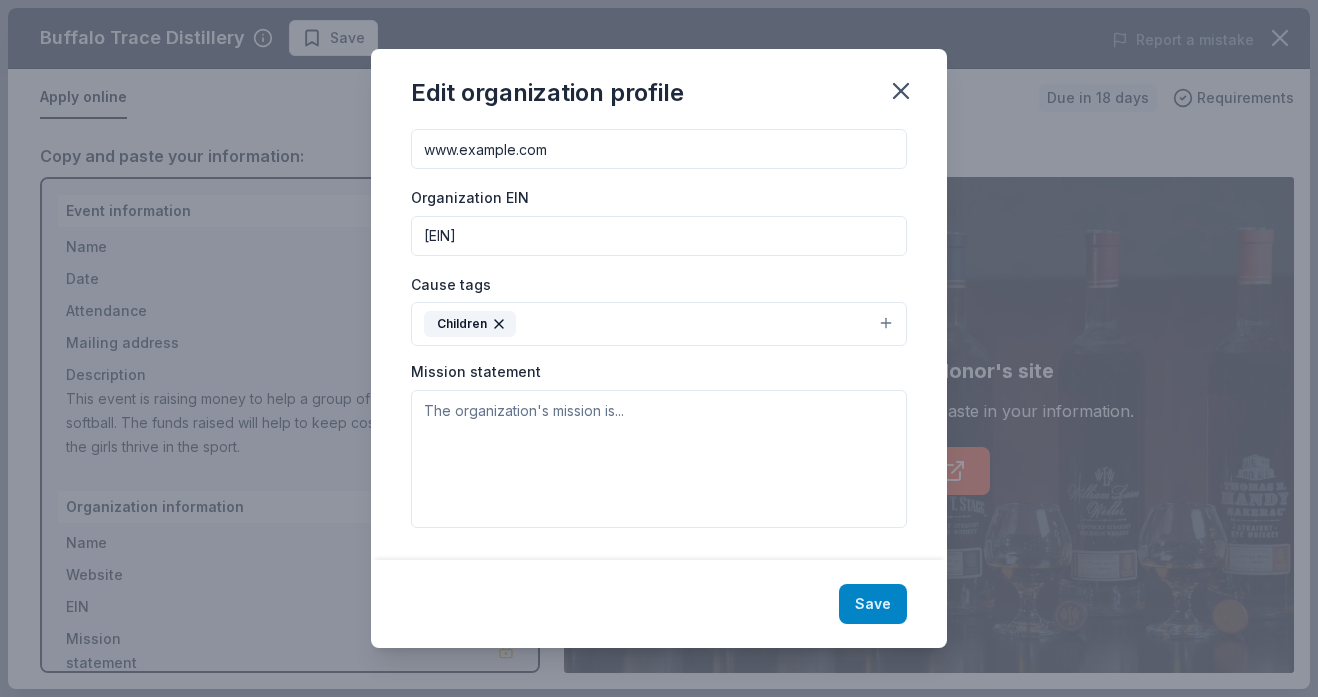 click on "Save" at bounding box center (873, 604) 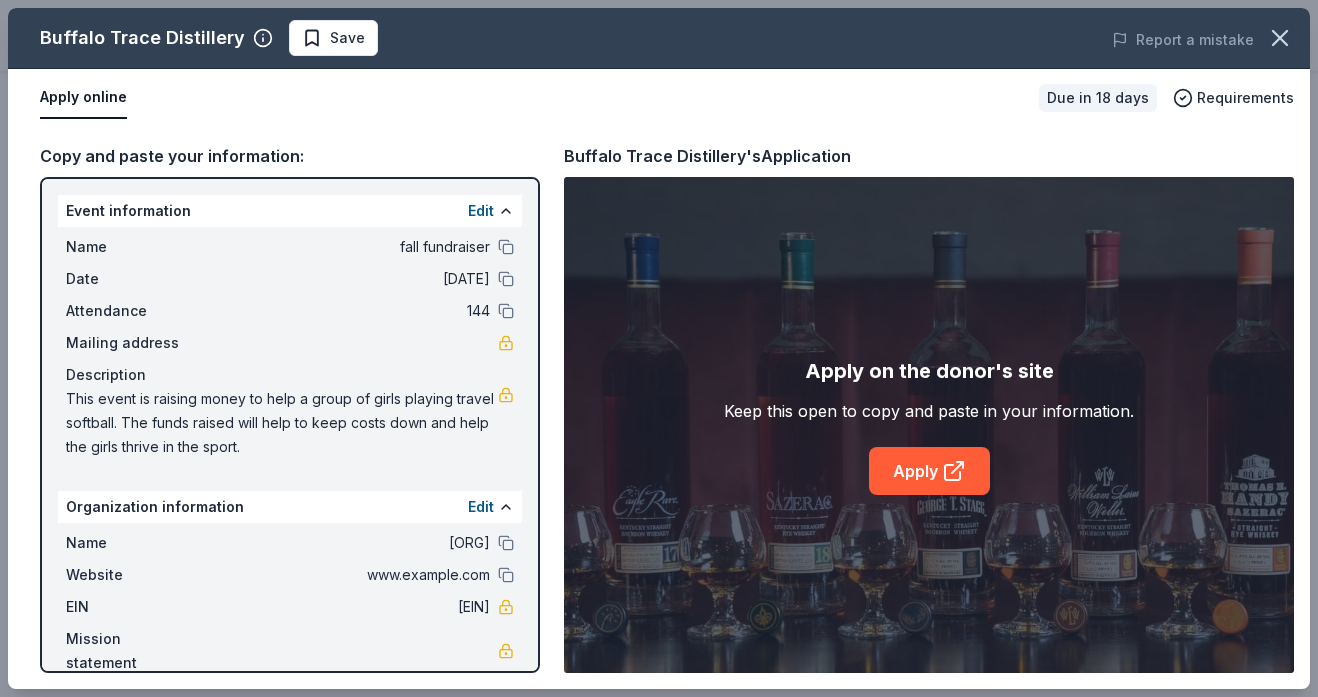 scroll, scrollTop: 0, scrollLeft: 0, axis: both 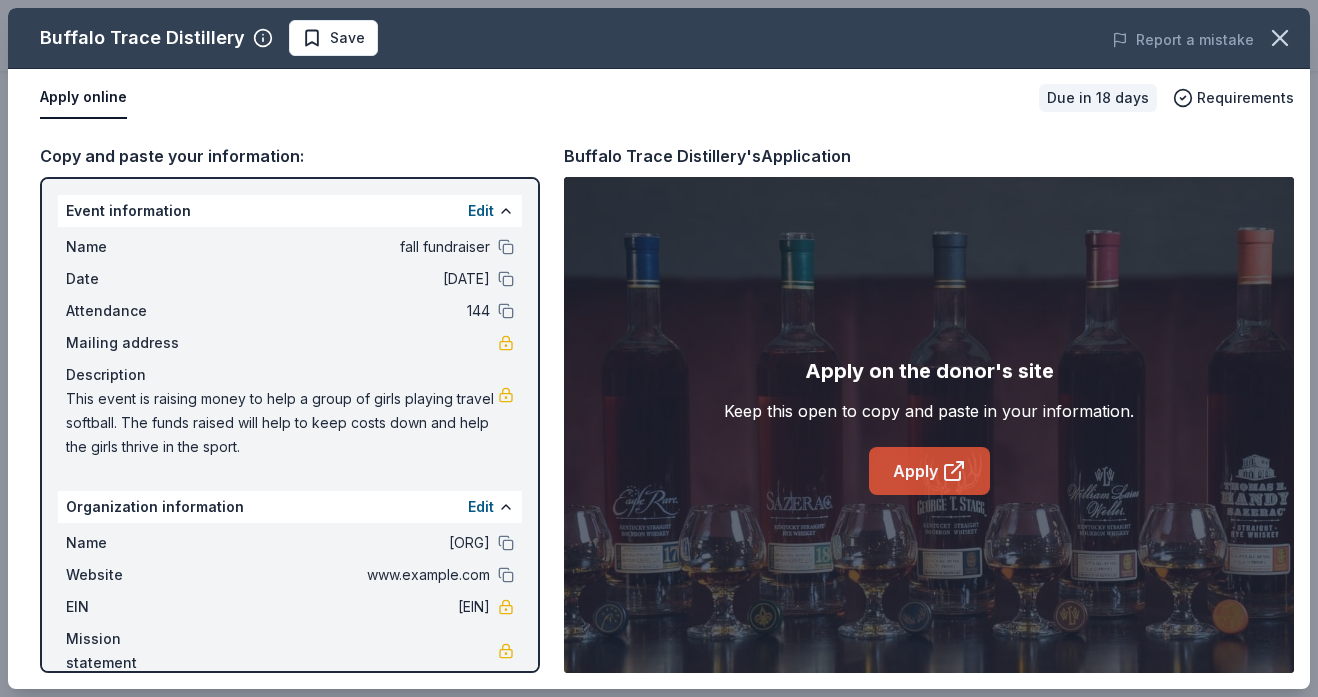 click 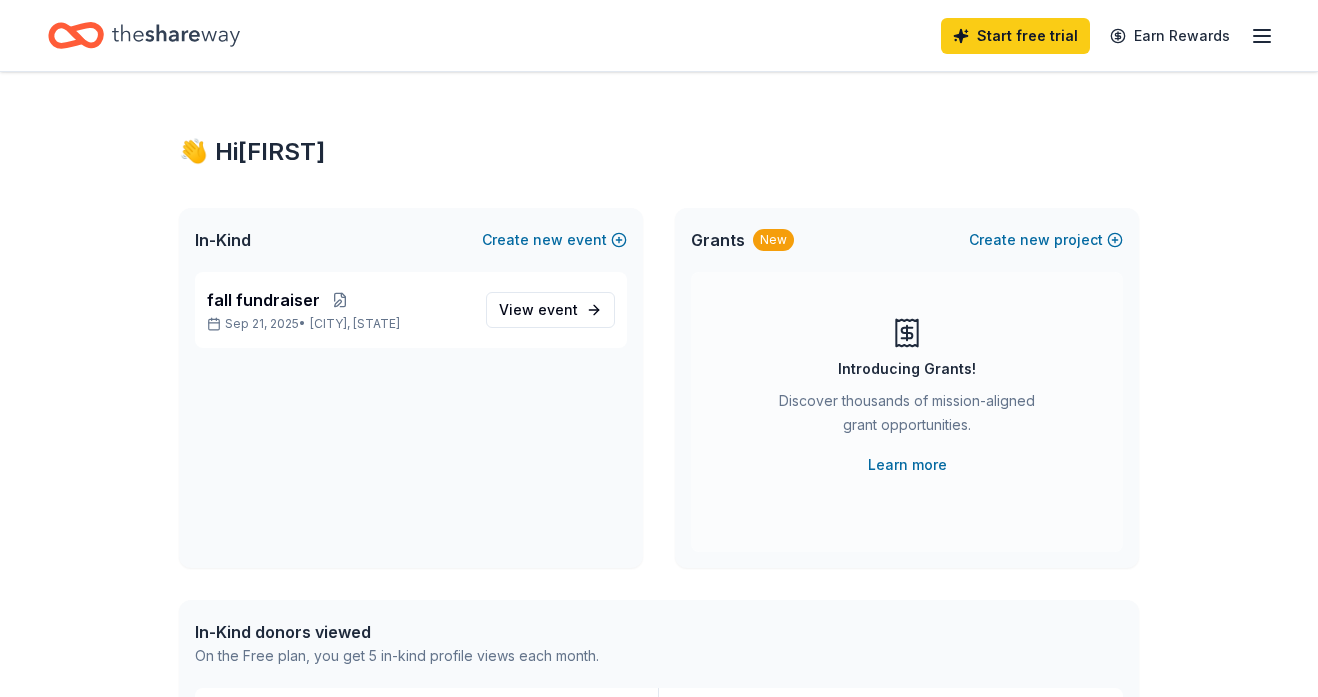 scroll, scrollTop: 0, scrollLeft: 0, axis: both 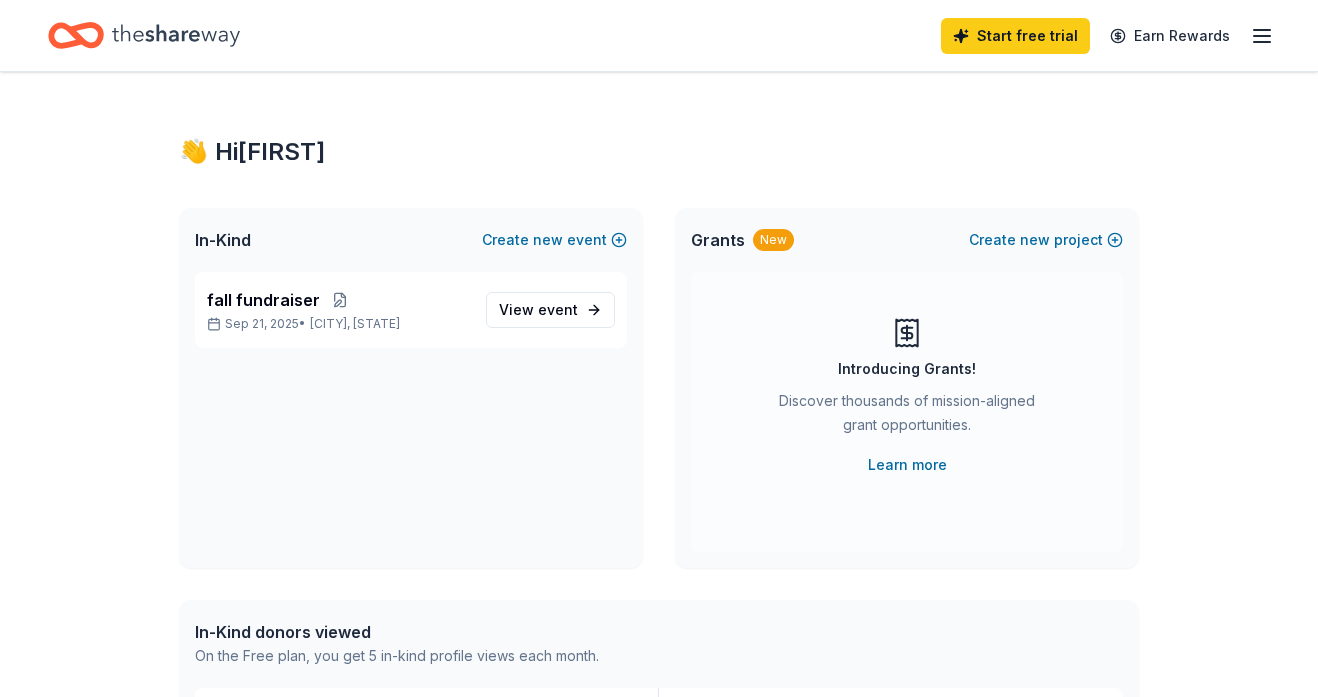 click on "👋 Hi  [FIRST] In-Kind Create  new  event   fall fundraiser Sep 21, 2025  •  [CITY], [STATE] View   event   Grants New Create  new  project   Introducing Grants! Discover thousands of mission-aligned grant opportunities. Learn more In-Kind donors viewed On the Free plan, you get 5 in-kind profile views each month. Buffalo Trace Distillery New Bourbon, gift cards, and merchandise Kendra Scott 4.7 Jewelry products, home decor products, and Kendra Gives Back event in-store or online (or both!) where 20% of the proceeds will support the cause or people you care about. You have   3  more   in-kind  profile  views   left this month.  Grants viewed On the Free plan, you get 5 grant profile views each month. You have not yet viewed any  grant  profiles this month. Create a new  project   to view  grants ." at bounding box center [659, 770] 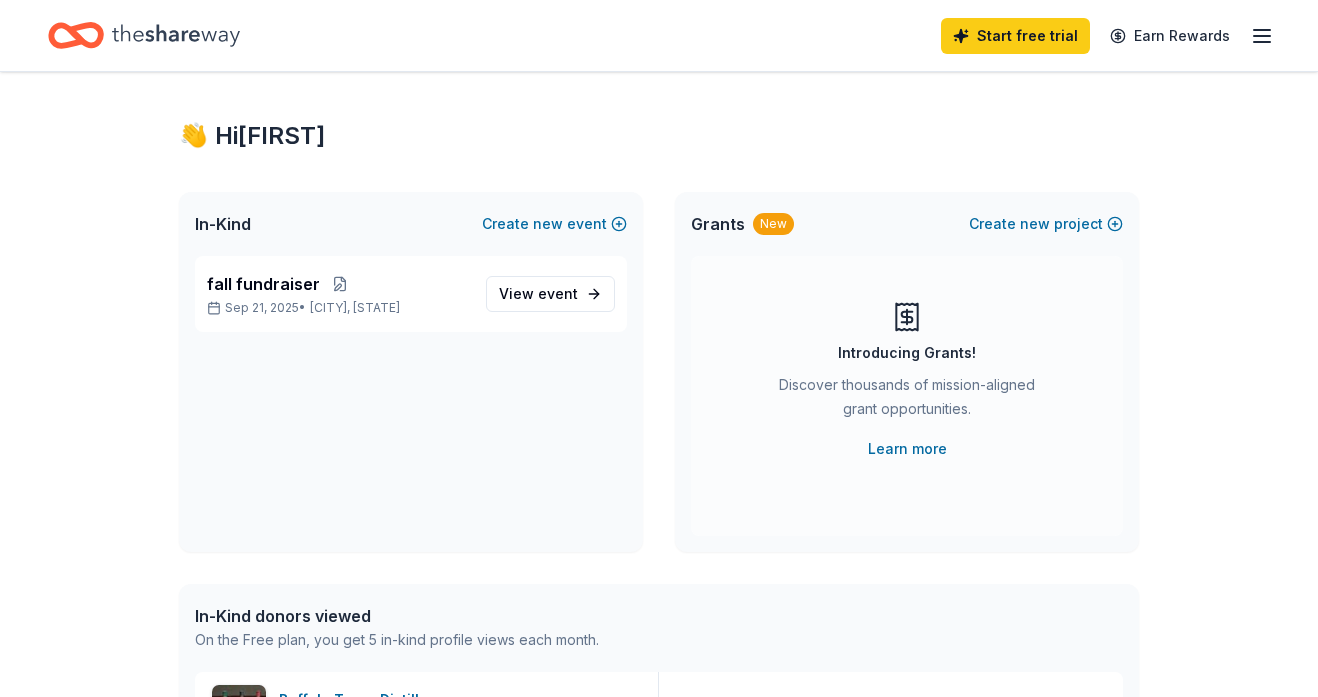 scroll, scrollTop: 0, scrollLeft: 0, axis: both 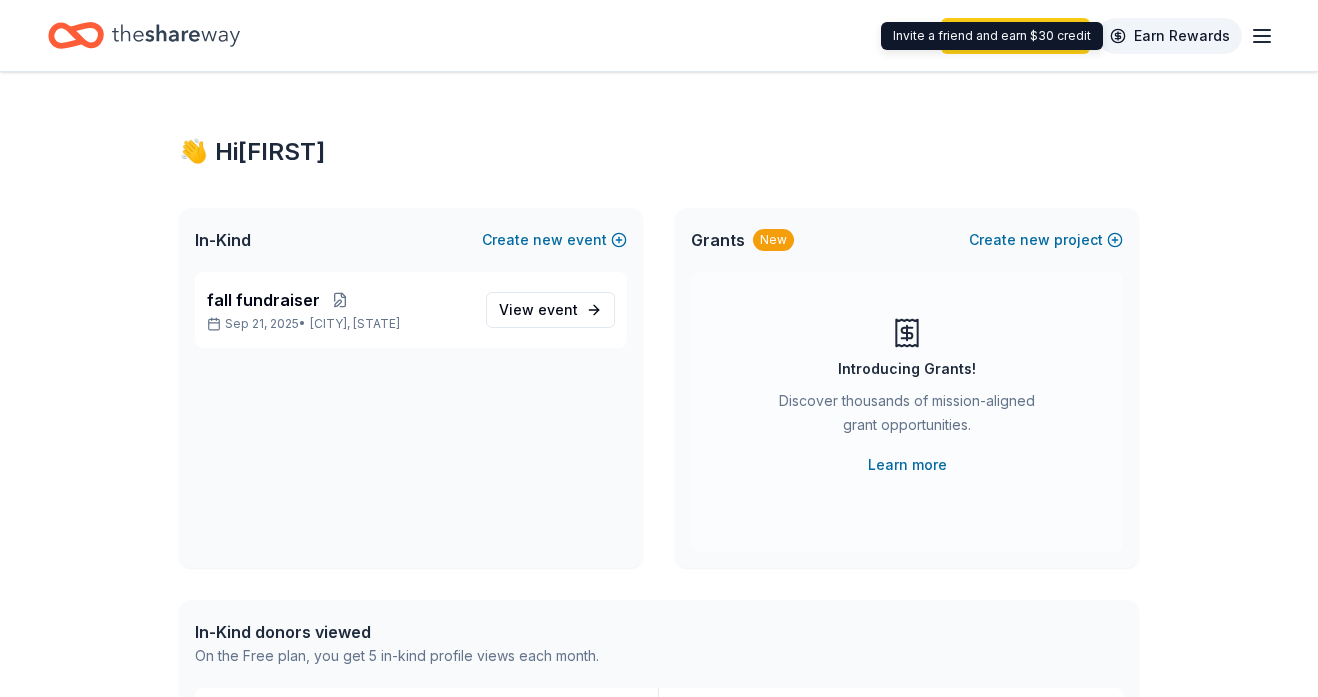 click on "Earn Rewards" at bounding box center [1170, 36] 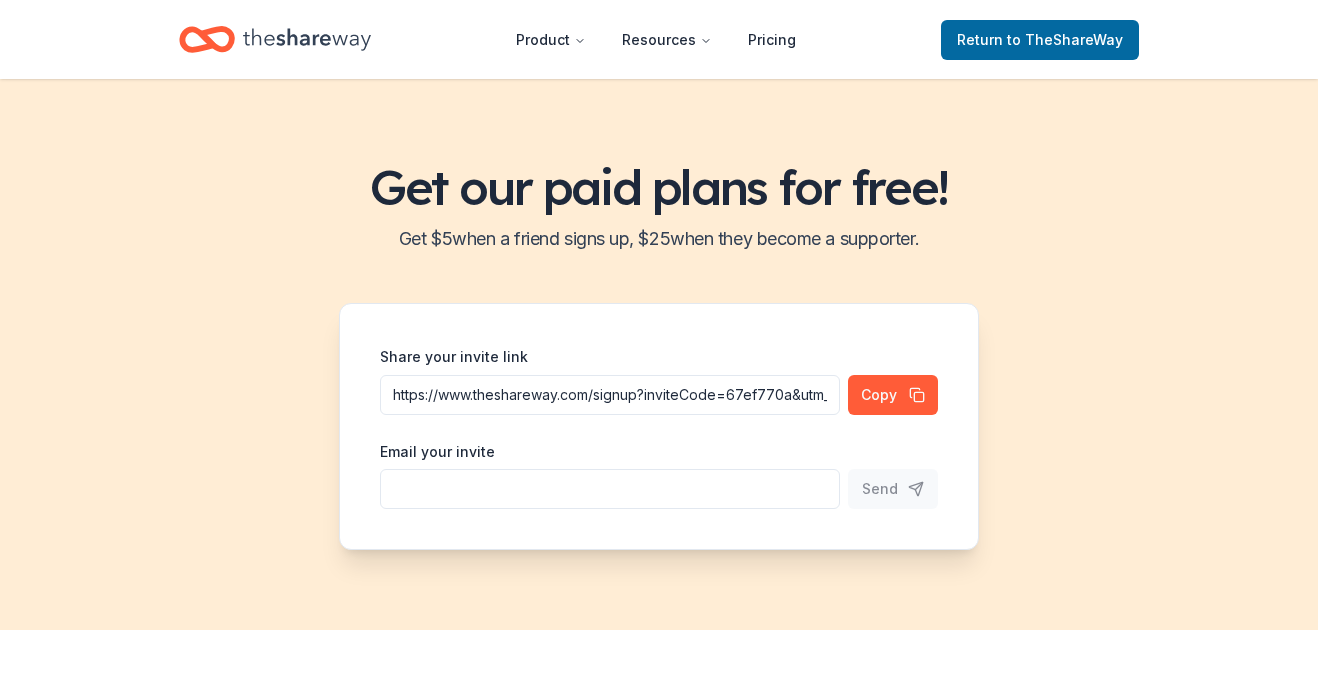 click on "Product Resources Pricing Return to TheShareWay" at bounding box center (659, 39) 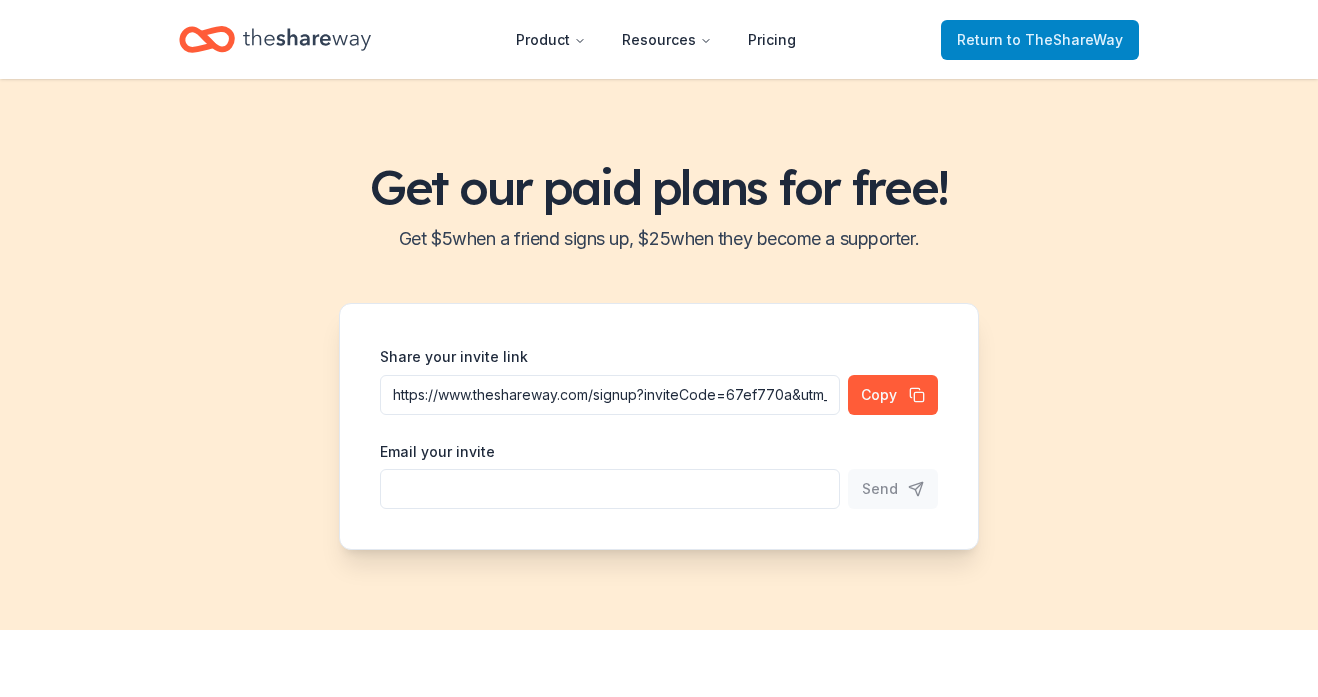 click on "Return to TheShareWay" at bounding box center [1040, 40] 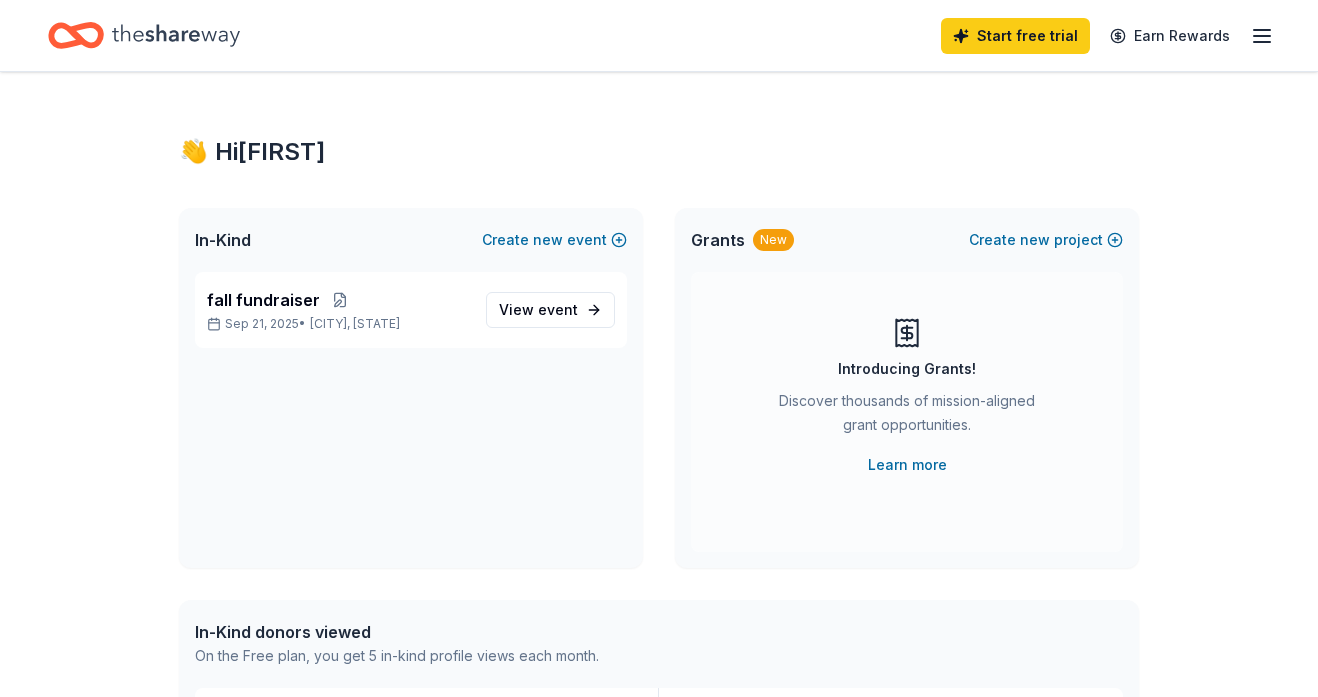 click on "👋 Hi  [FIRST] In-Kind Create  new  event   fall fundraiser Sep 21, 2025  •  [CITY], [STATE] View   event   Grants New Create  new  project   Introducing Grants! Discover thousands of mission-aligned grant opportunities. Learn more In-Kind donors viewed On the Free plan, you get 5 in-kind profile views each month. Buffalo Trace Distillery New Bourbon, gift cards, and merchandise Kendra Scott 4.7 Jewelry products, home decor products, and Kendra Gives Back event in-store or online (or both!) where 20% of the proceeds will support the cause or people you care about. You have   3  more   in-kind  profile  views   left this month.  Grants viewed On the Free plan, you get 5 grant profile views each month. You have not yet viewed any  grant  profiles this month. Create a new  project   to view  grants ." at bounding box center (659, 770) 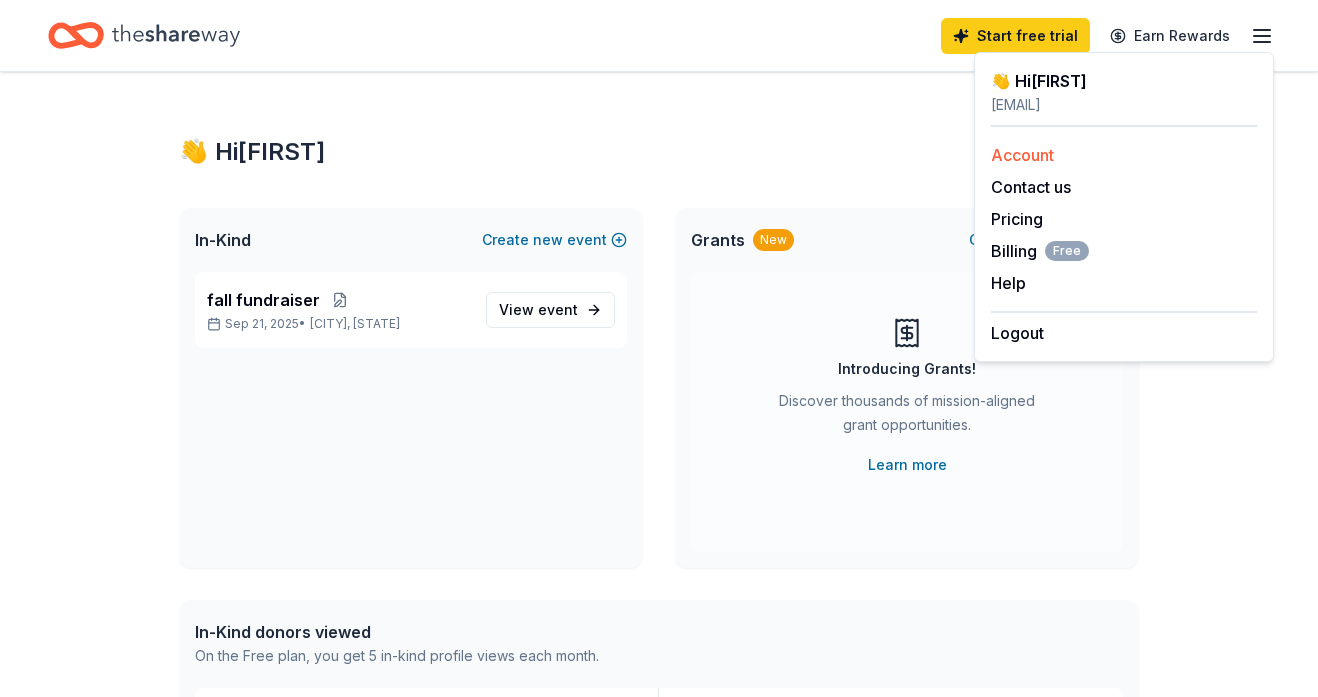 click on "Account" at bounding box center [1022, 155] 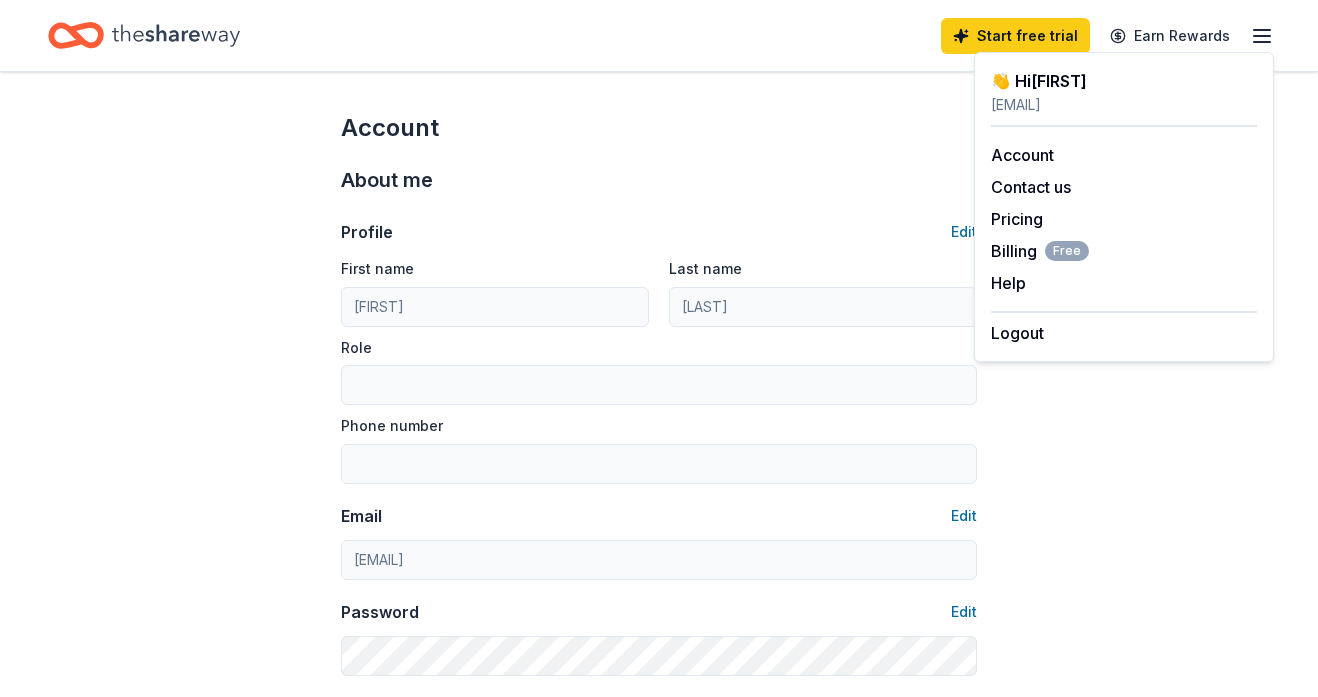 click on "👋 Hi  [FIRST]" at bounding box center (1124, 81) 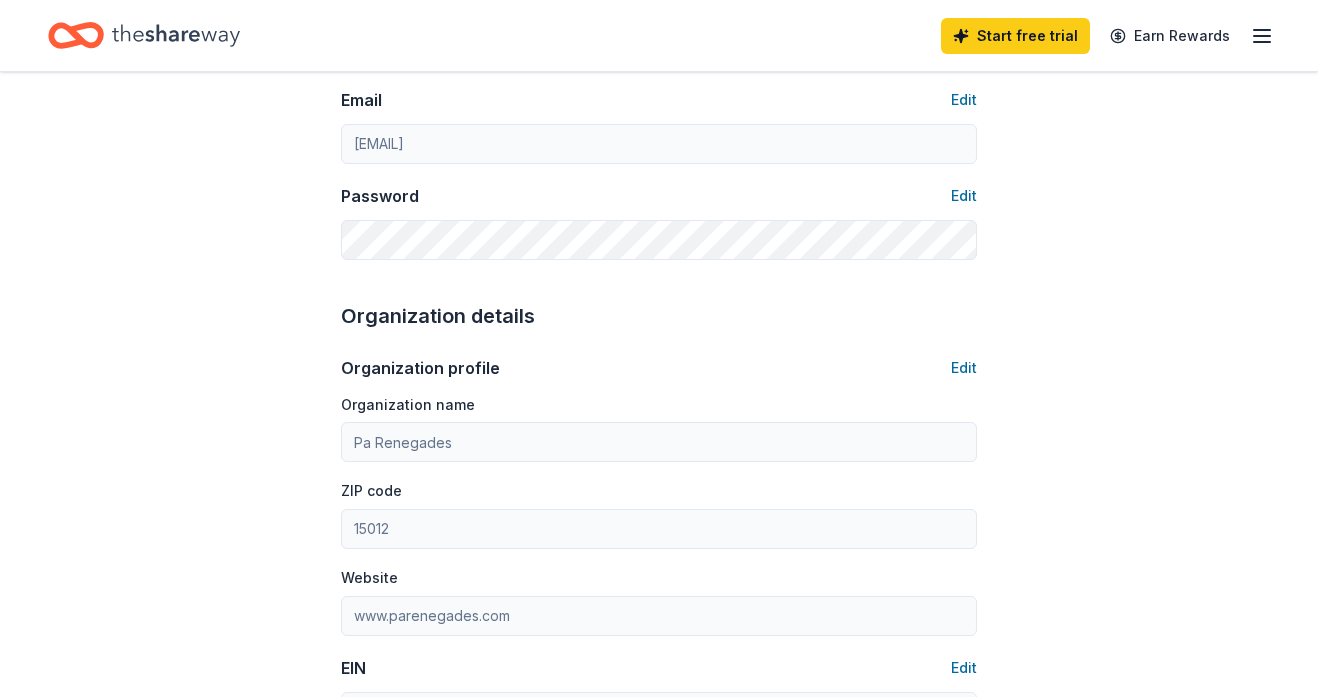 scroll, scrollTop: 386, scrollLeft: 0, axis: vertical 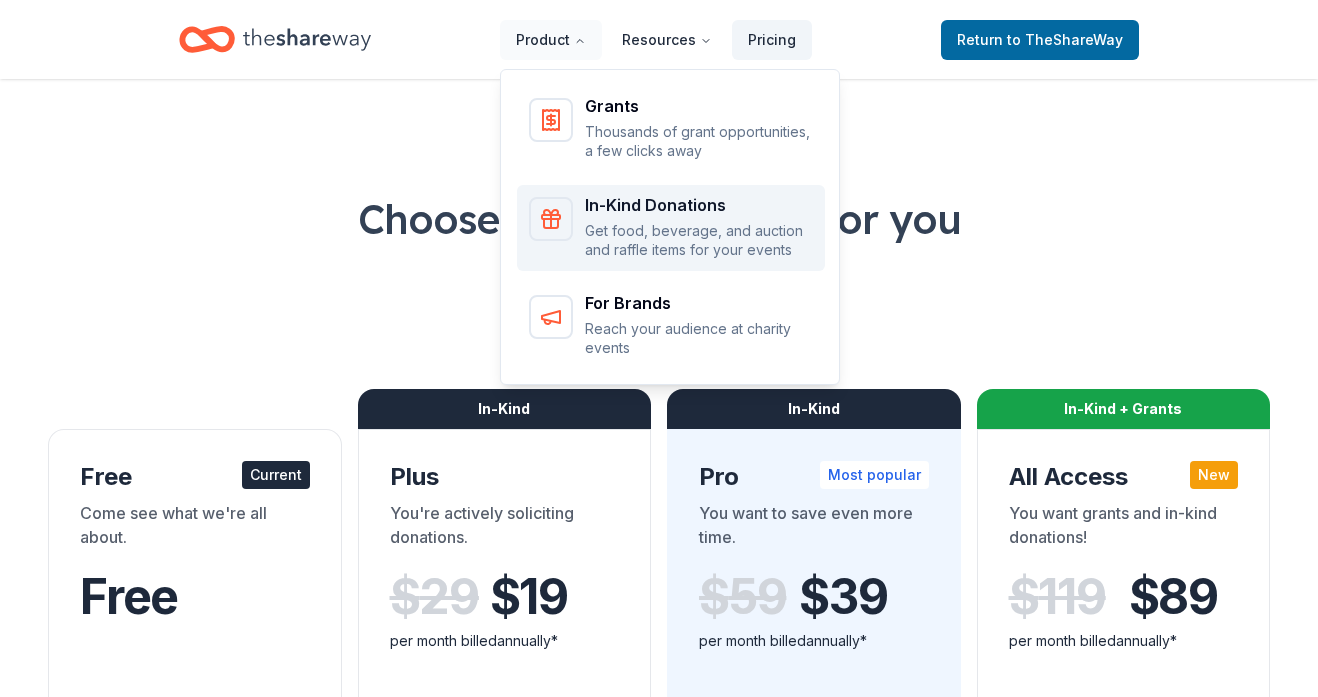 click on "Get food, beverage, and auction and raffle items for your events" at bounding box center [699, 240] 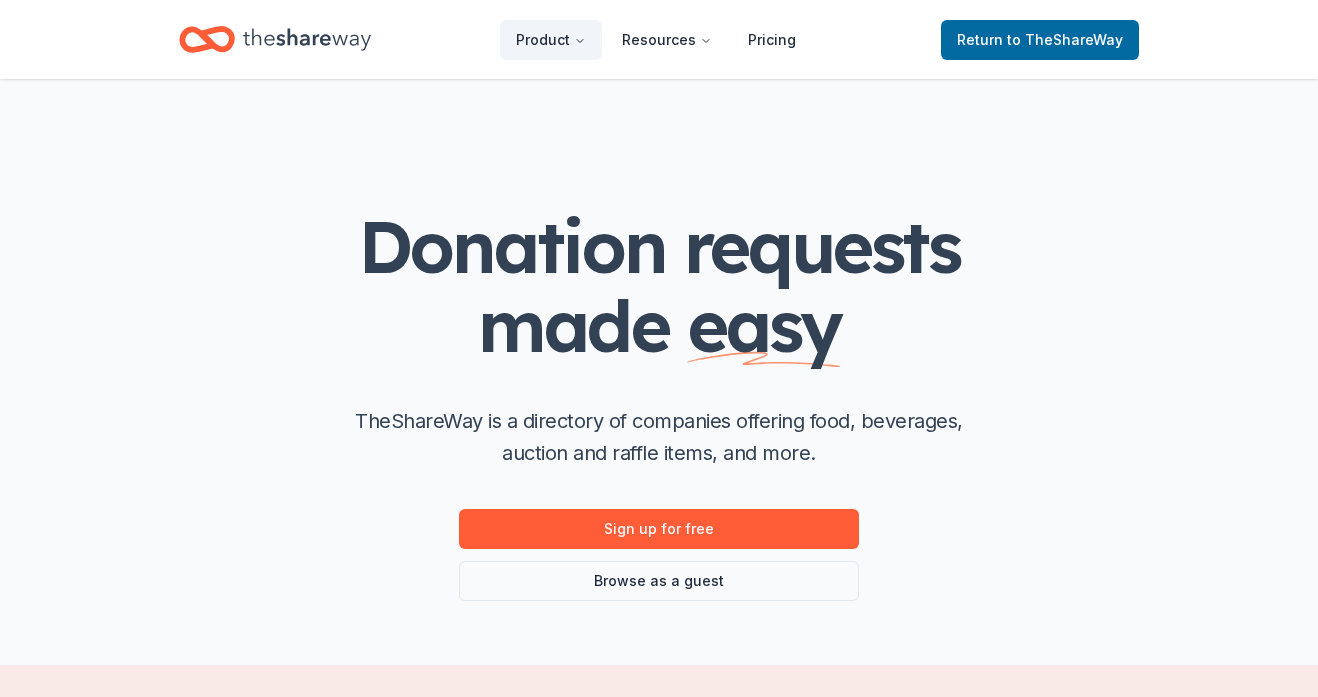 scroll, scrollTop: 0, scrollLeft: 0, axis: both 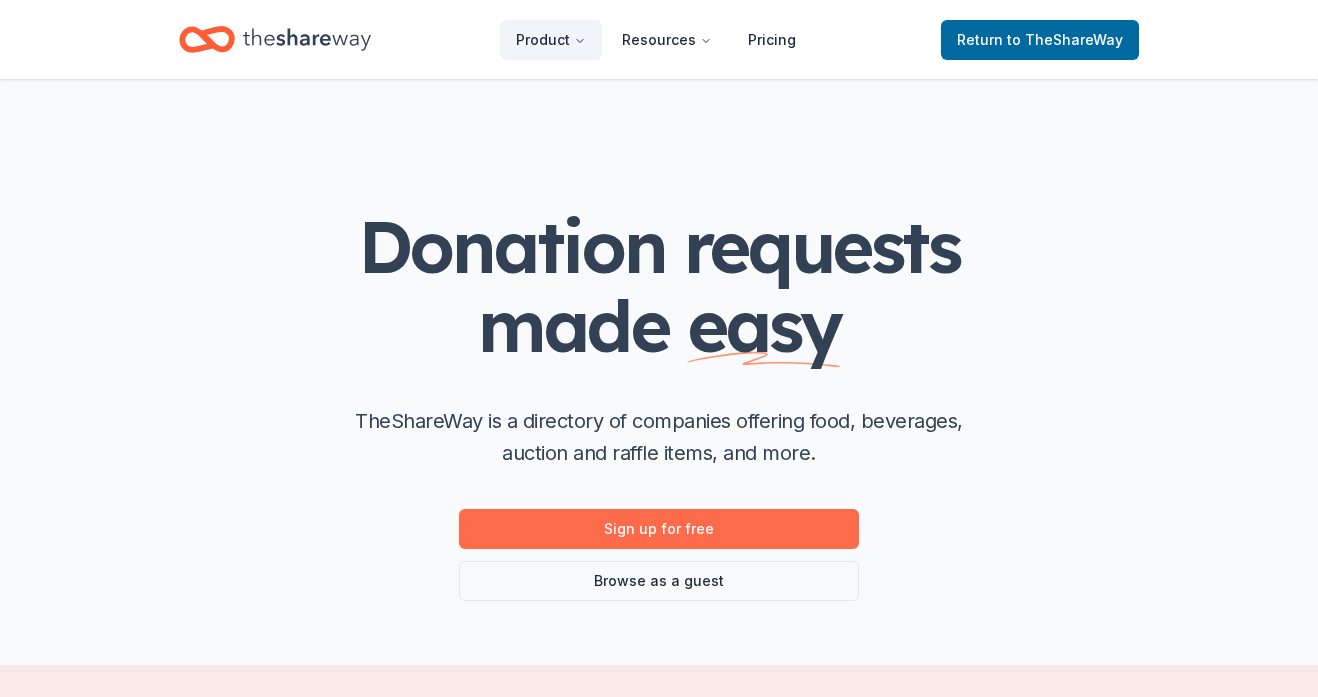 click on "Sign up for free" at bounding box center [659, 529] 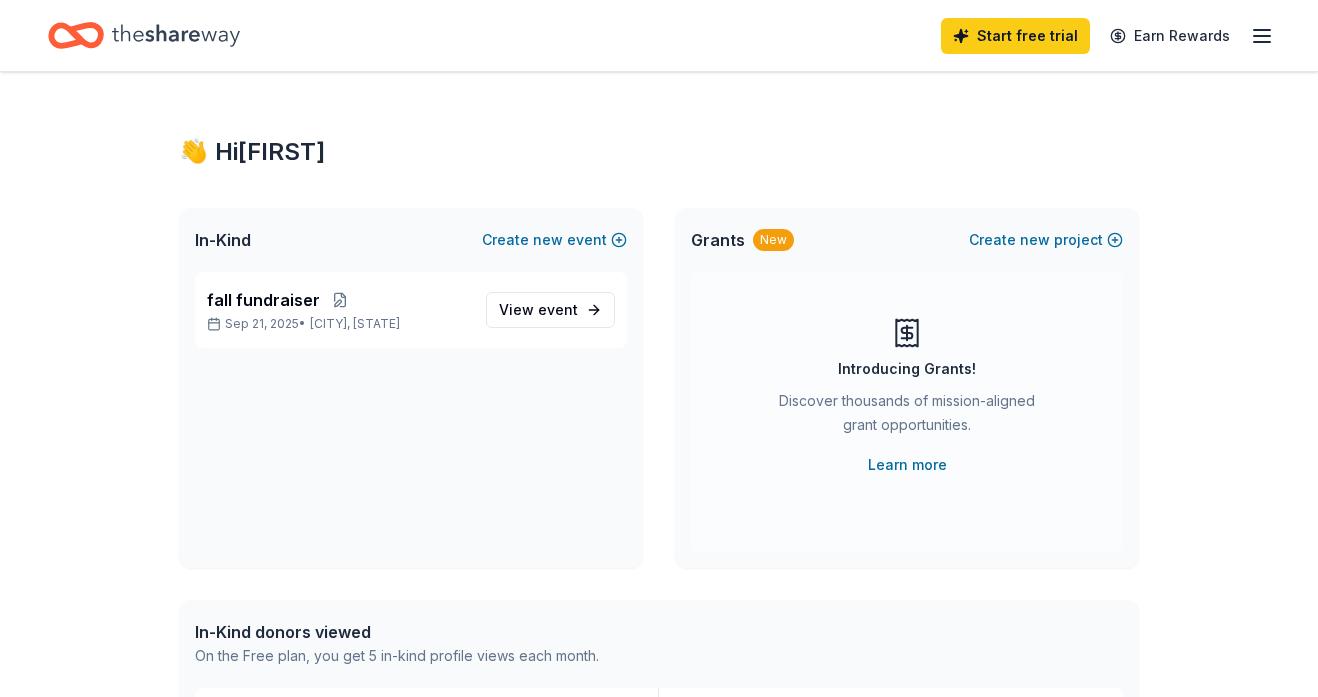click on "👋 Hi [FIRST] In-Kind Create new event fall fundraiser [DATE] • [CITY], [STATE] View event Grants New Create new project Introducing Grants! Discover thousands of mission-aligned grant opportunities. Learn more In-Kind donors viewed On the Free plan, you get [NUMBER] in-kind profile views each month. Buffalo Trace Distillery New Bourbon, gift cards, and merchandise Kendra Scott 4.7 Jewelry products, home decor products, and Kendra Gives Back event in-store or online (or both!) where [NUMBER]% of the proceeds will support the cause or people you care about. You have [NUMBER] more in-kind profile views left this month. Grants viewed On the Free plan, you get [NUMBER] grant profile views each month. You have not yet viewed any grant profiles this month. Create a new project to view grants." at bounding box center [659, 770] 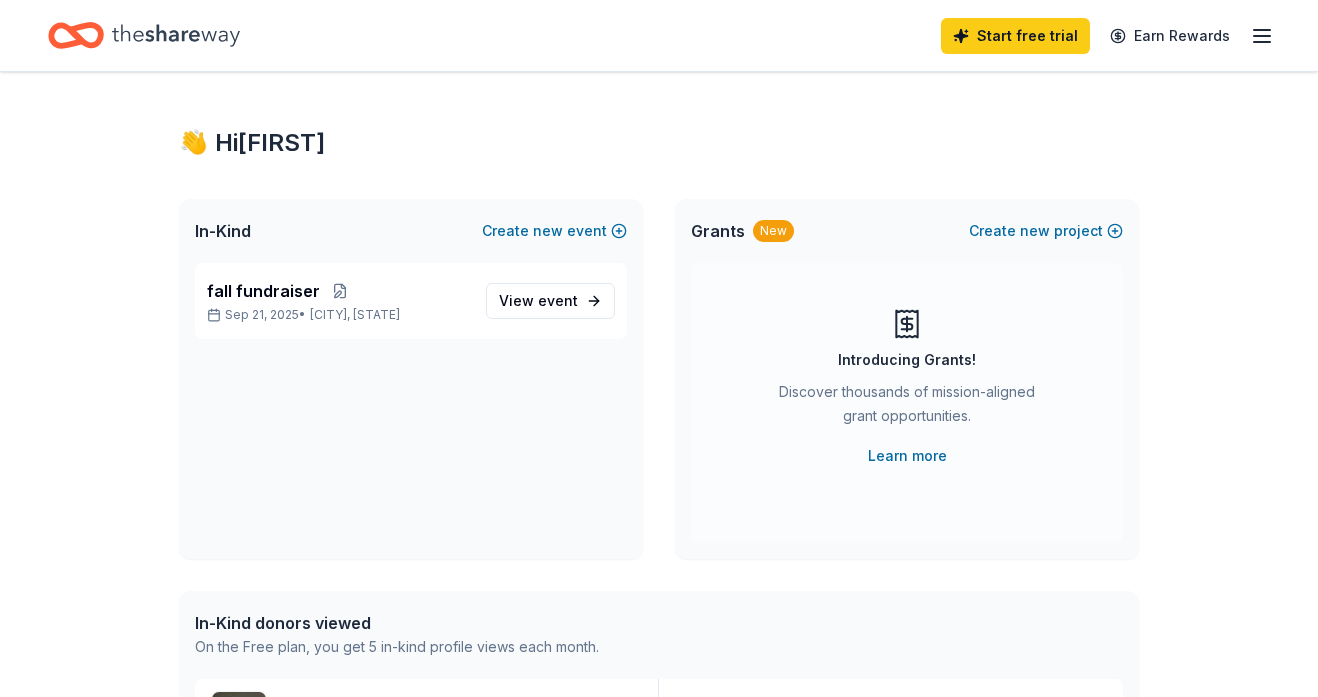 scroll, scrollTop: 0, scrollLeft: 0, axis: both 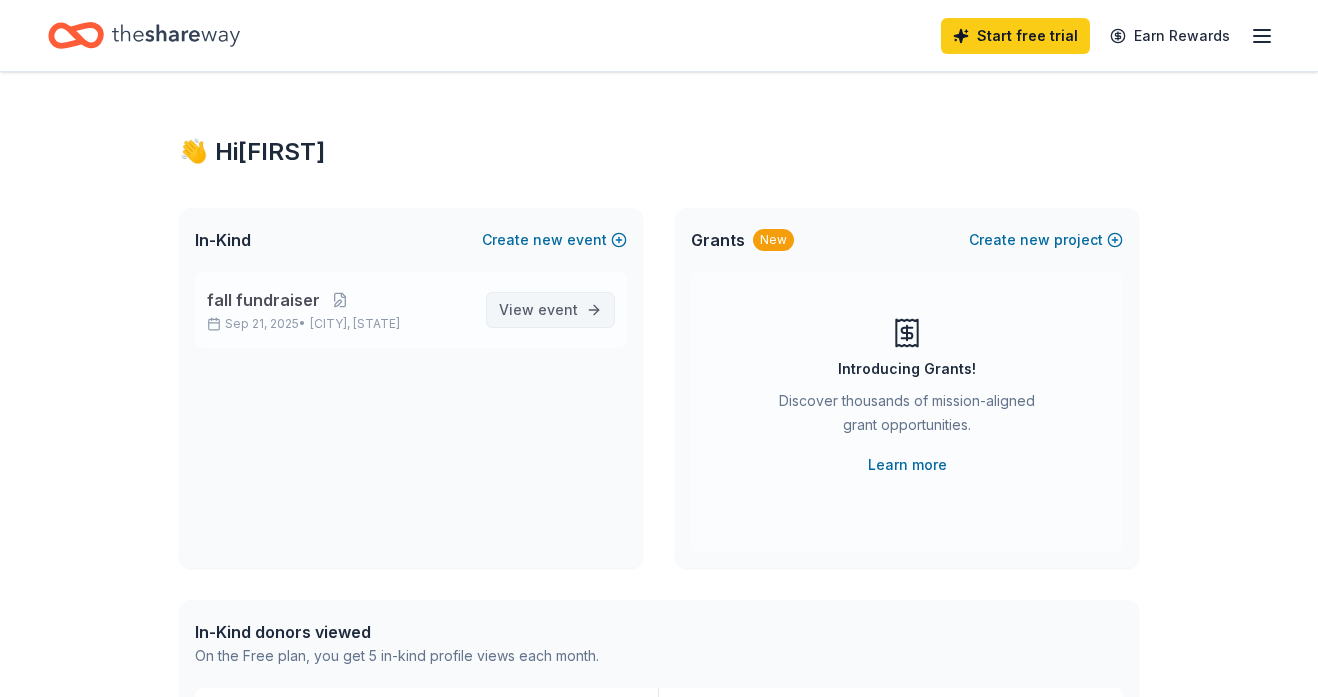 click on "View   event" at bounding box center (538, 310) 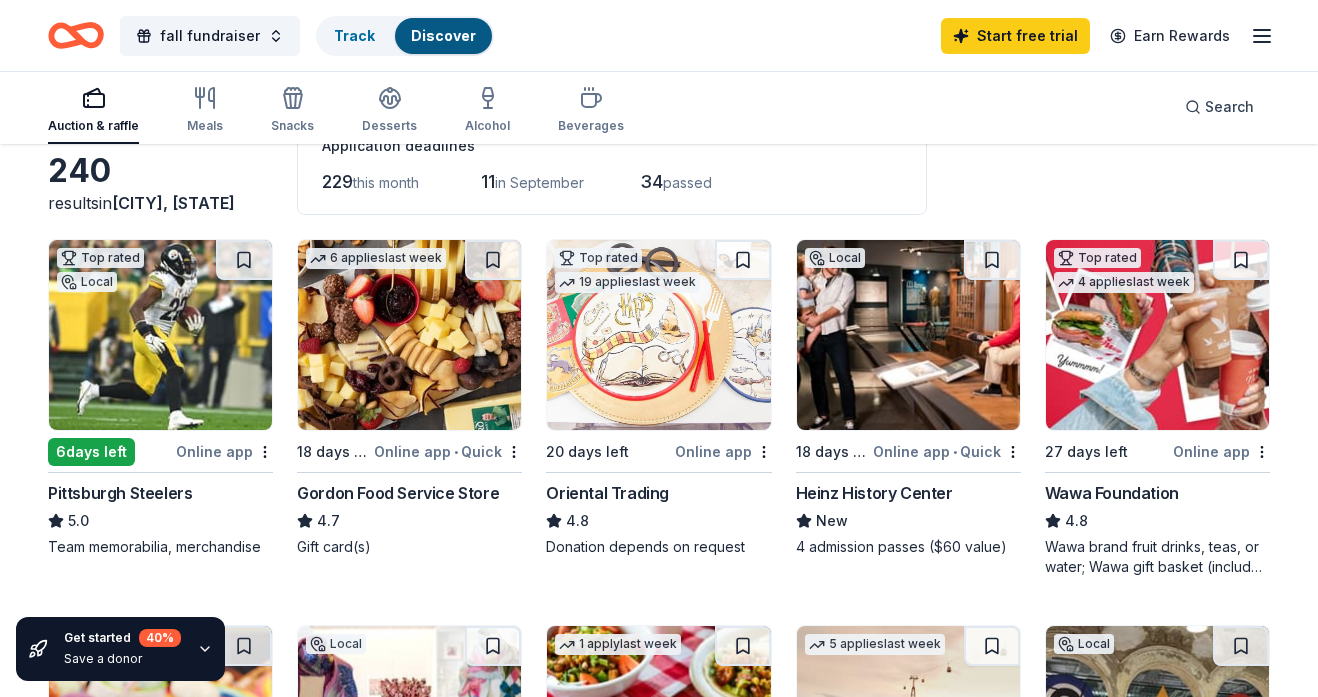 scroll, scrollTop: 133, scrollLeft: 0, axis: vertical 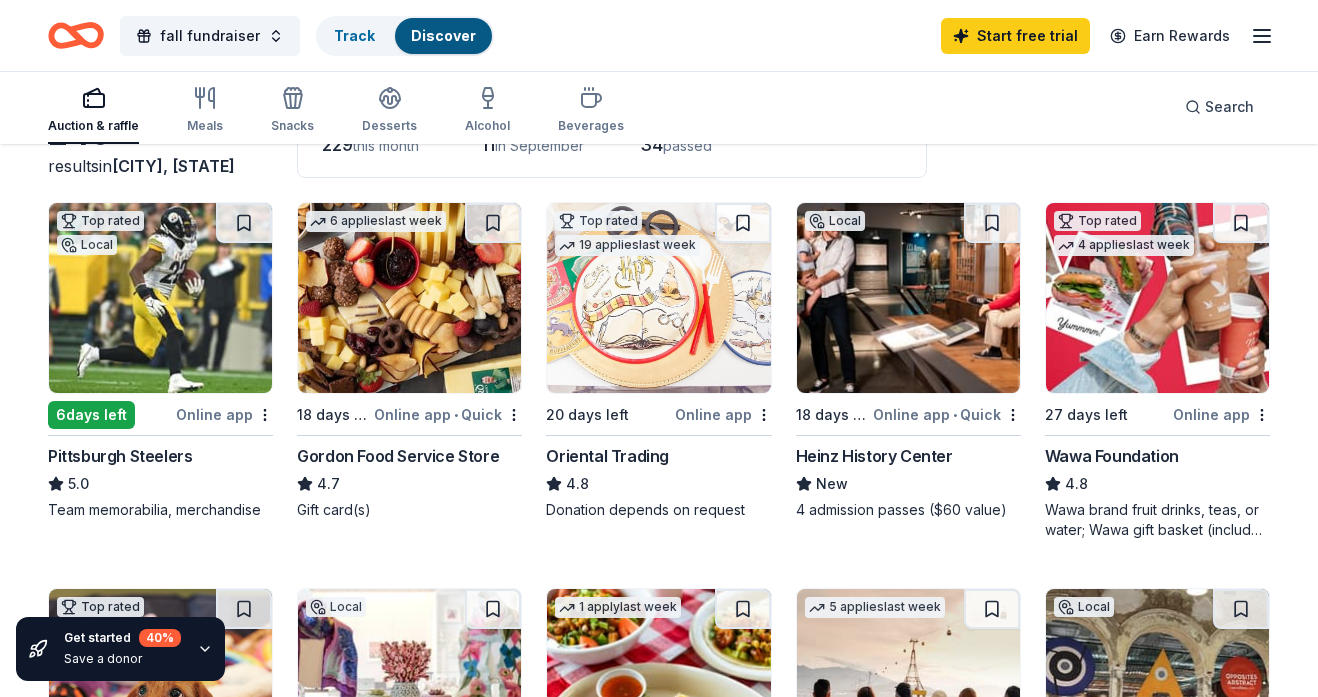 click on "Online app" at bounding box center (224, 414) 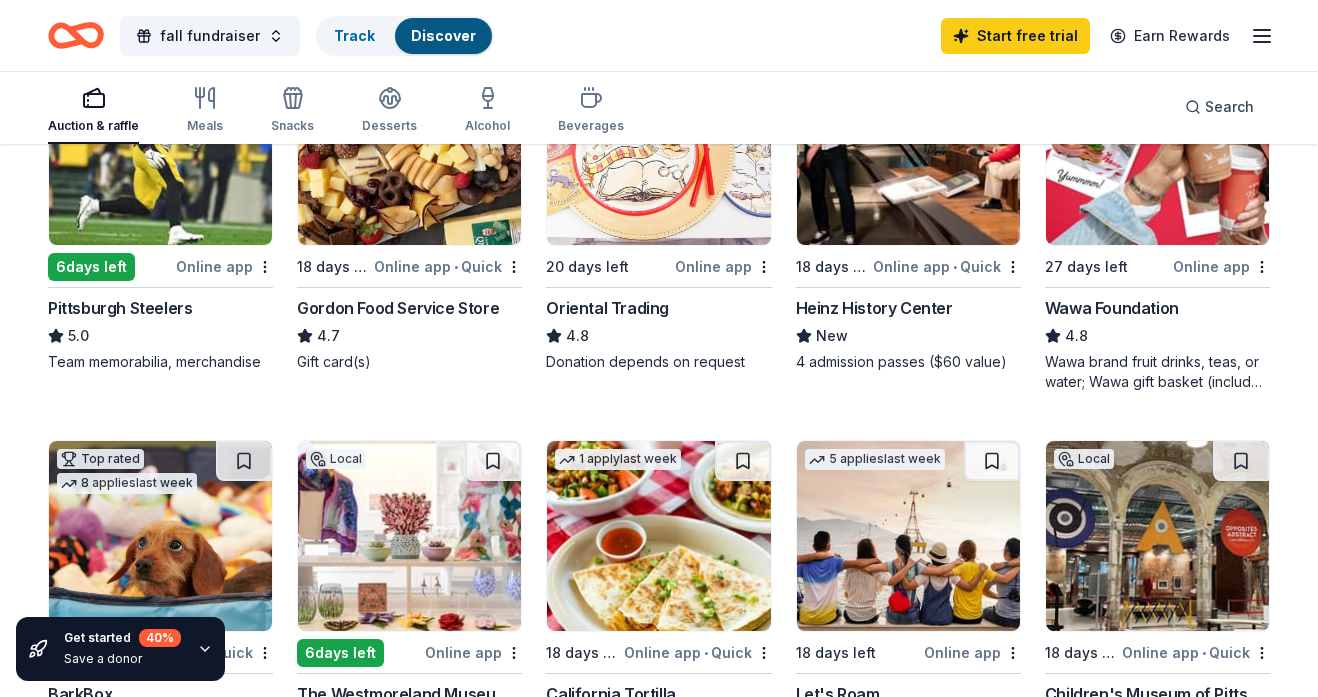 scroll, scrollTop: 318, scrollLeft: 0, axis: vertical 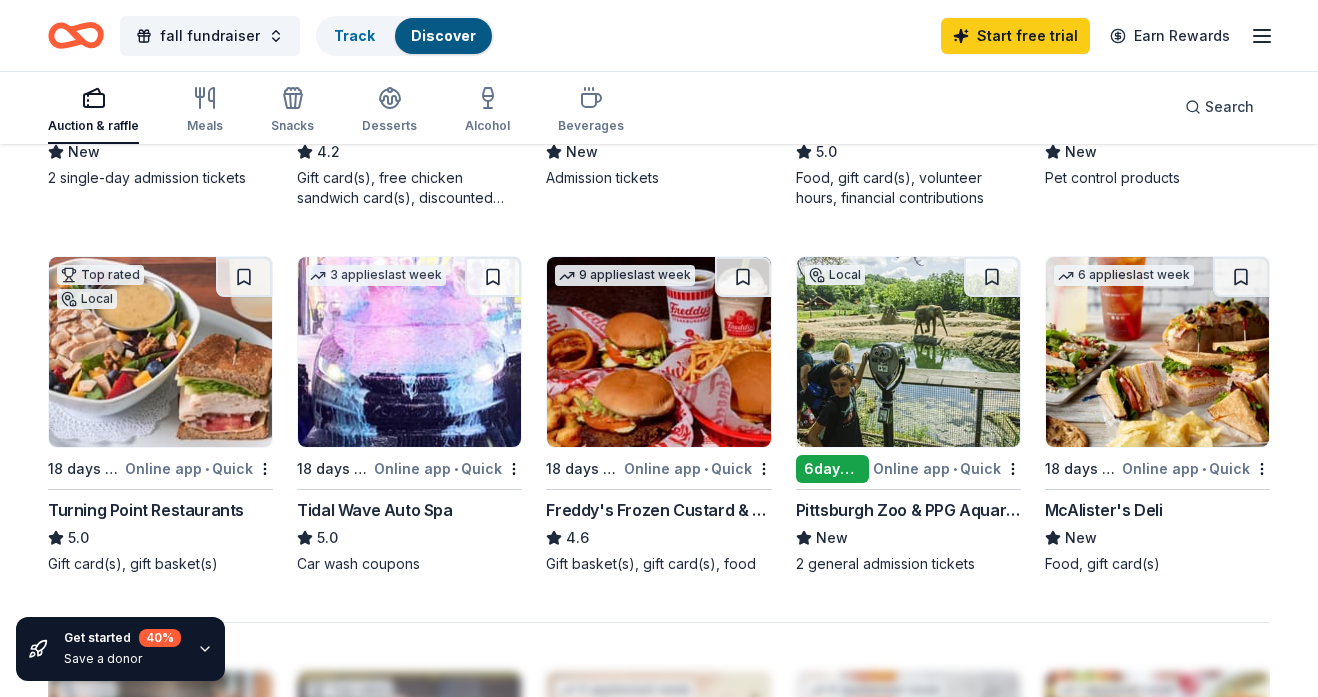 click on "Online app • Quick" at bounding box center [947, 468] 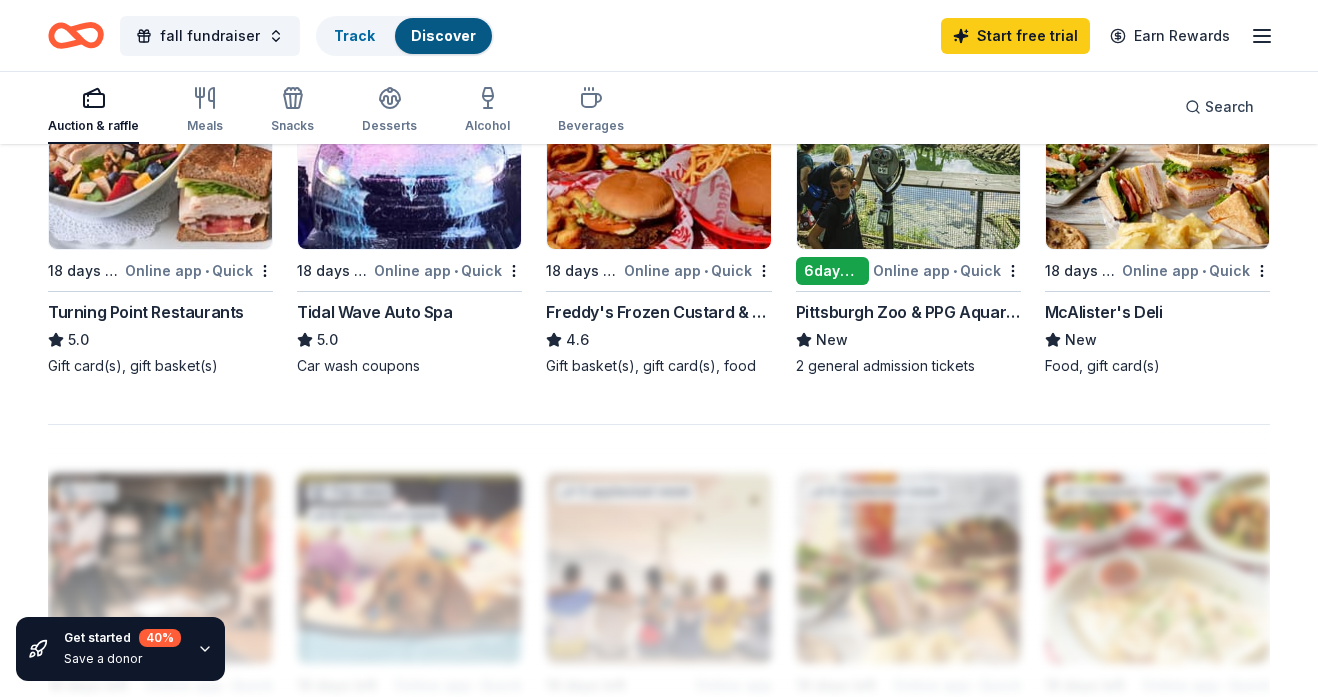 scroll, scrollTop: 1472, scrollLeft: 0, axis: vertical 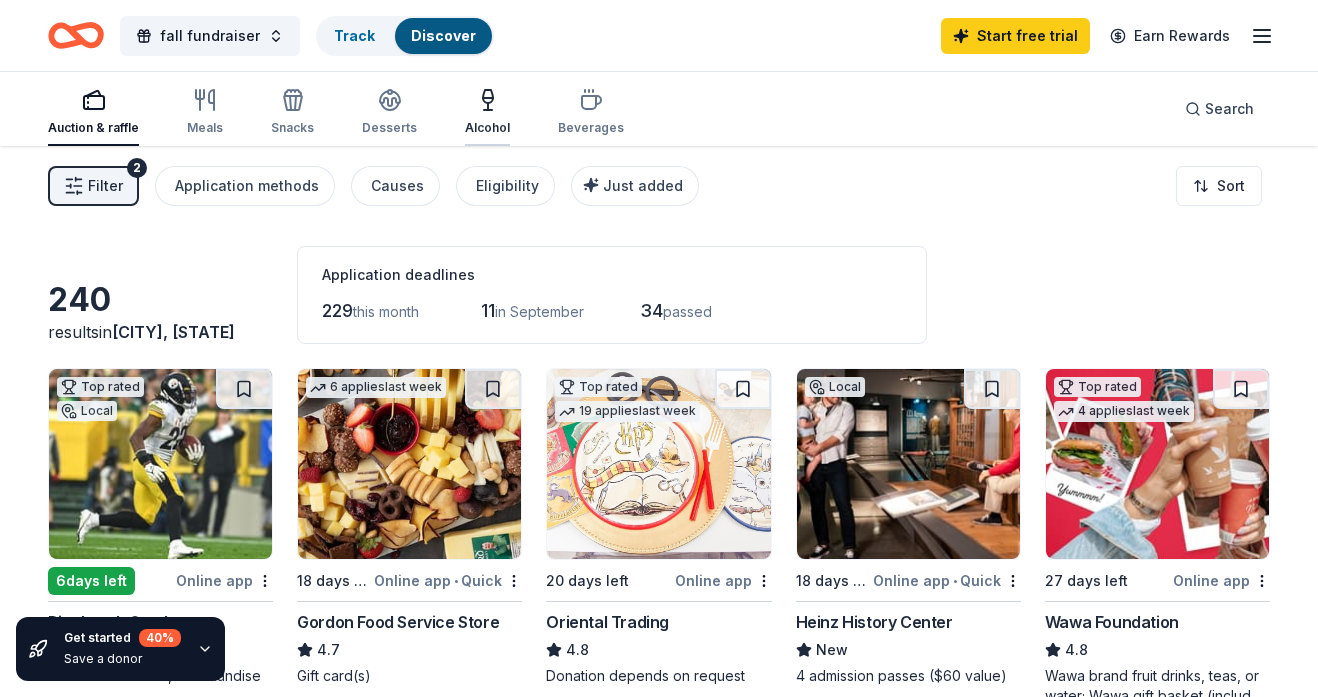 click at bounding box center (487, 100) 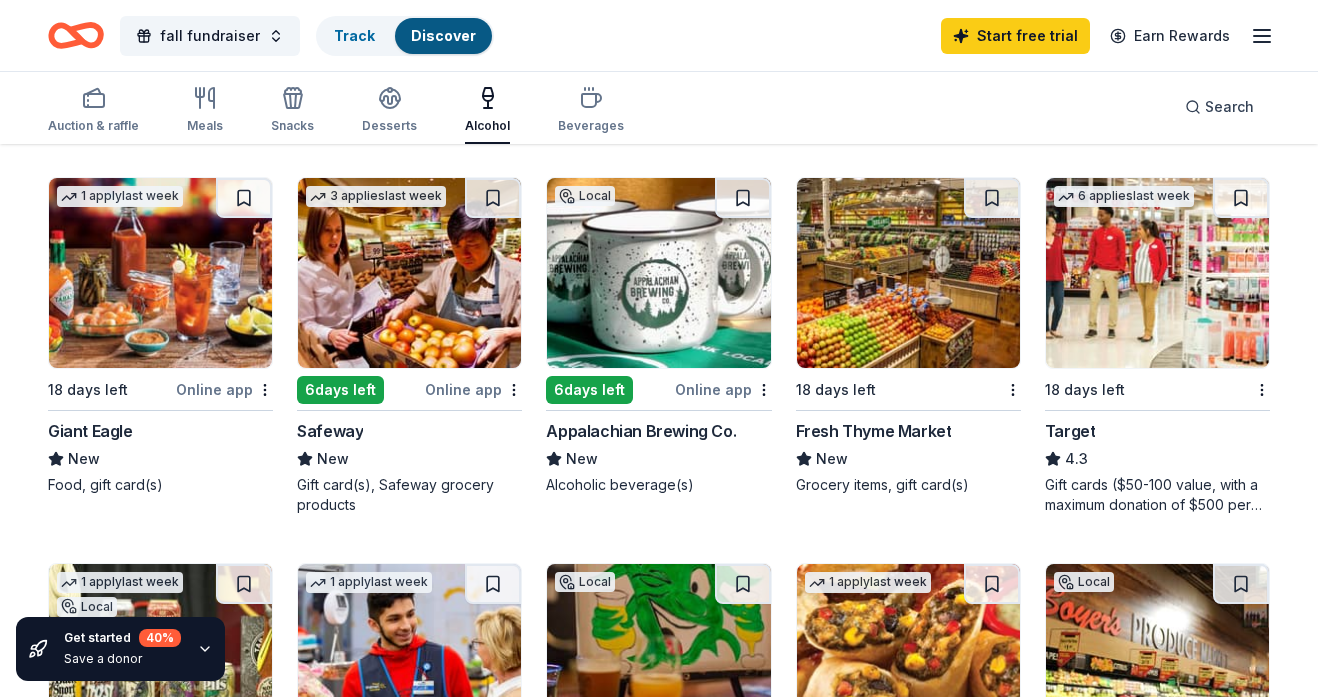scroll, scrollTop: 967, scrollLeft: 0, axis: vertical 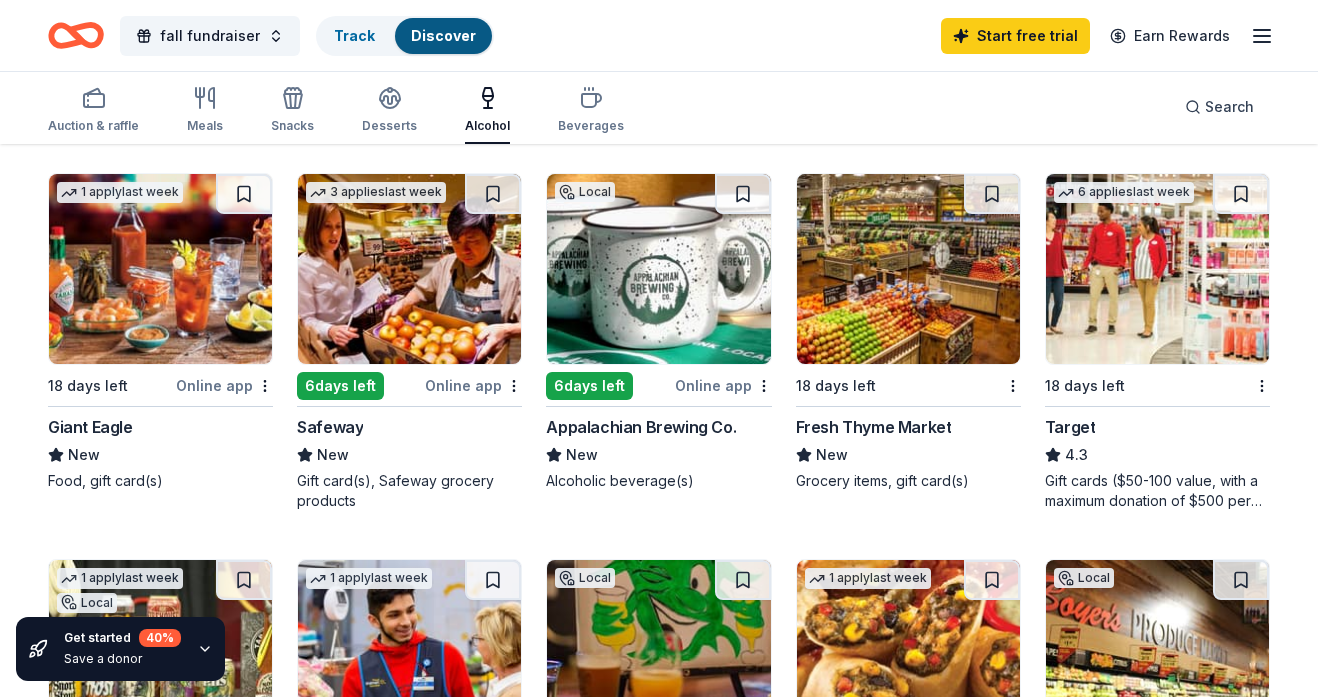 click at bounding box center (1157, 269) 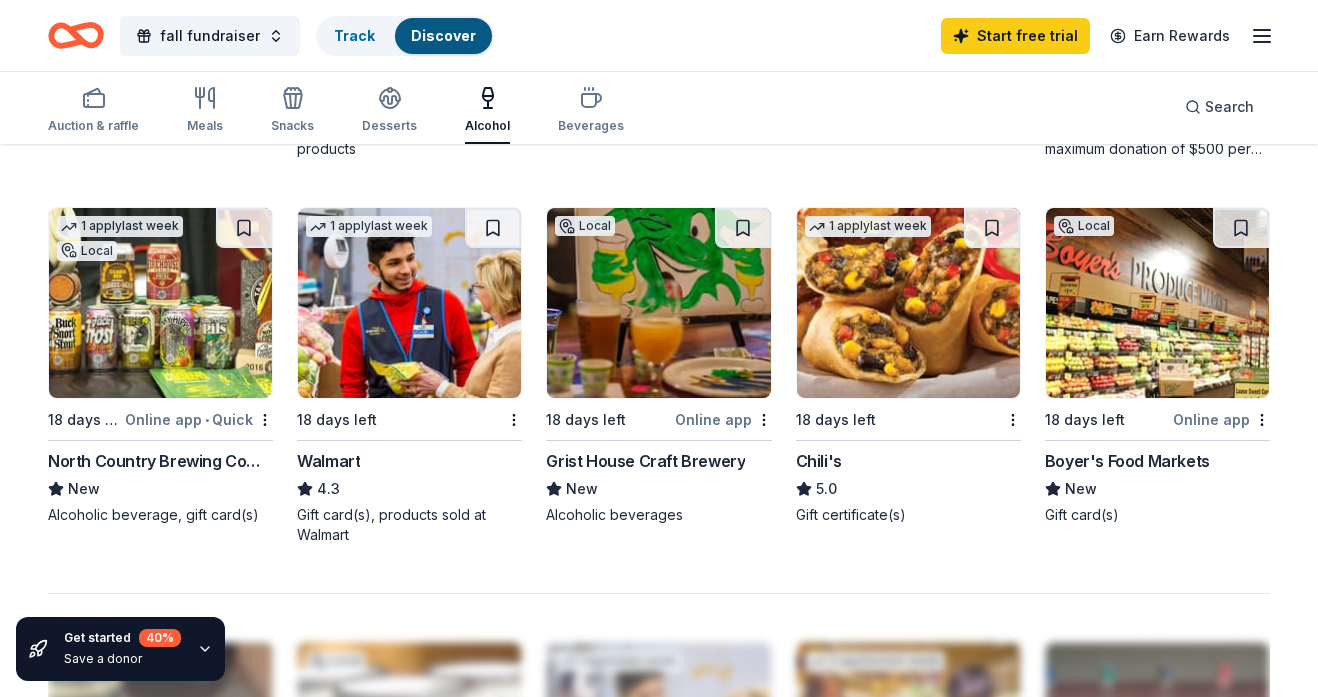 scroll, scrollTop: 1327, scrollLeft: 0, axis: vertical 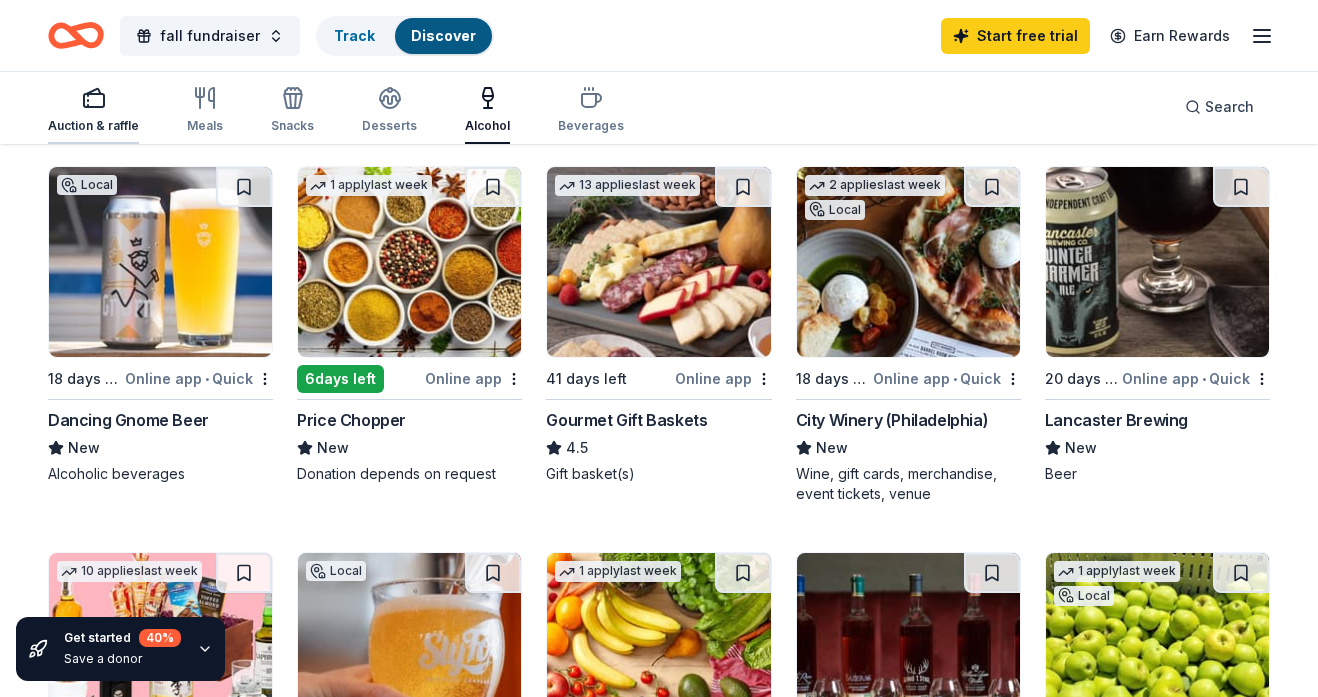 click on "Auction & raffle" at bounding box center [93, 126] 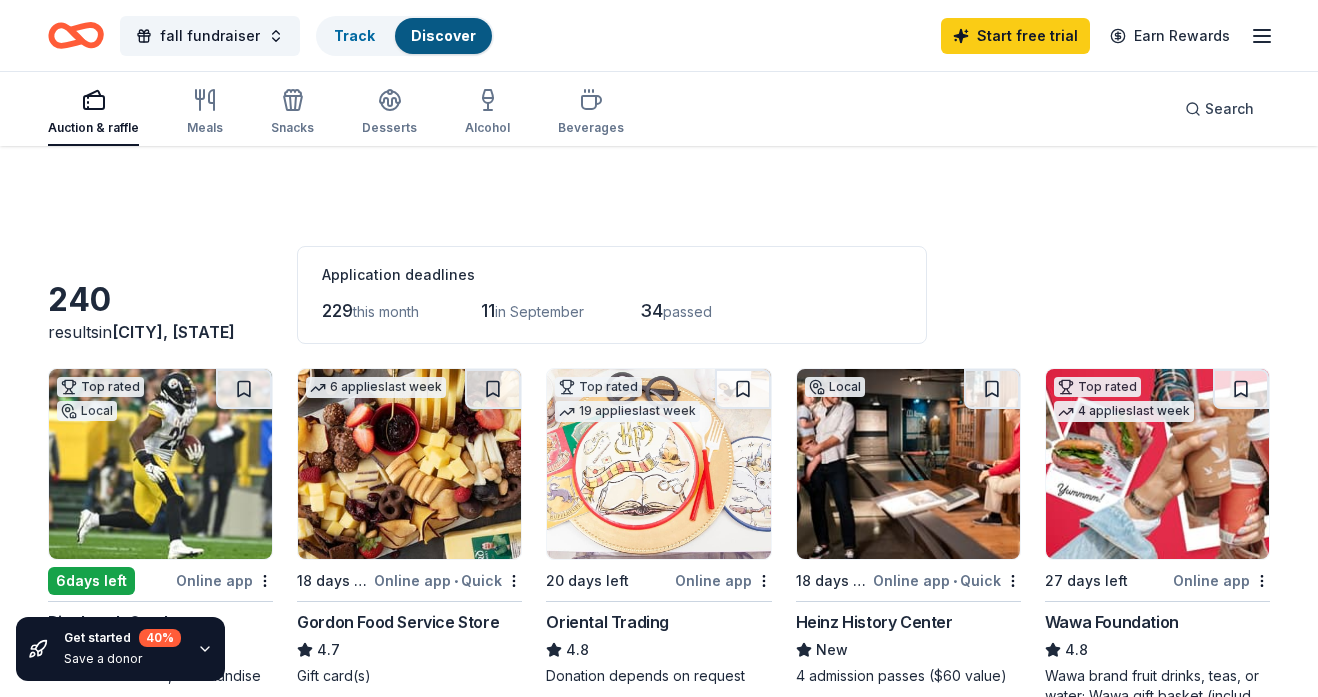 scroll, scrollTop: 106, scrollLeft: 0, axis: vertical 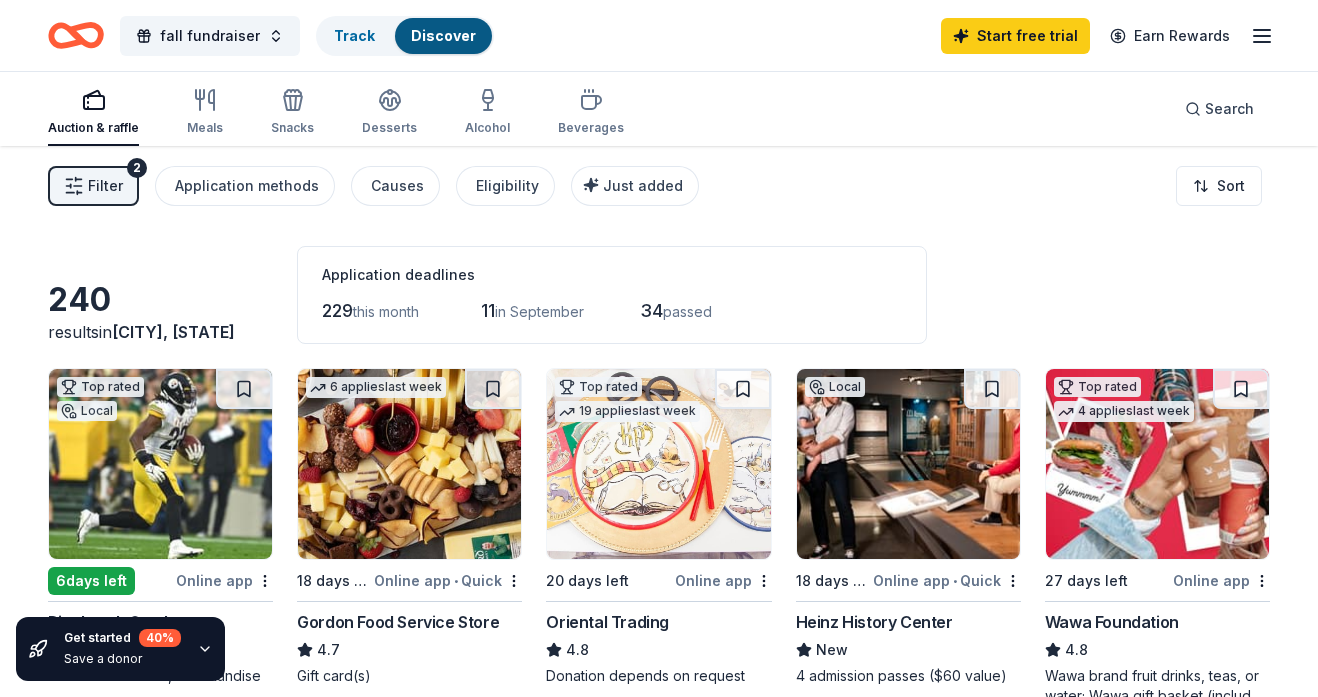 click on "Filter" at bounding box center [105, 186] 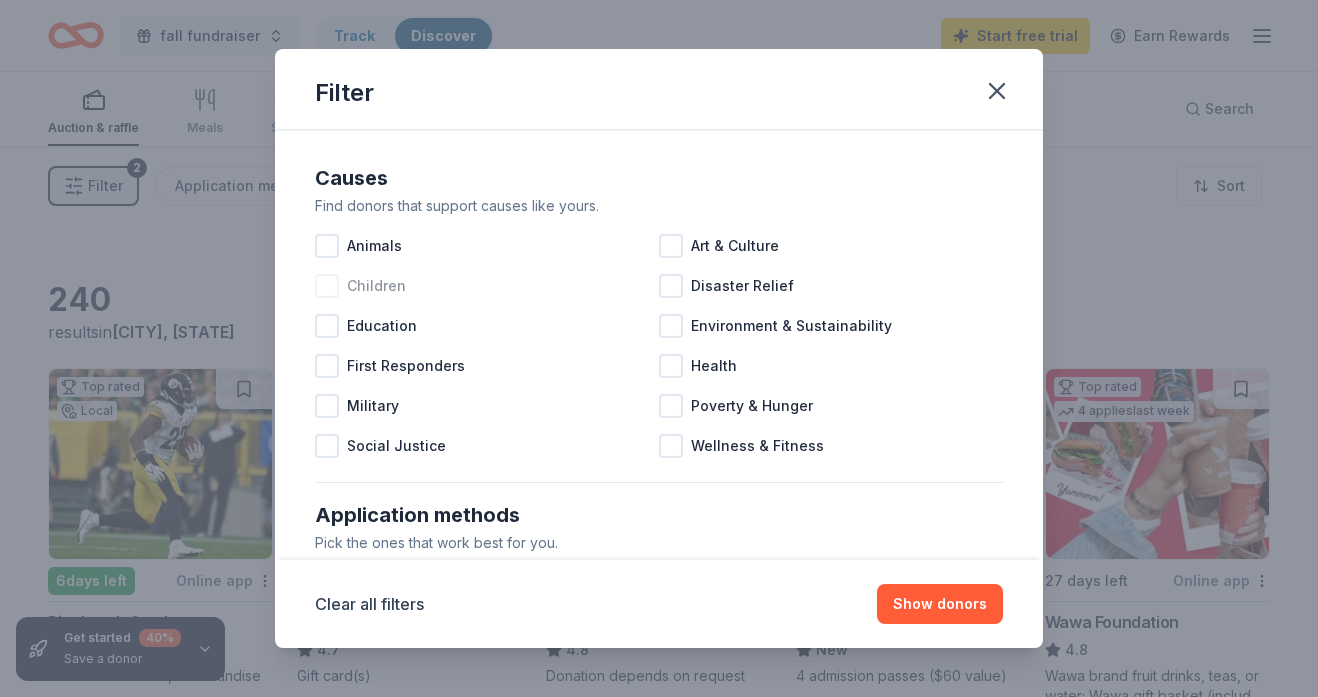 click on "Children" at bounding box center [487, 286] 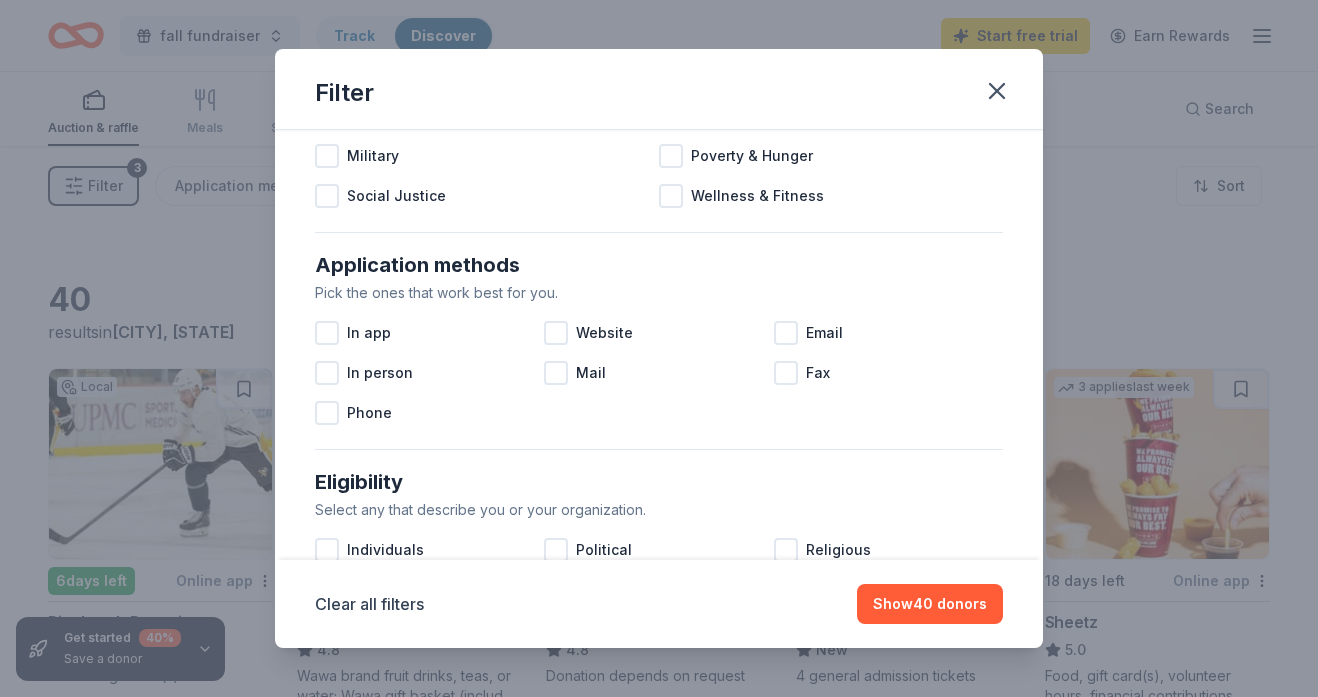scroll, scrollTop: 260, scrollLeft: 0, axis: vertical 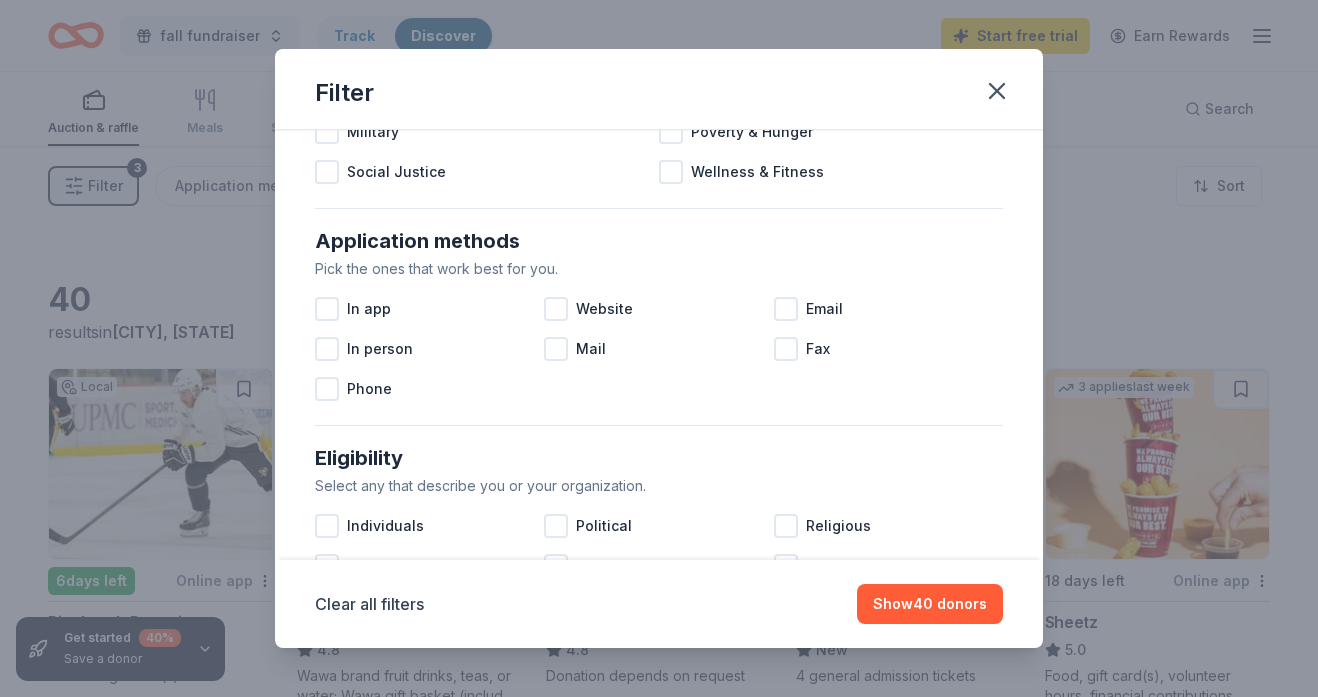drag, startPoint x: 1041, startPoint y: 229, endPoint x: 1041, endPoint y: 311, distance: 82 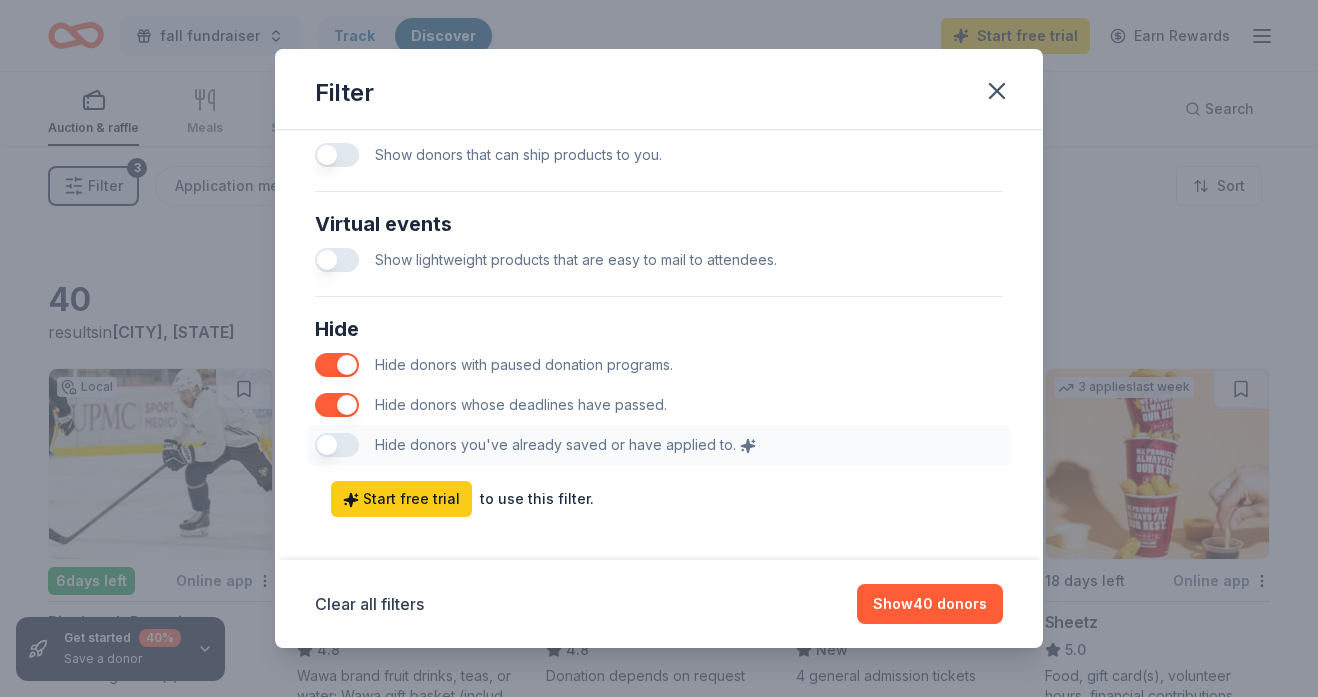 scroll, scrollTop: 1024, scrollLeft: 0, axis: vertical 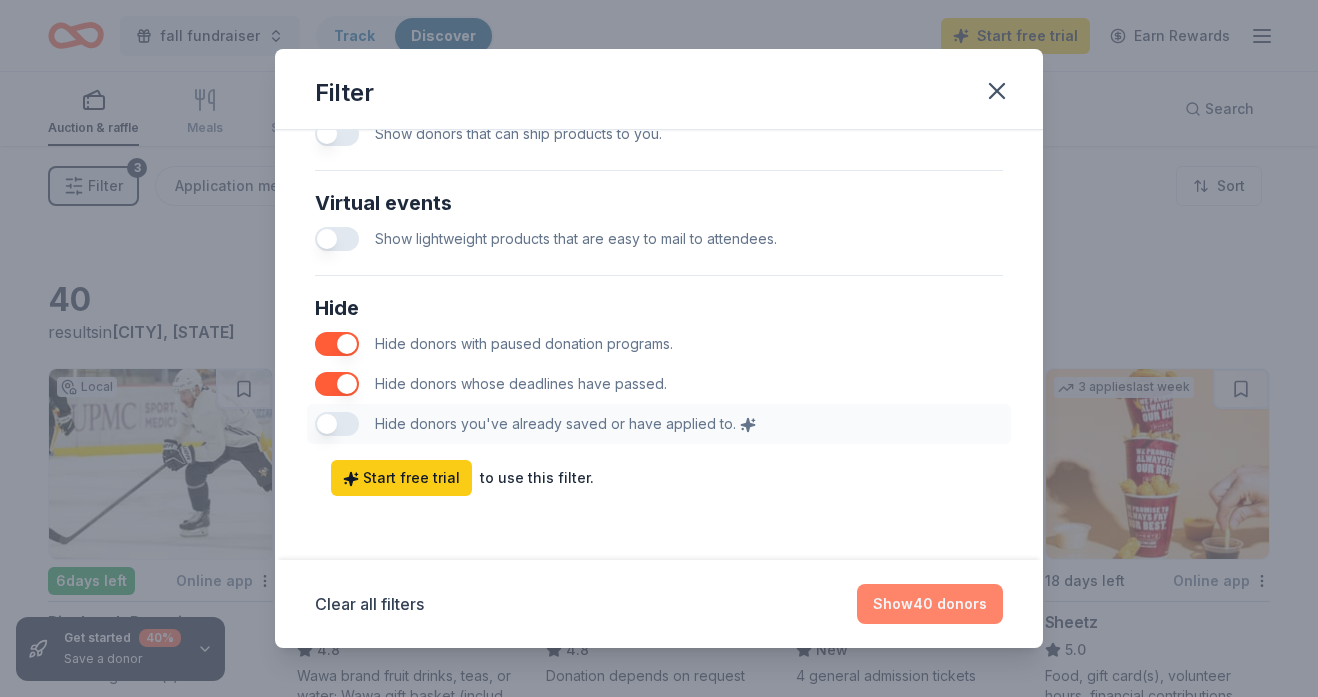 click on "Show  40   donors" at bounding box center [930, 604] 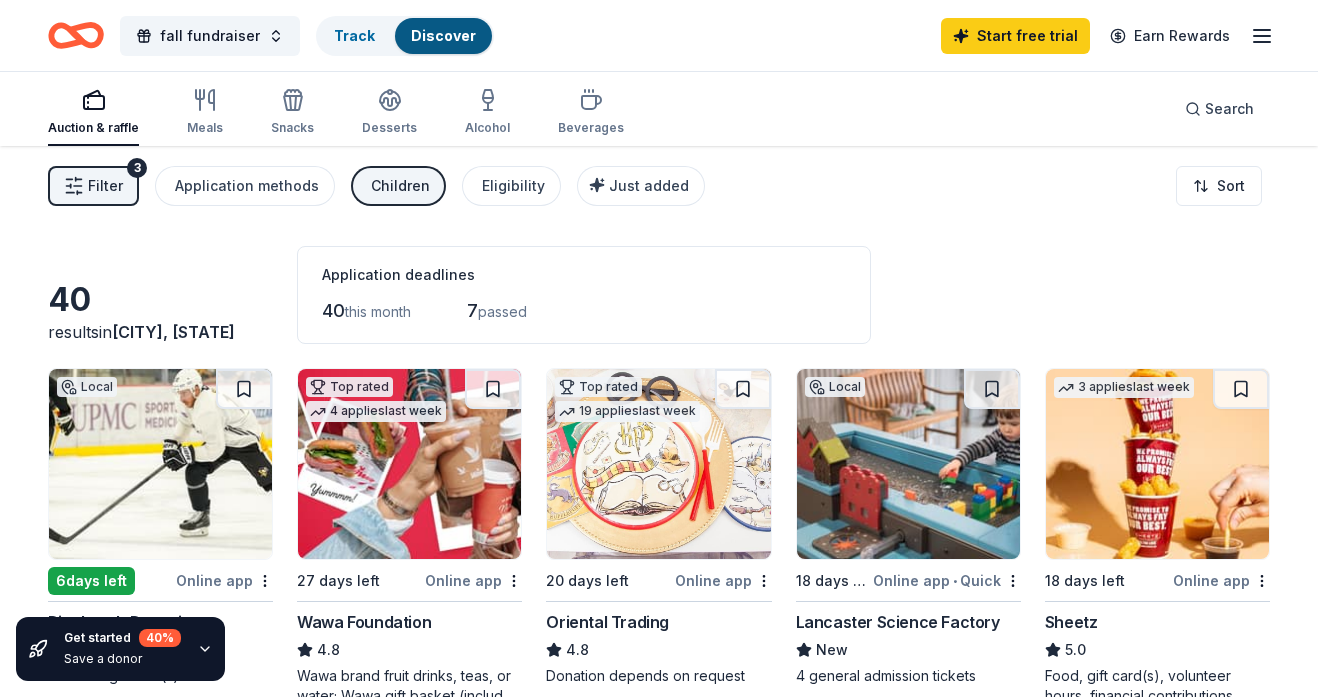 scroll, scrollTop: 0, scrollLeft: 0, axis: both 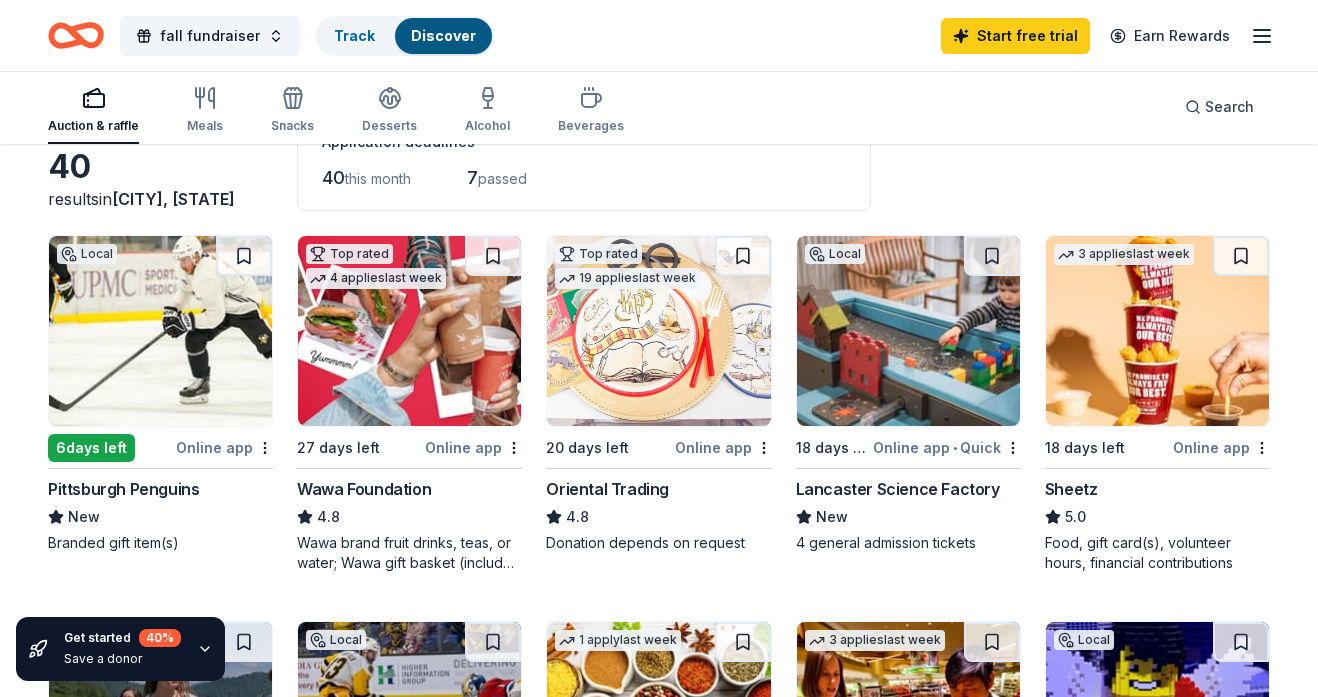 click at bounding box center (160, 331) 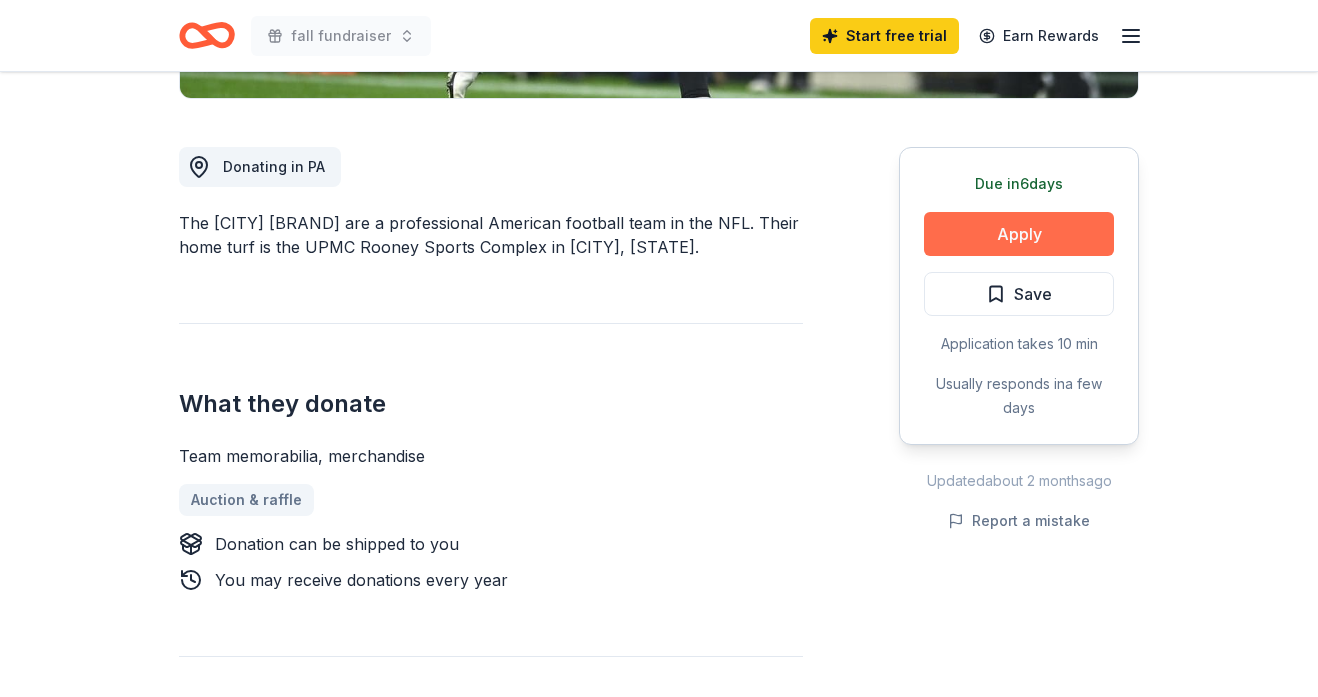 scroll, scrollTop: 509, scrollLeft: 0, axis: vertical 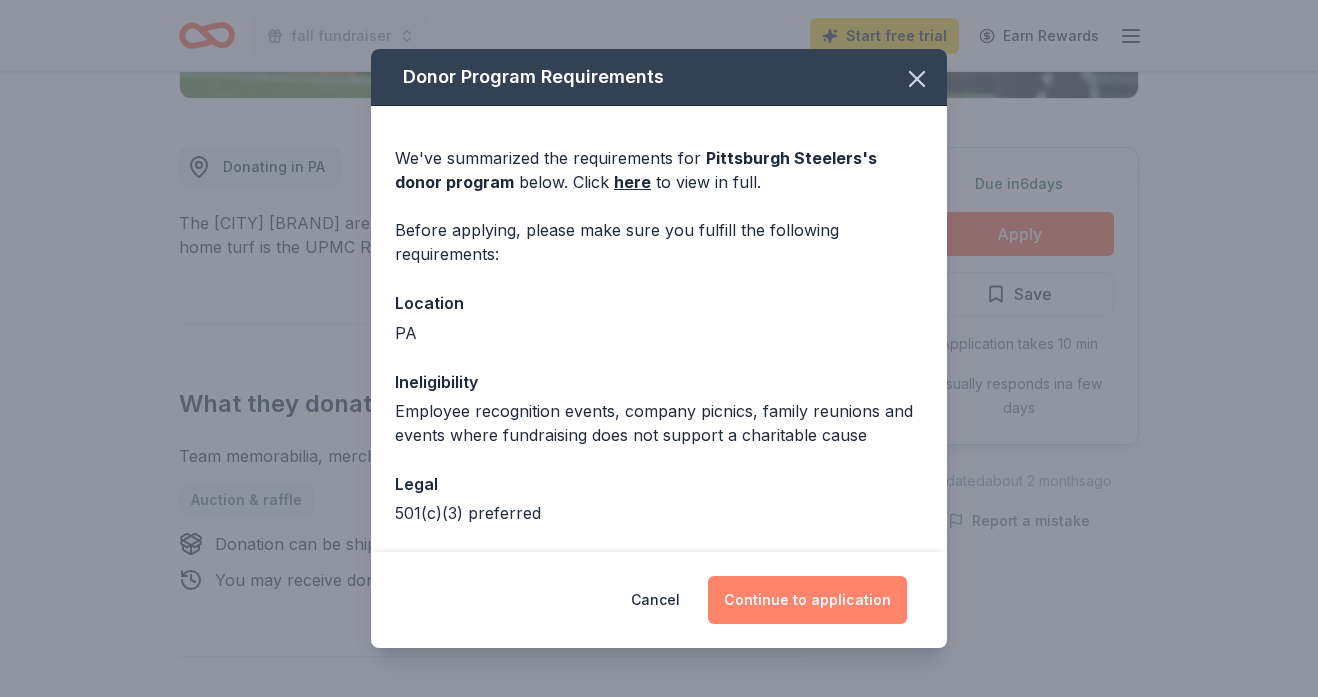 click on "Continue to application" at bounding box center [807, 600] 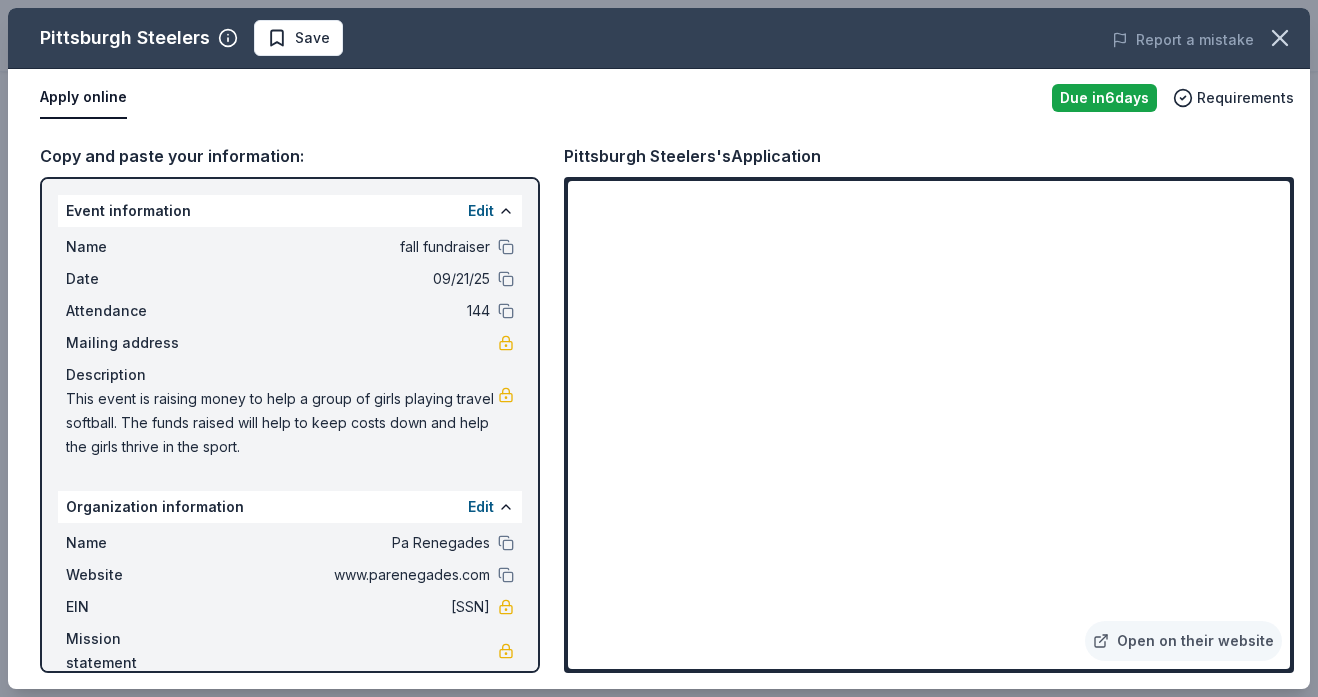 click on "Pittsburgh Steelers's  Application" at bounding box center [929, 156] 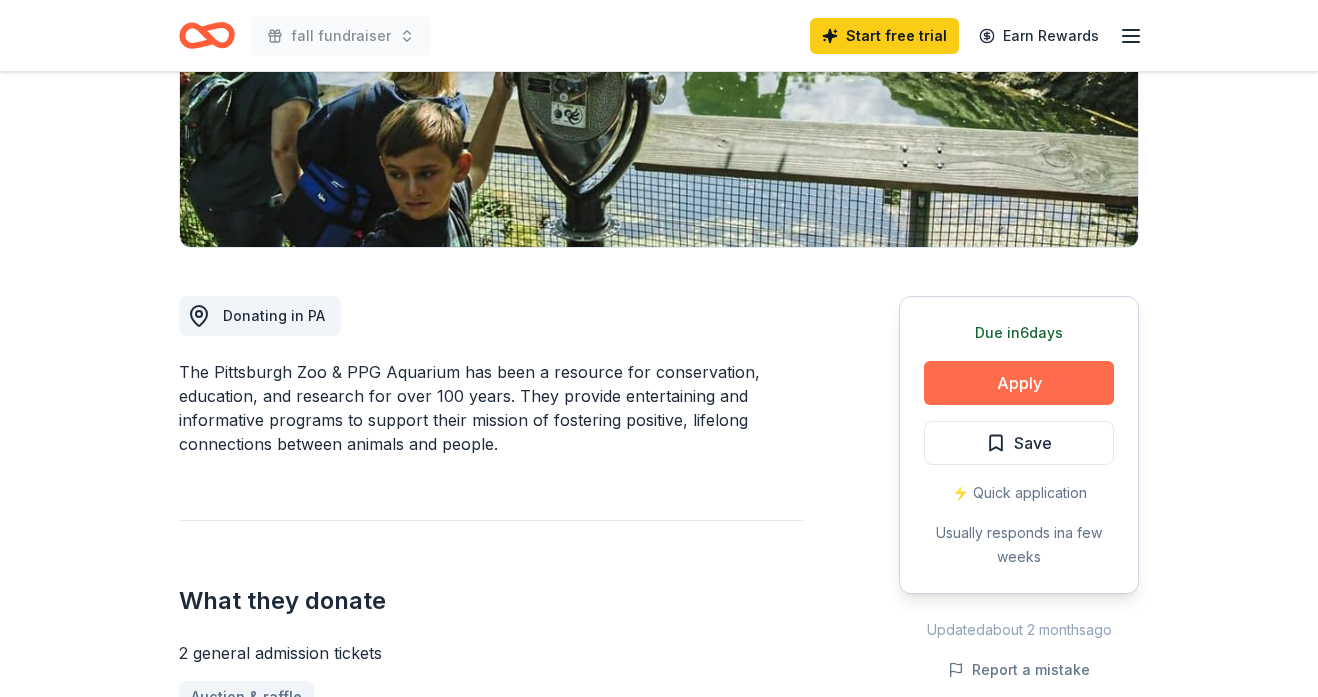 scroll, scrollTop: 360, scrollLeft: 0, axis: vertical 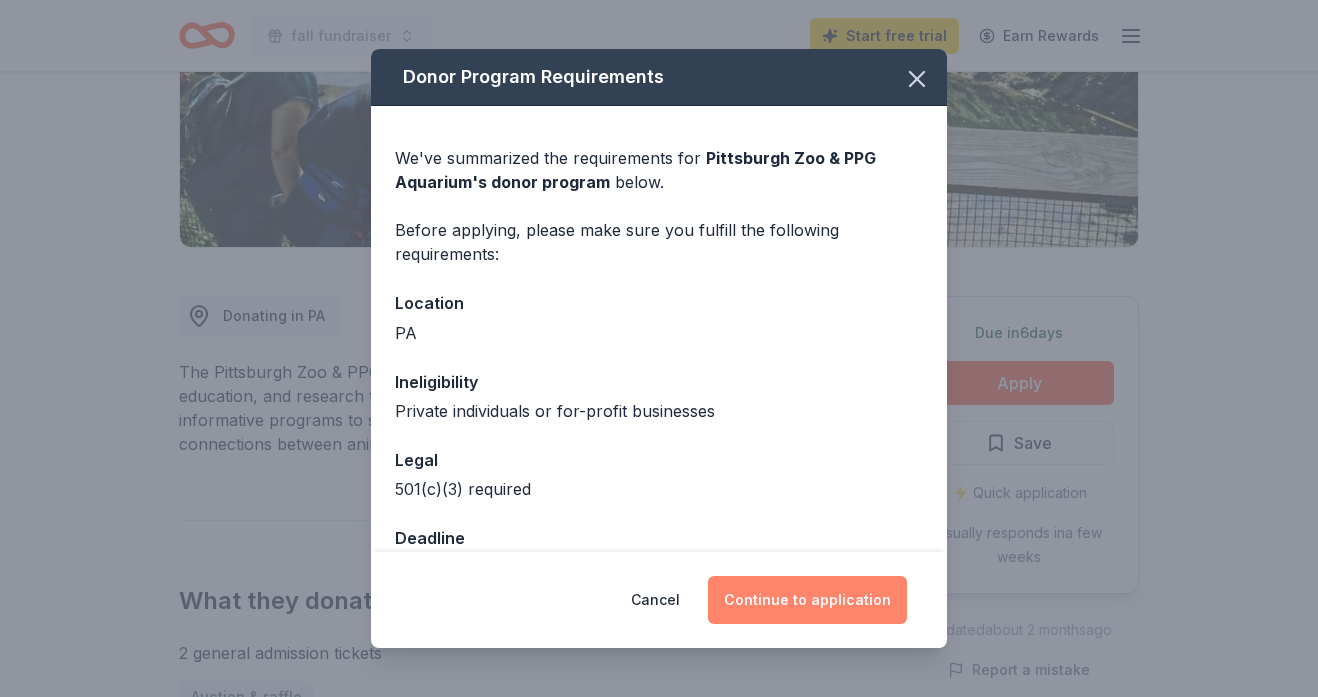 click on "Continue to application" at bounding box center [807, 600] 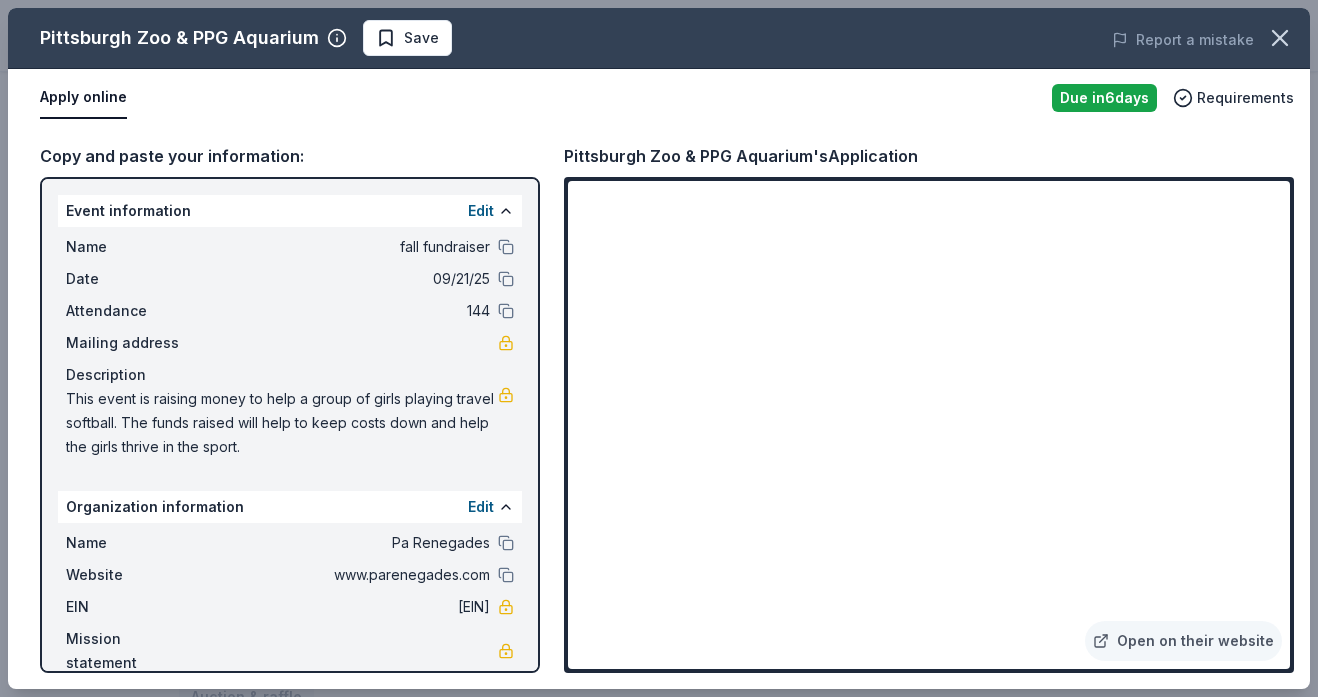 click on "Copy and paste your information:" at bounding box center [290, 156] 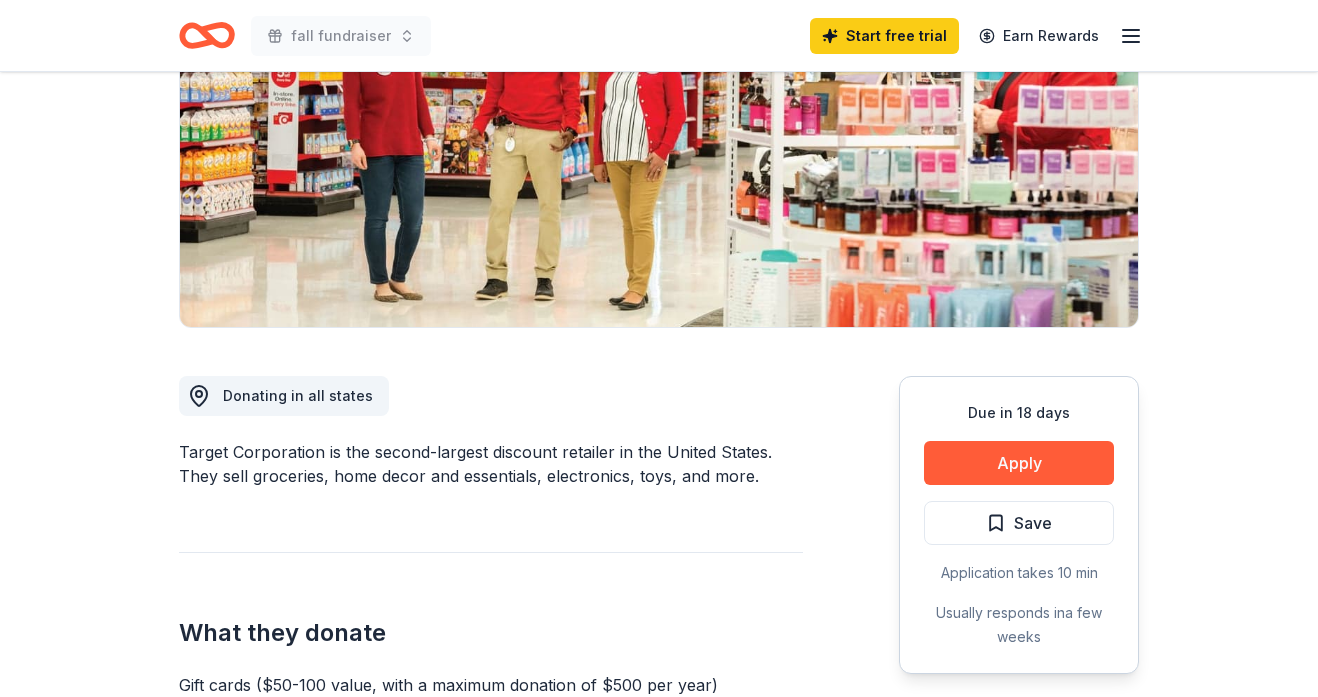 scroll, scrollTop: 280, scrollLeft: 0, axis: vertical 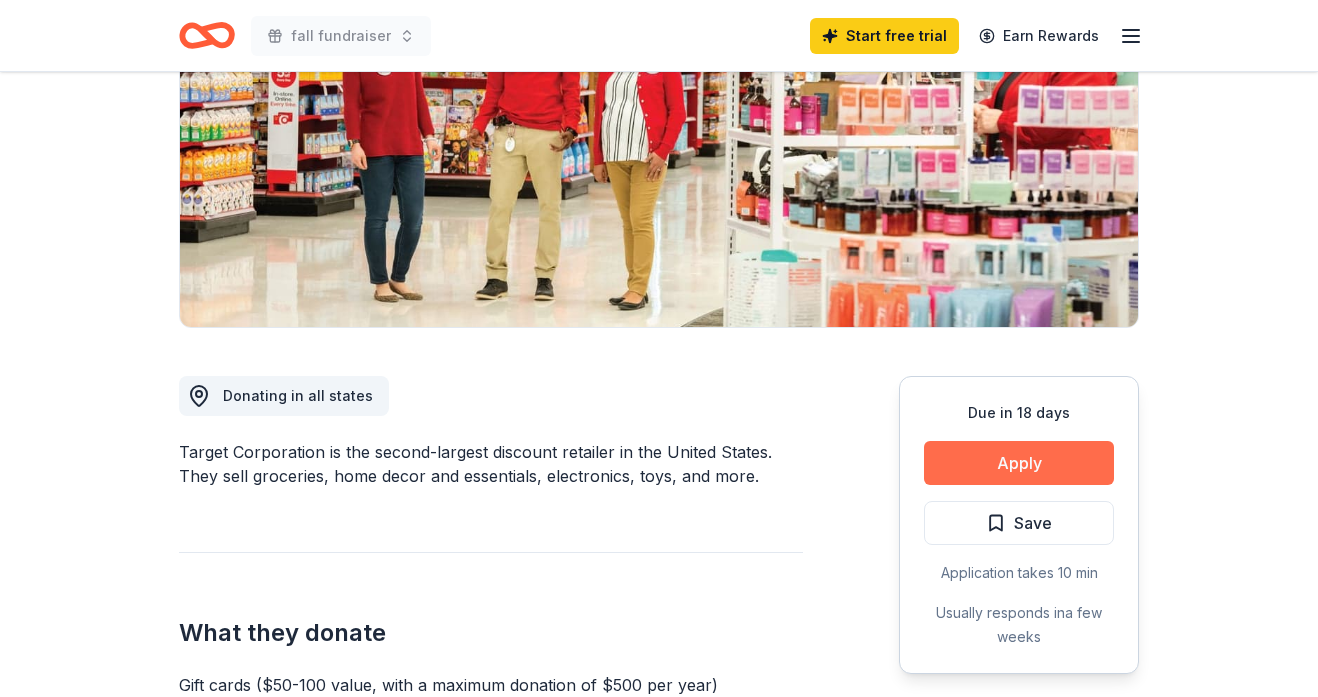 click on "Apply" at bounding box center [1019, 463] 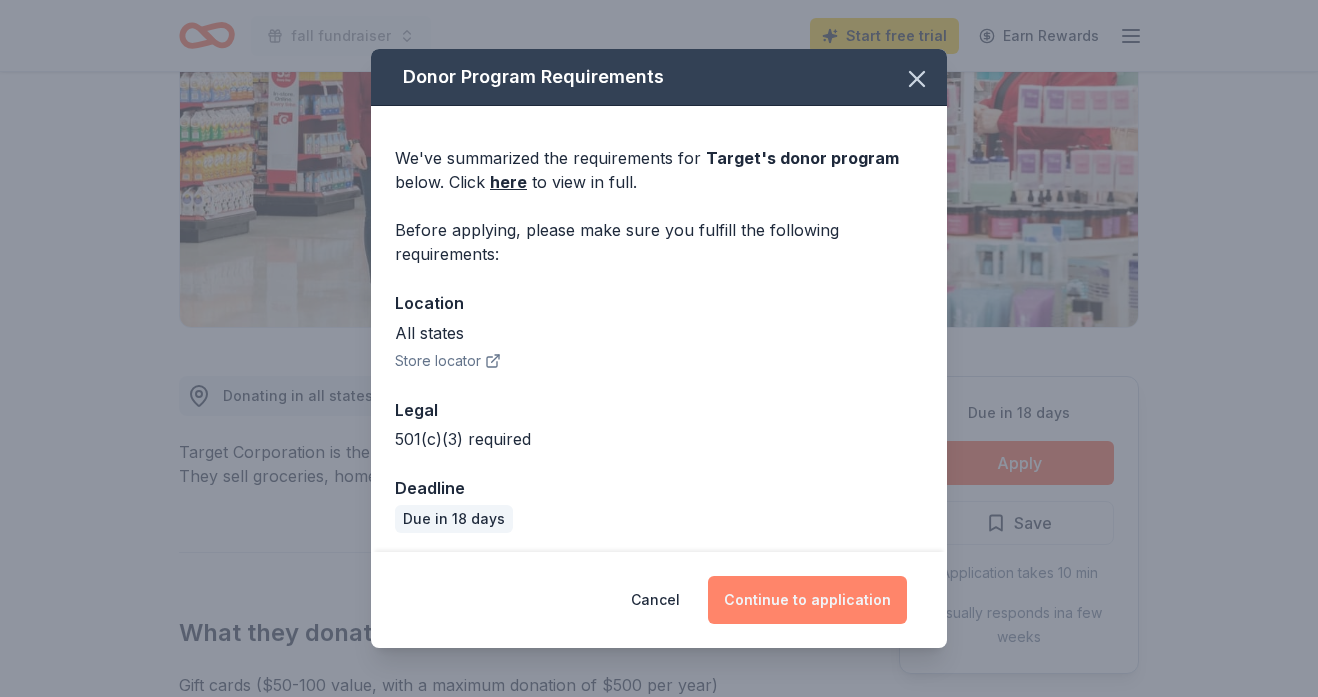 click on "Continue to application" at bounding box center (807, 600) 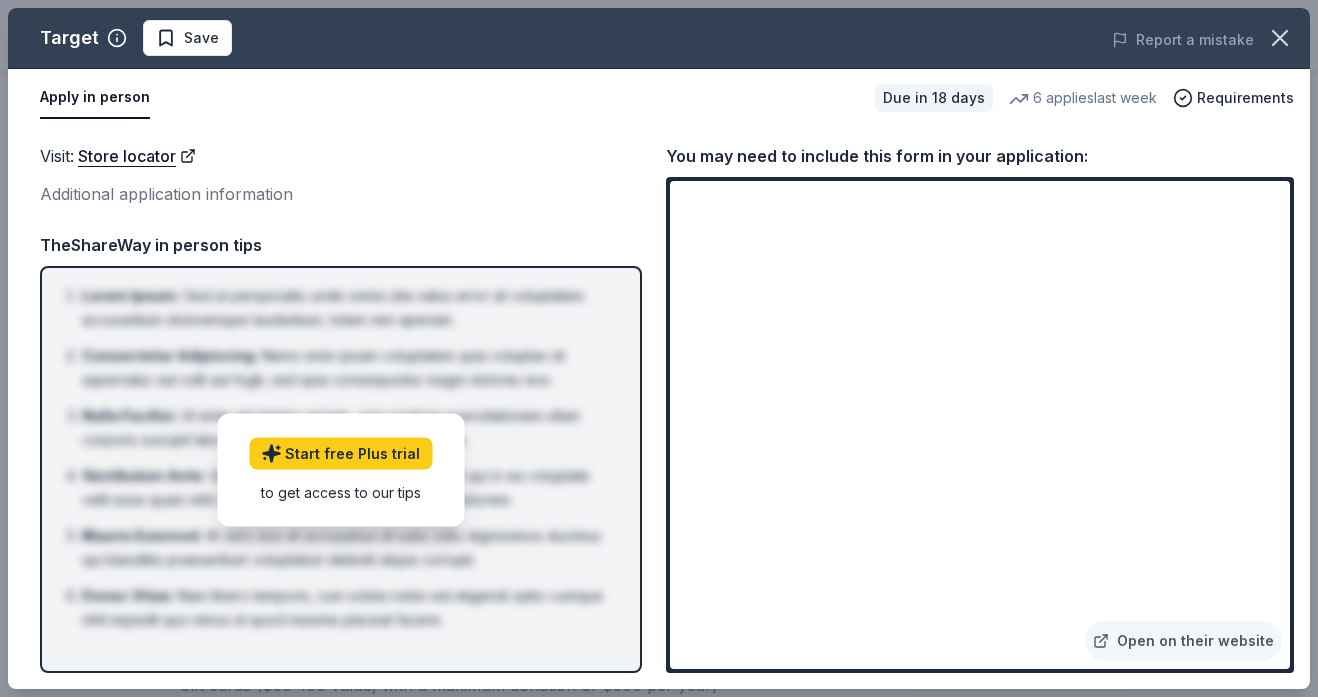 drag, startPoint x: 1290, startPoint y: 433, endPoint x: 1291, endPoint y: 459, distance: 26.019224 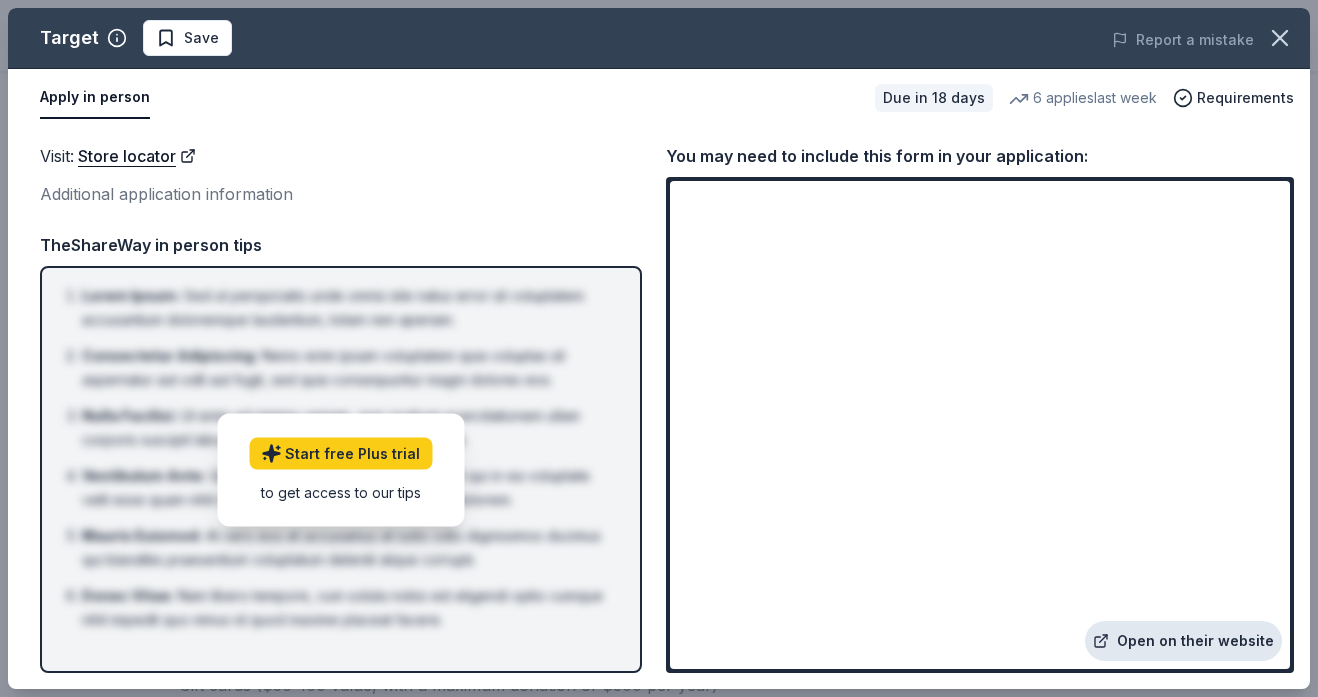 click on "Open on their website" at bounding box center (1183, 641) 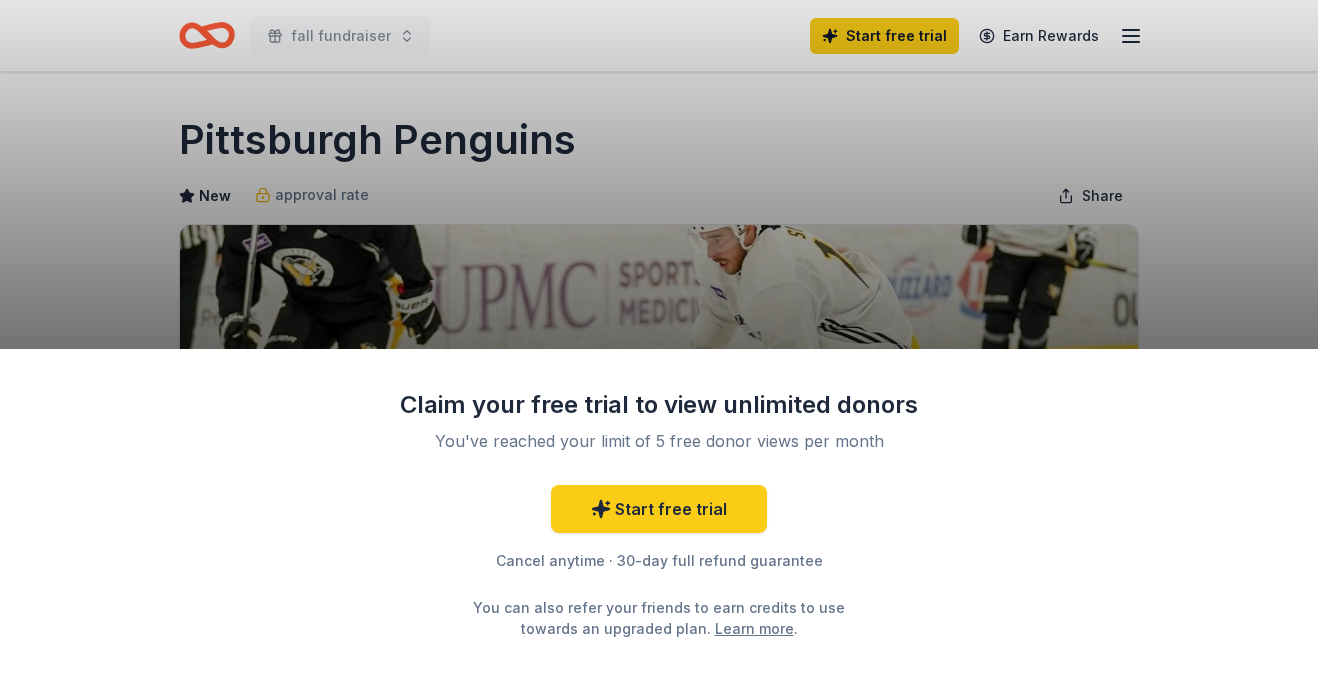 scroll, scrollTop: 280, scrollLeft: 0, axis: vertical 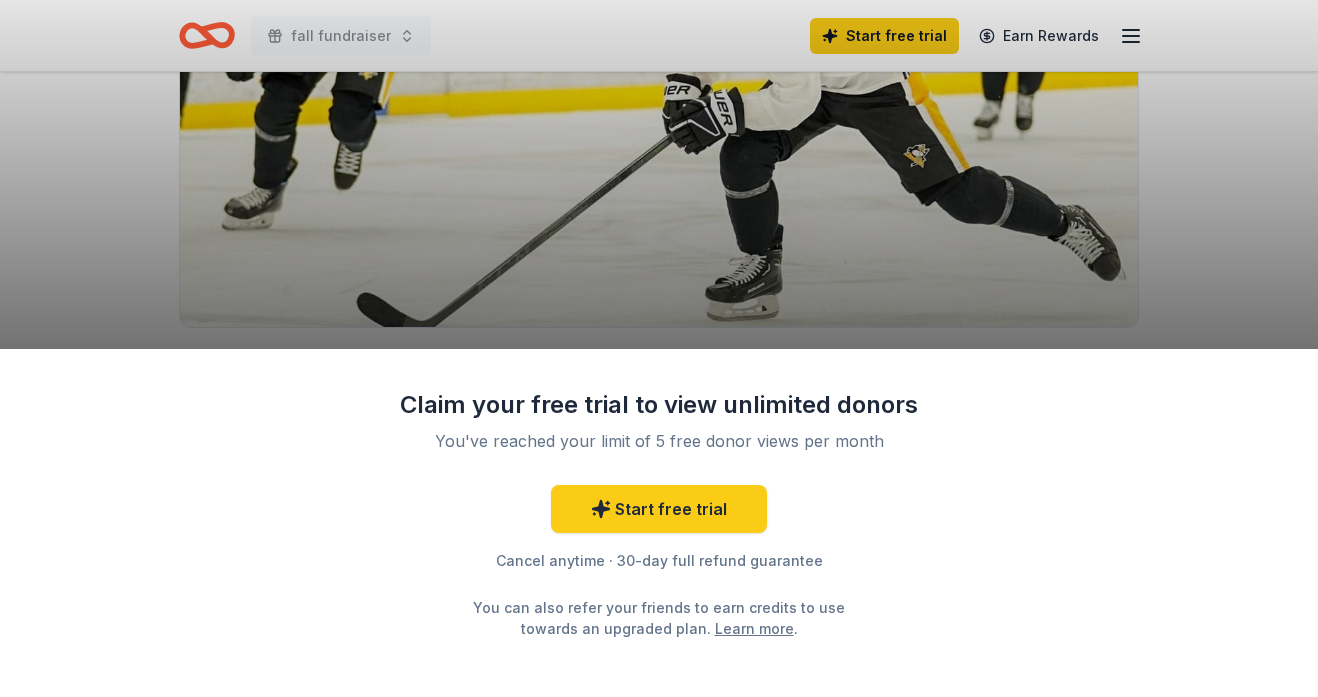 click on "Claim your free trial to view unlimited donors You've reached your limit of 5 free donor views per month Start free  trial Cancel anytime · 30-day full refund guarantee You can also refer your friends to earn credits to use towards an upgraded plan.   Learn more ." at bounding box center (659, 348) 